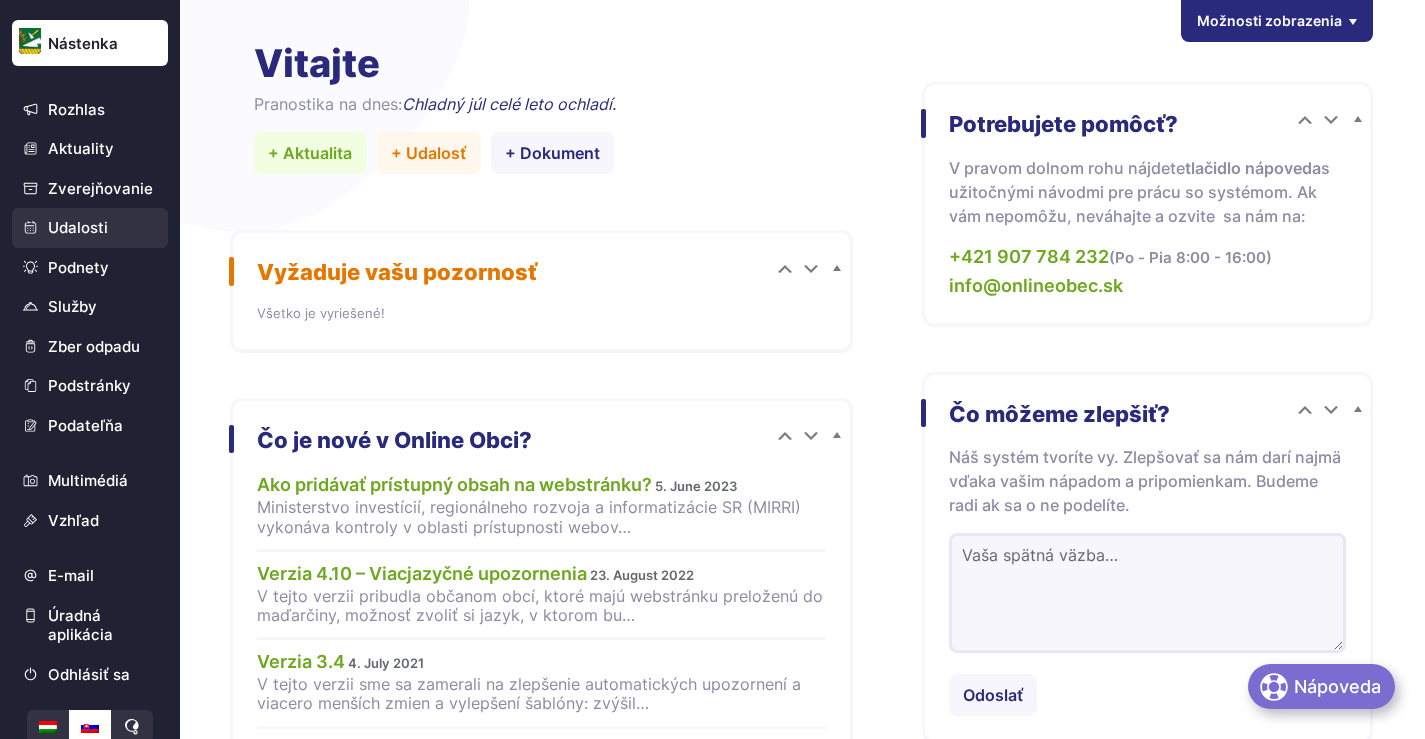 scroll, scrollTop: 0, scrollLeft: 0, axis: both 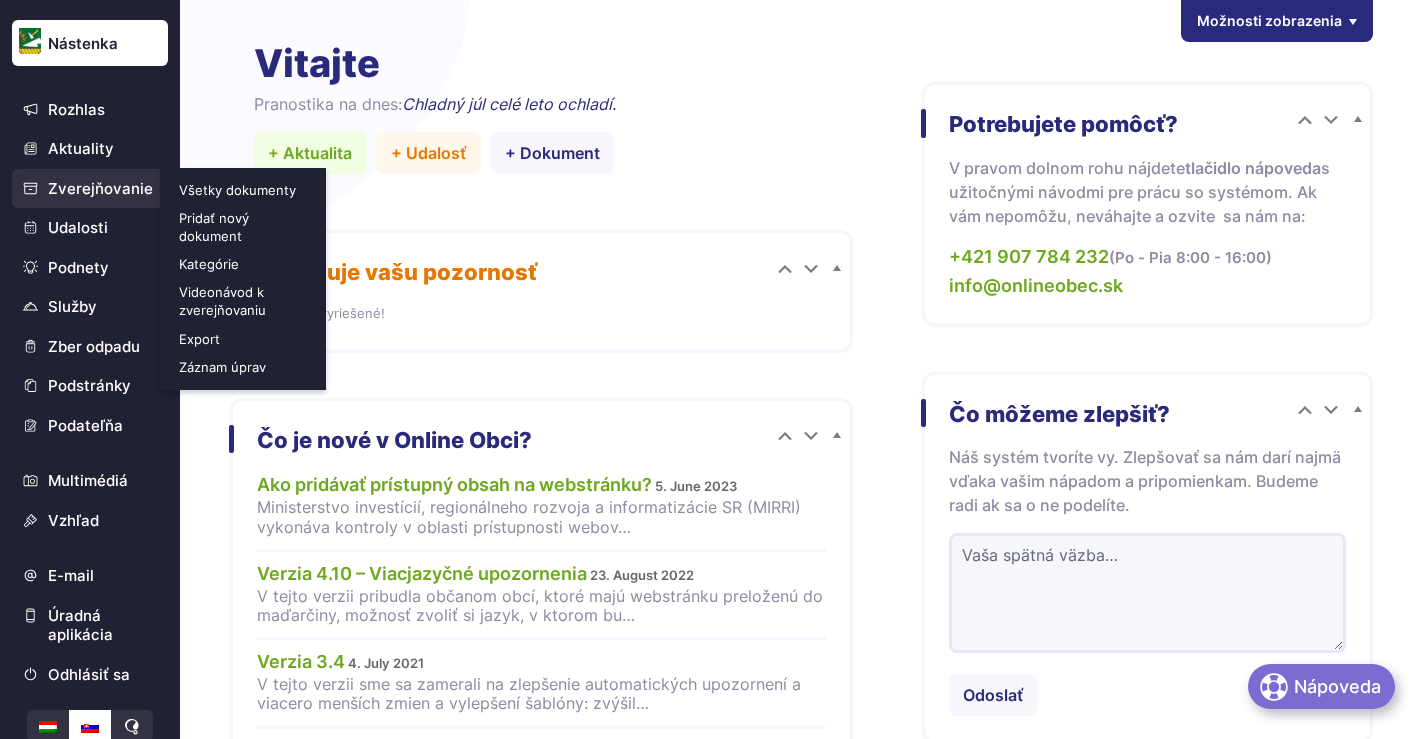click on "Pridať nový dokument" at bounding box center [245, 227] 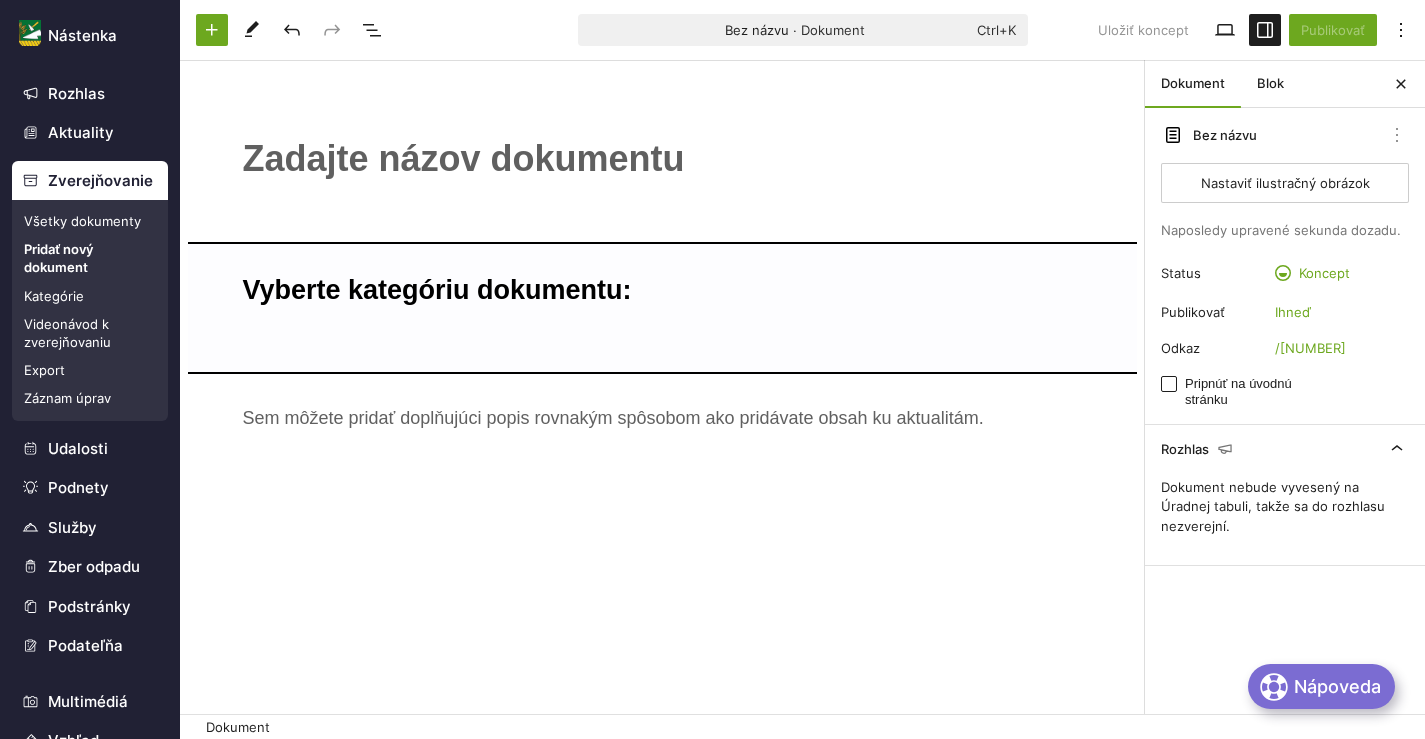 scroll, scrollTop: 0, scrollLeft: 0, axis: both 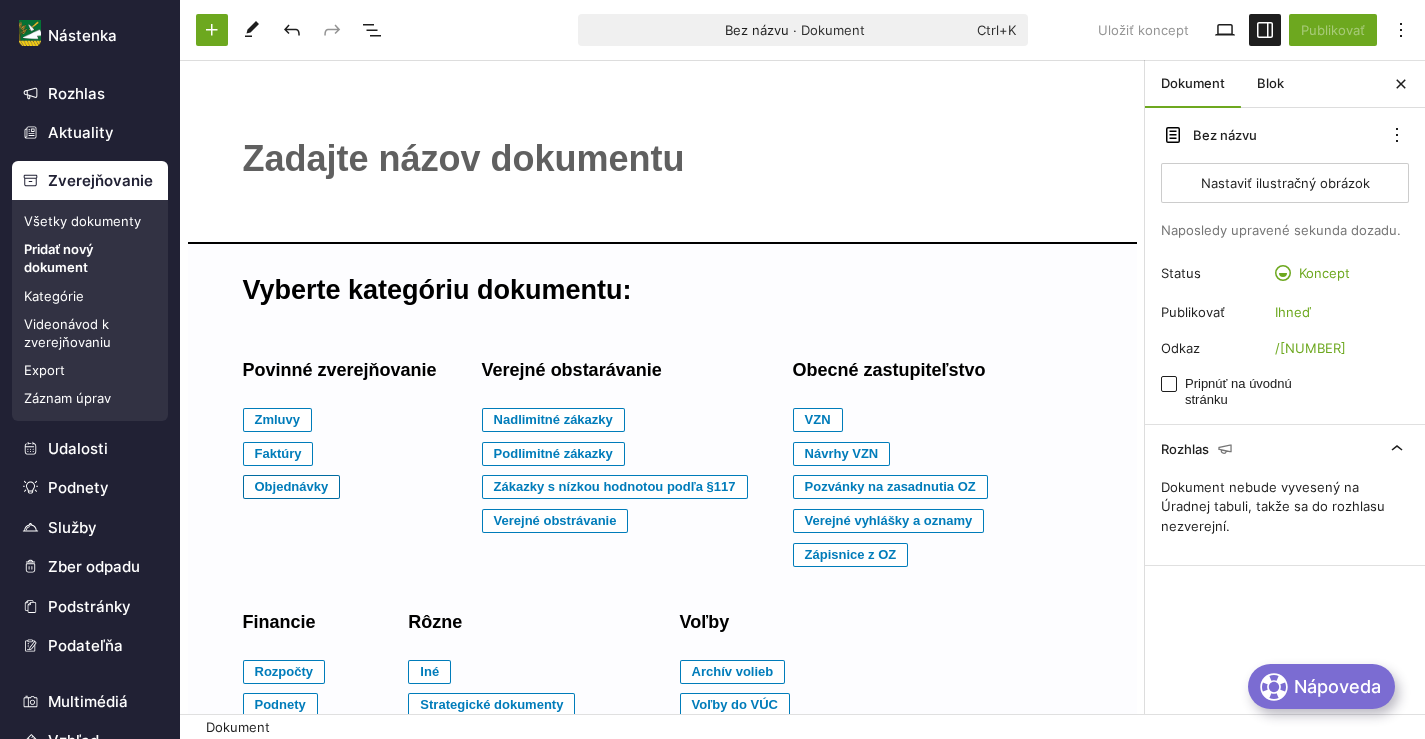 click on "Objednávky" at bounding box center [278, 420] 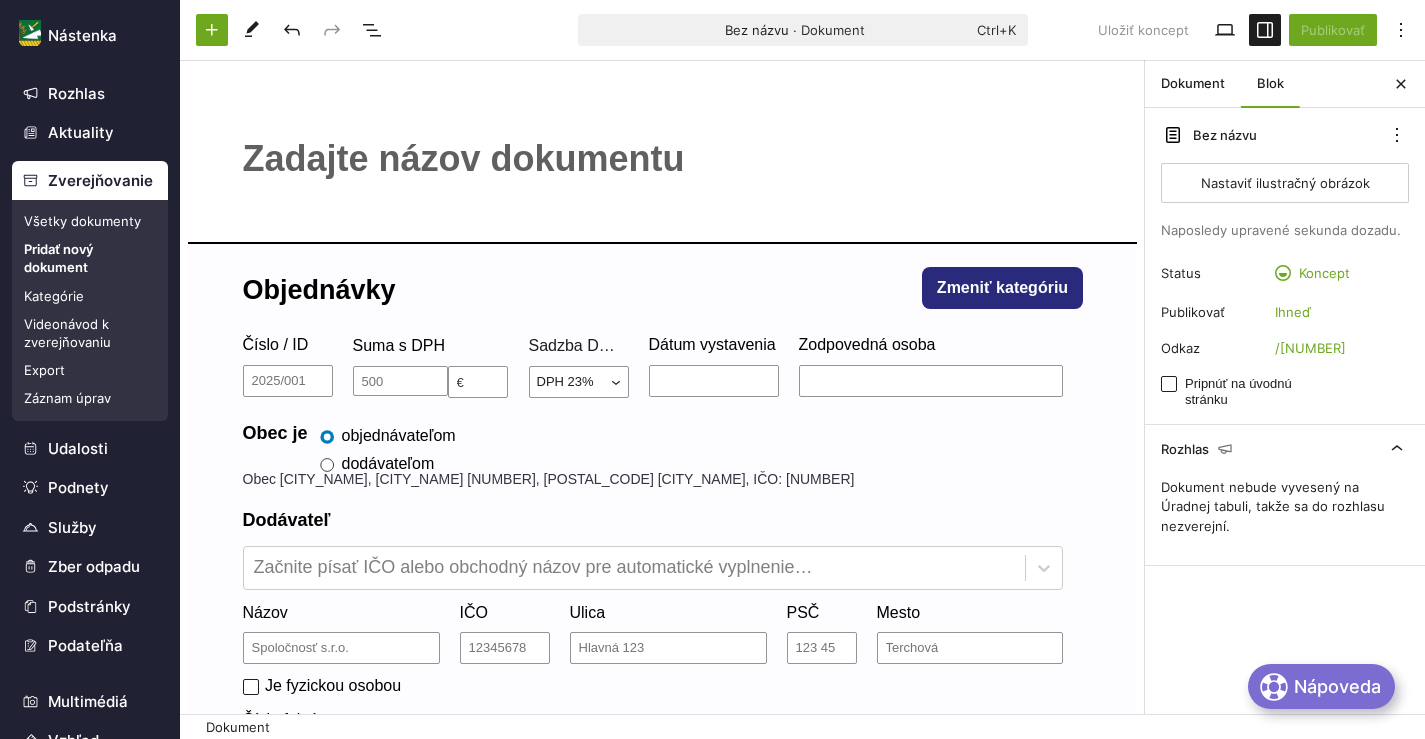 click on "﻿" at bounding box center (663, 159) 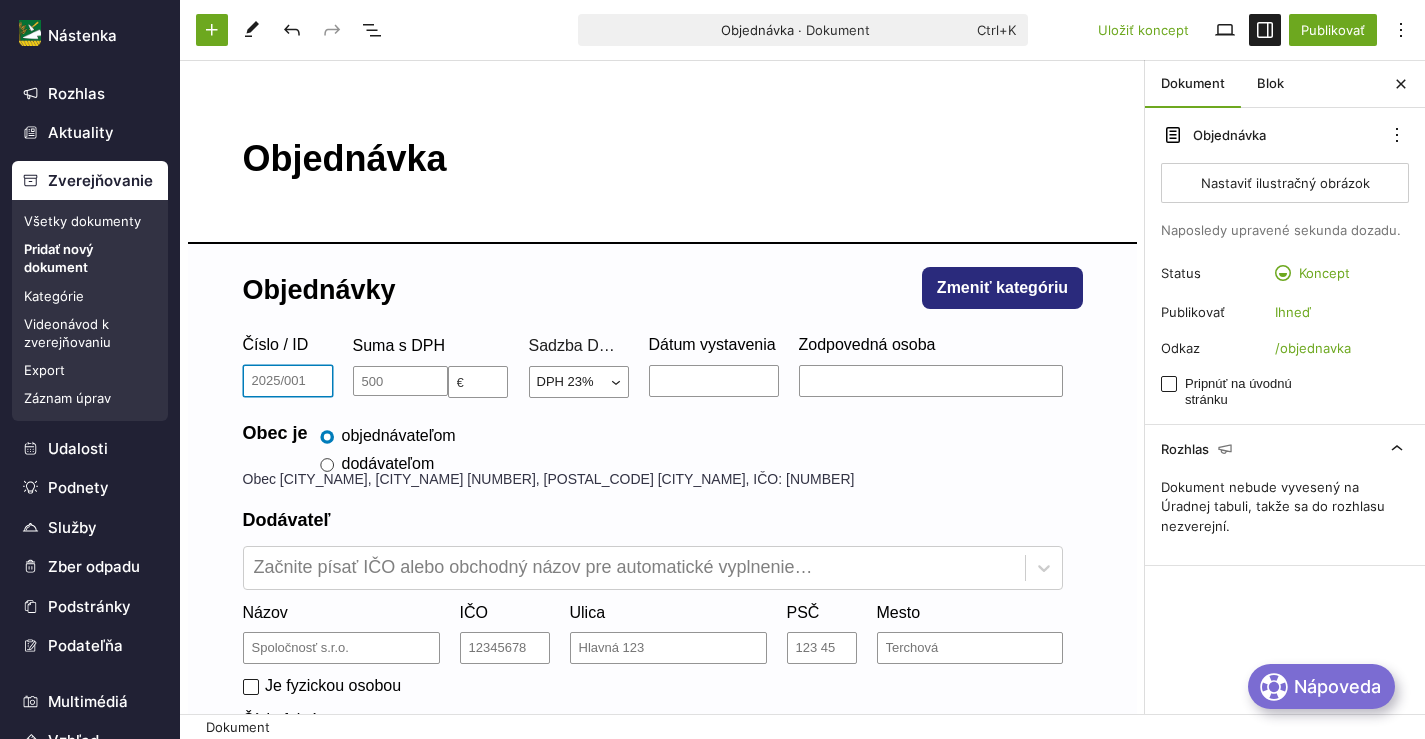 click on "Číslo / ID" at bounding box center (288, 381) 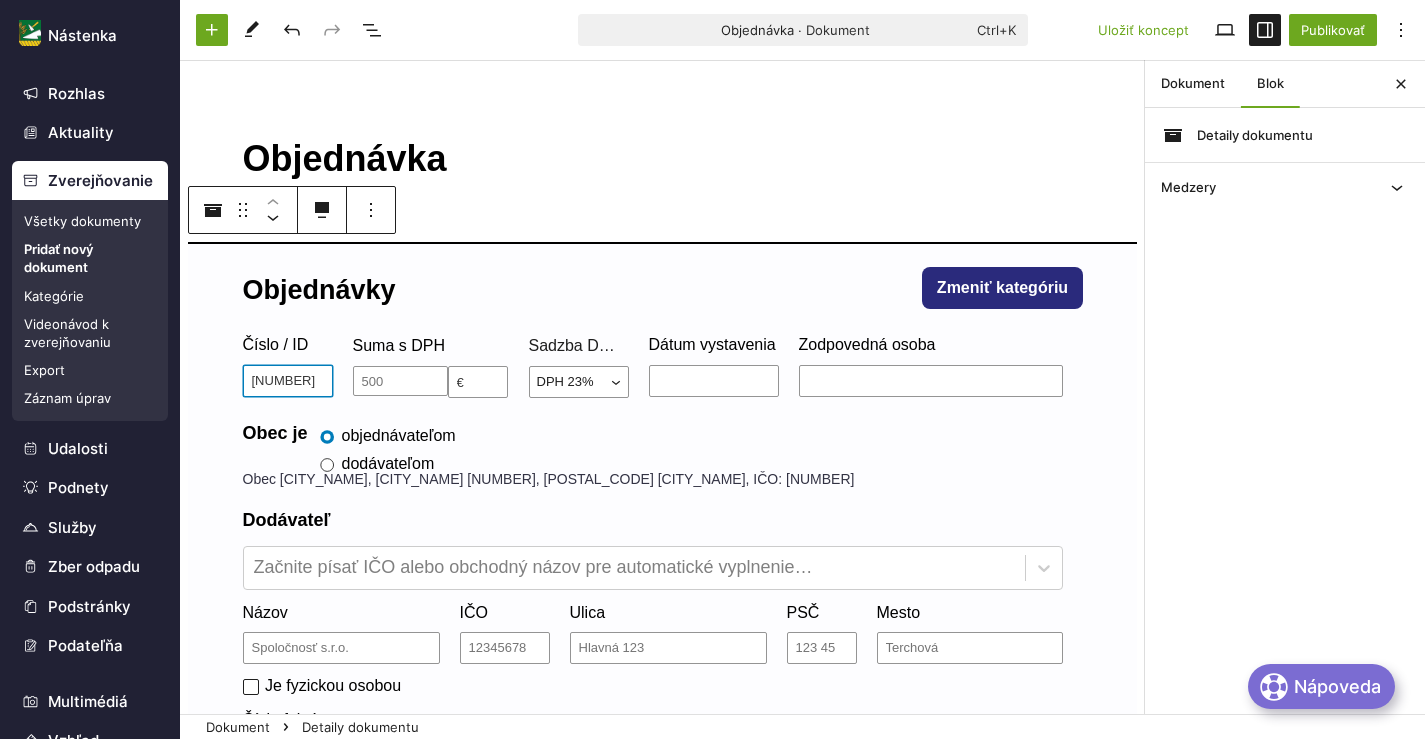 type on "2506190003" 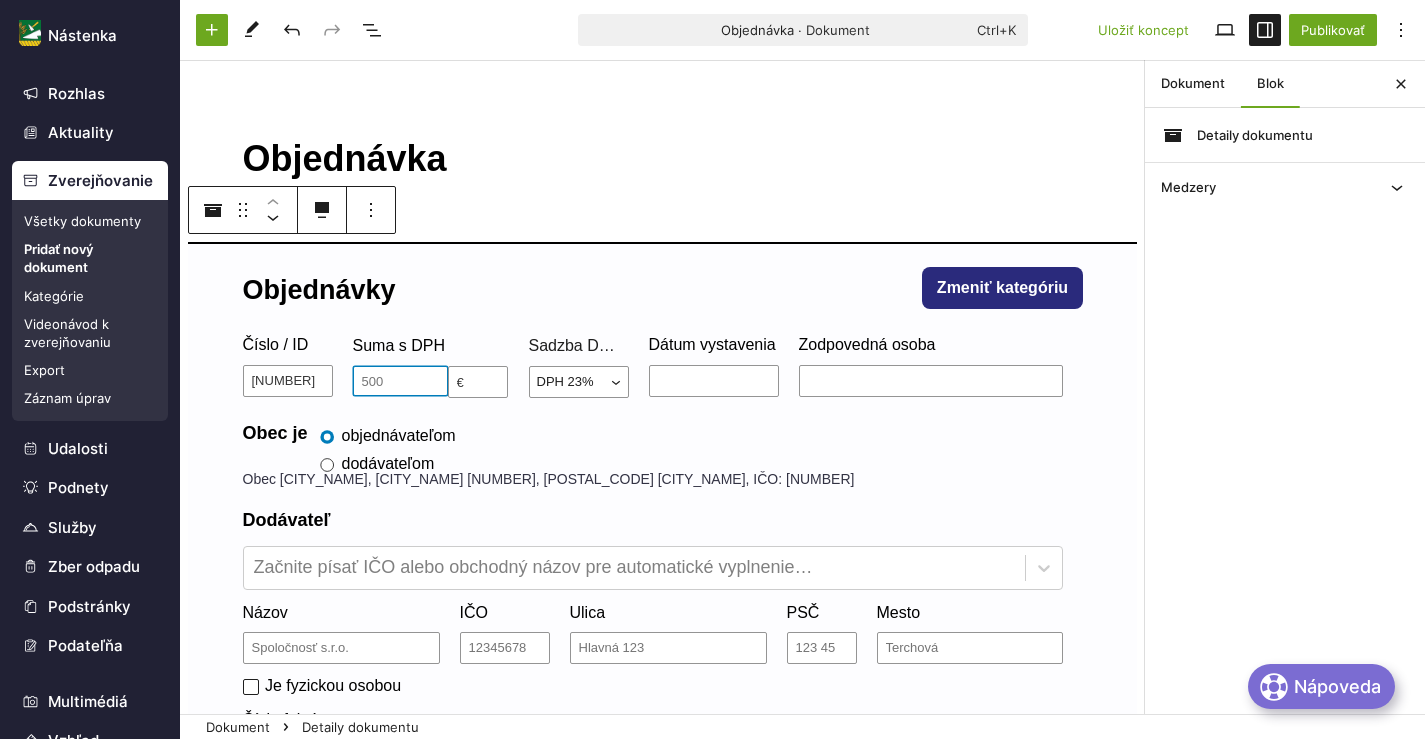 click at bounding box center (400, 381) 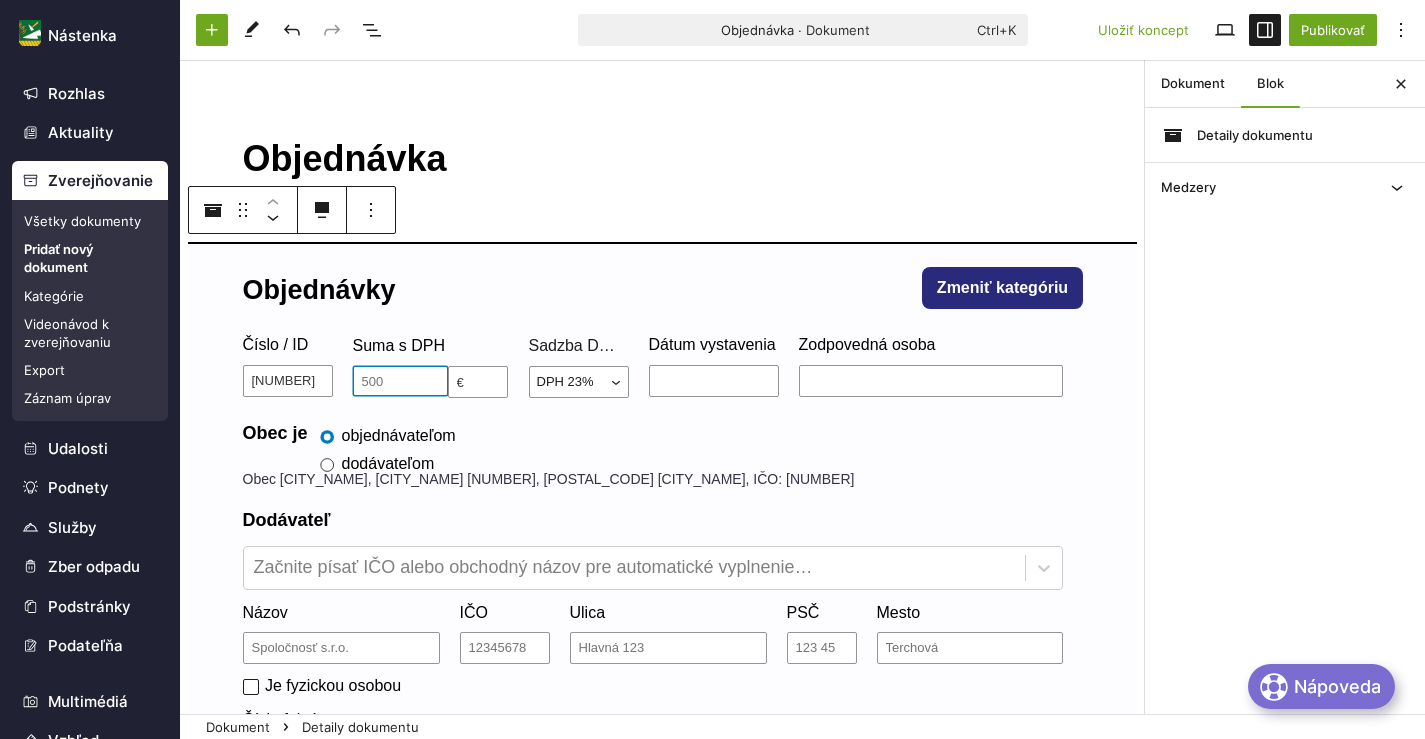 type on "51.30" 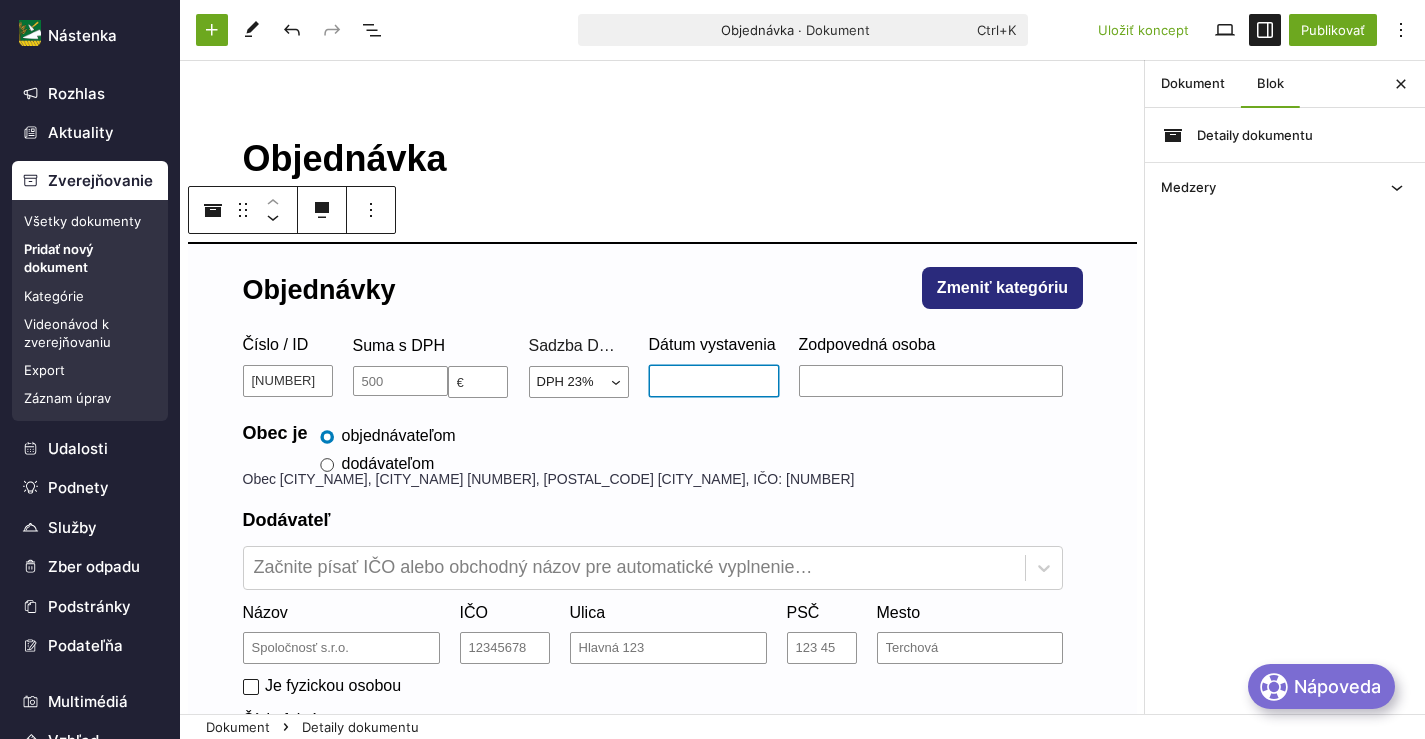 drag, startPoint x: 700, startPoint y: 403, endPoint x: 695, endPoint y: 413, distance: 11.18034 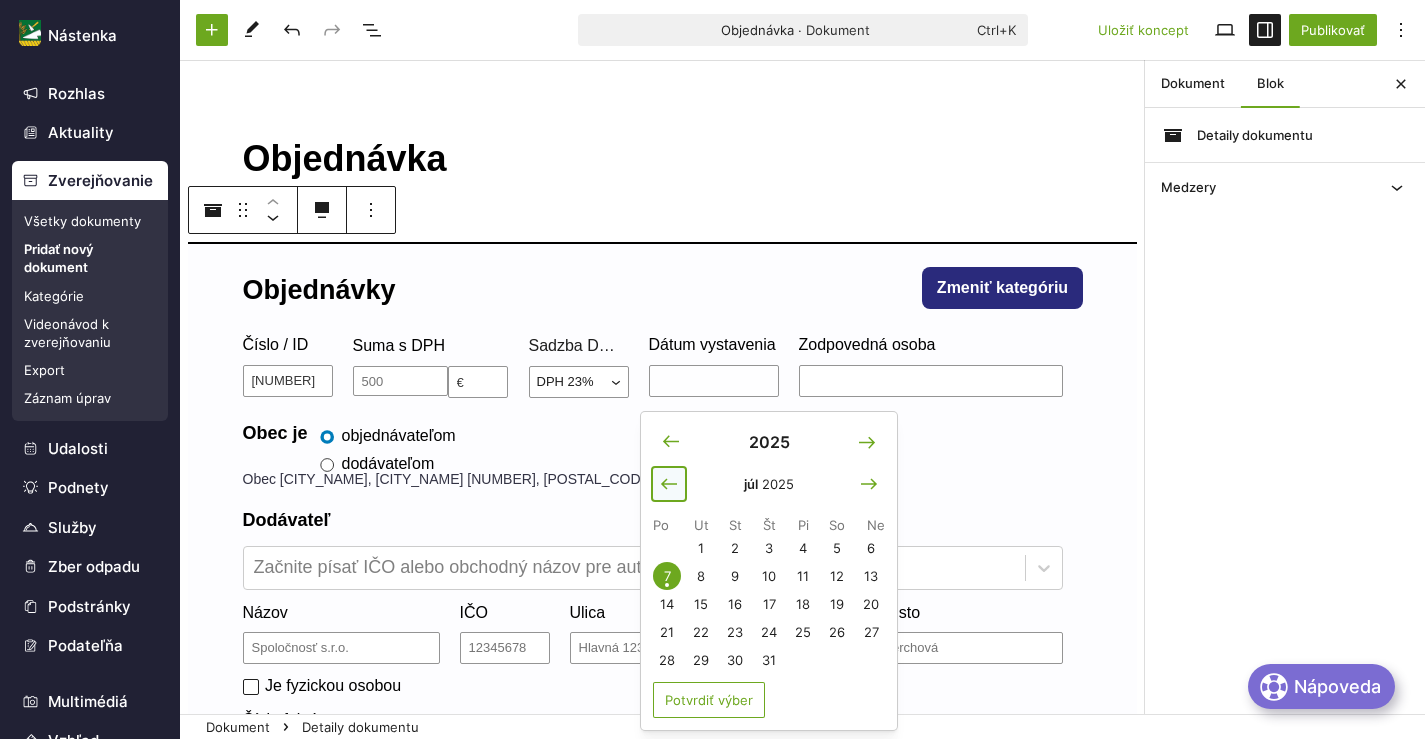 click at bounding box center [669, 484] 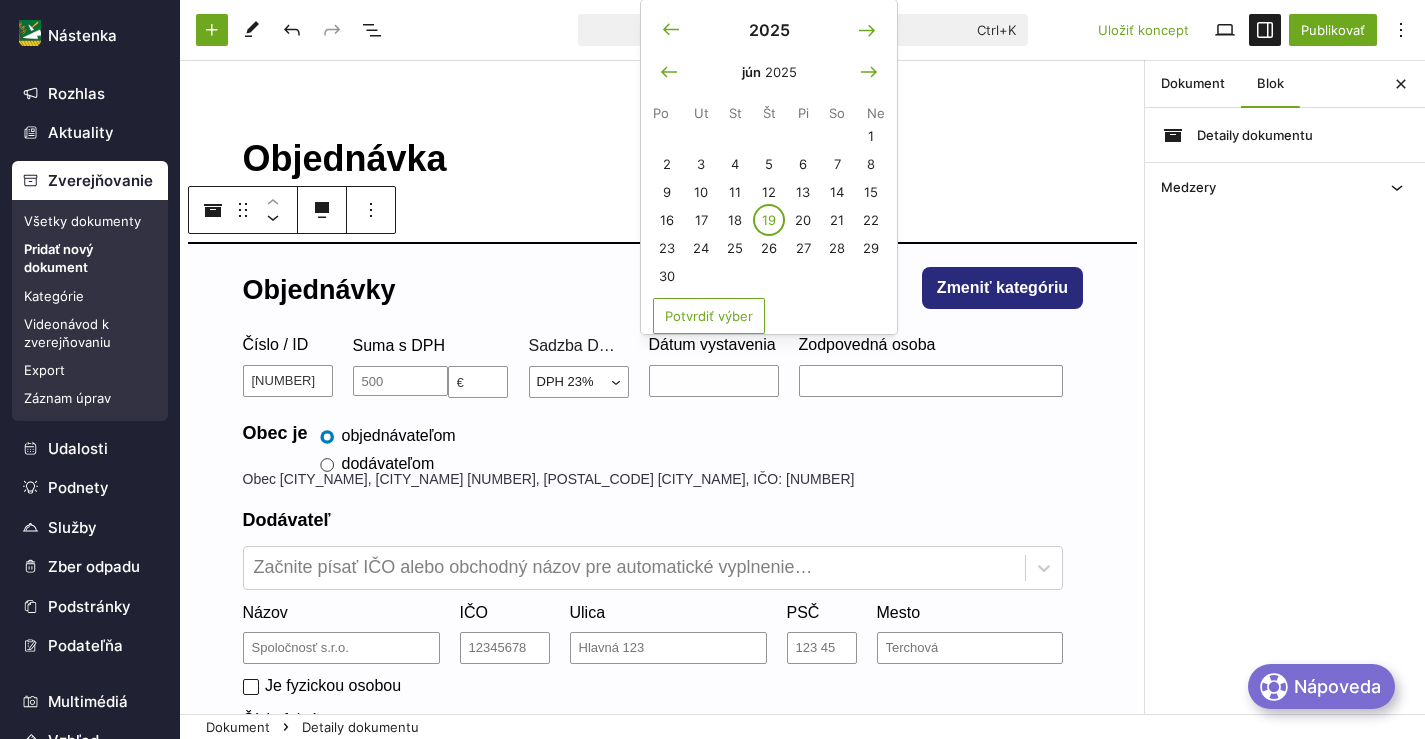 click on "19" at bounding box center [769, 220] 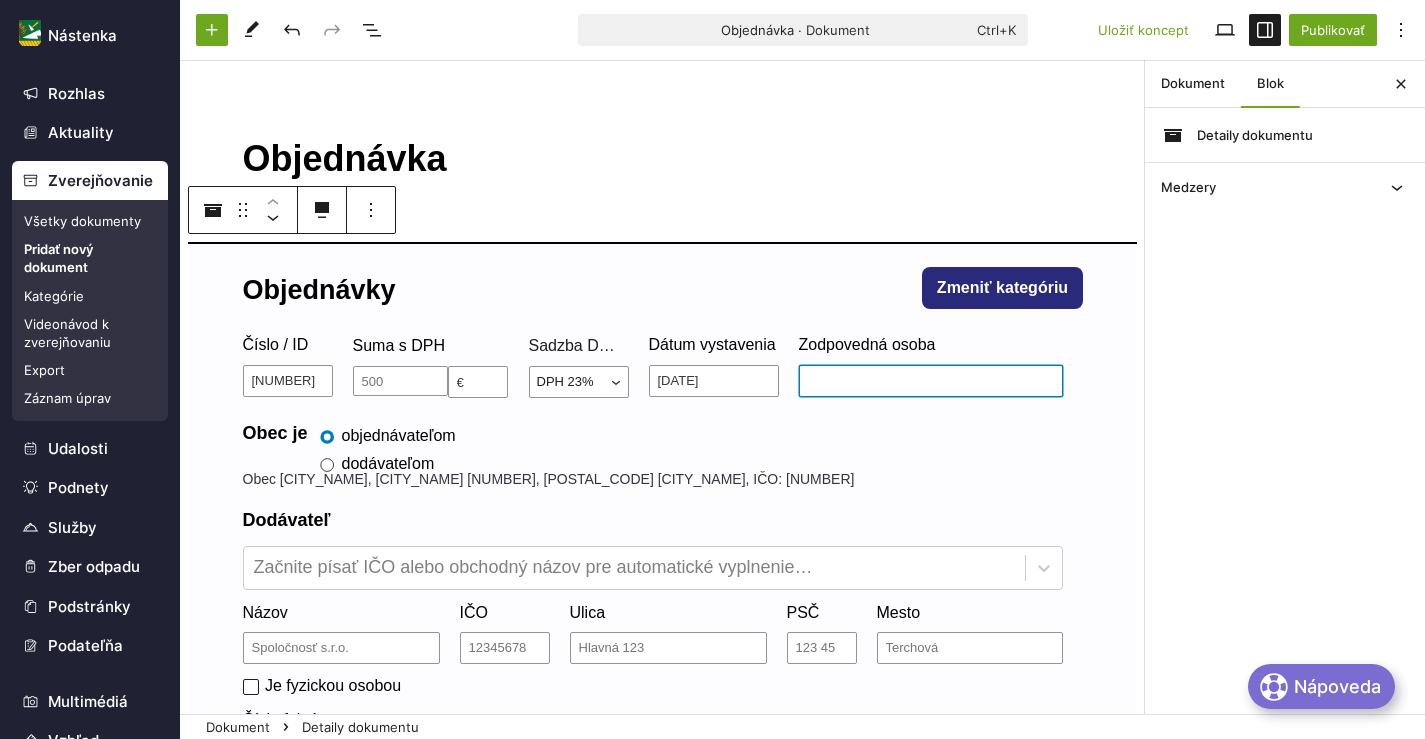 click on "Zodpovedná osoba" at bounding box center [931, 381] 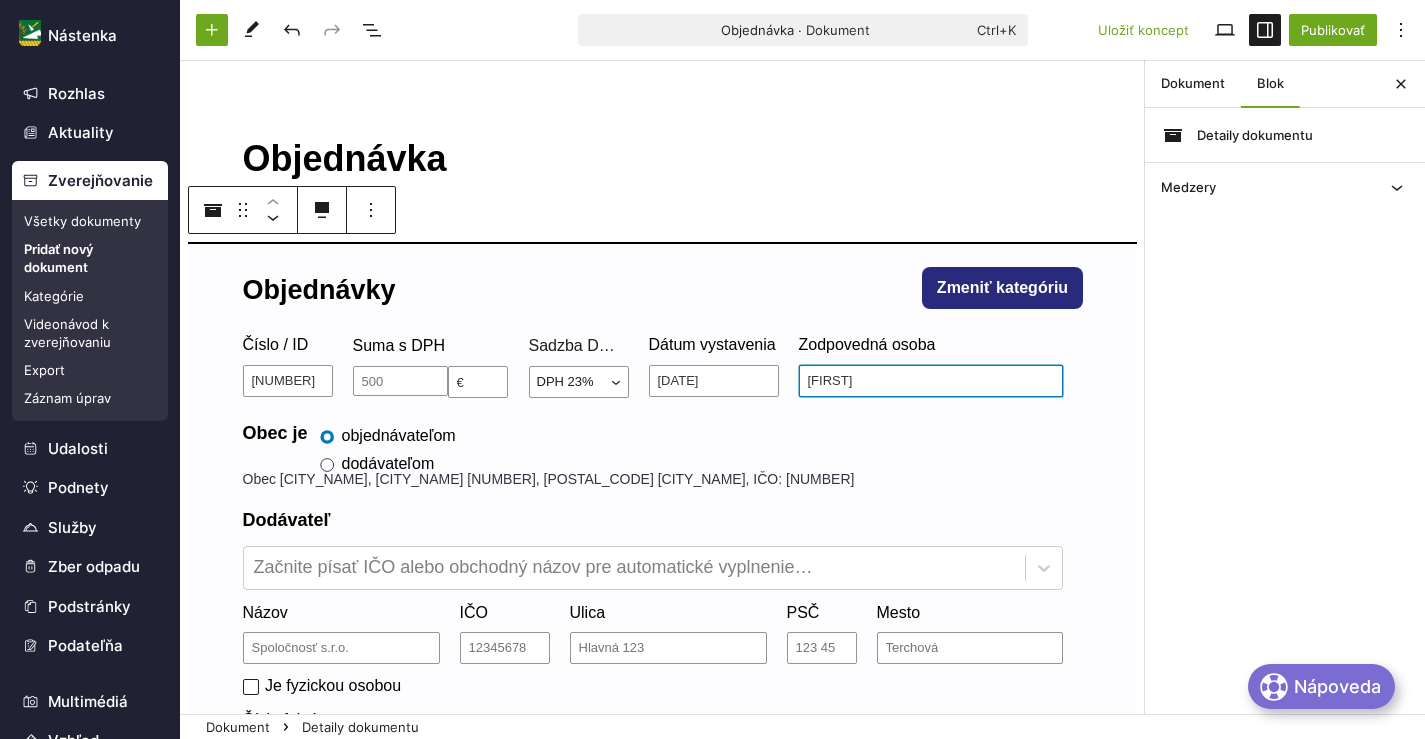 type on "Michal Muránsky" 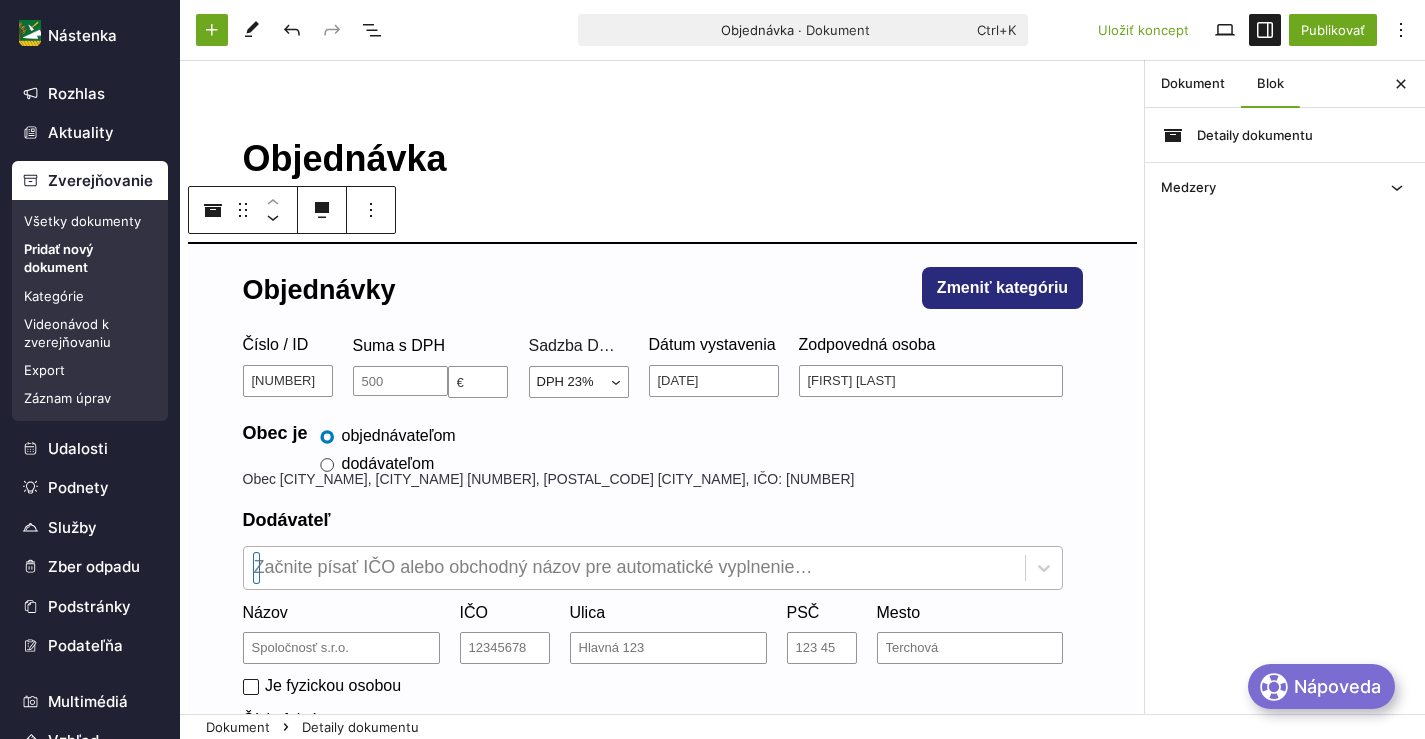 click at bounding box center [634, 568] 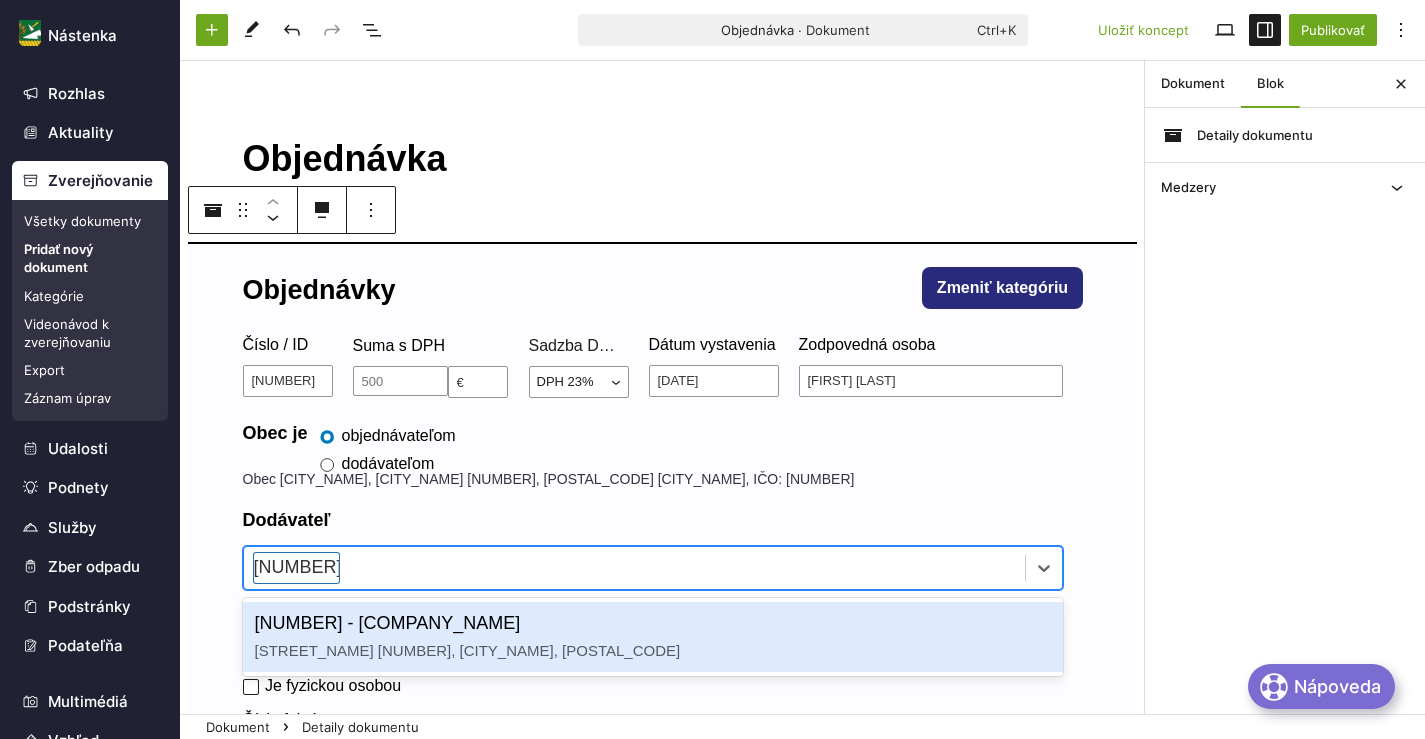 click on "52344444 - TopFire s. r. o. Veterná ulica 838/30, Svodín, 94354" at bounding box center [653, 637] 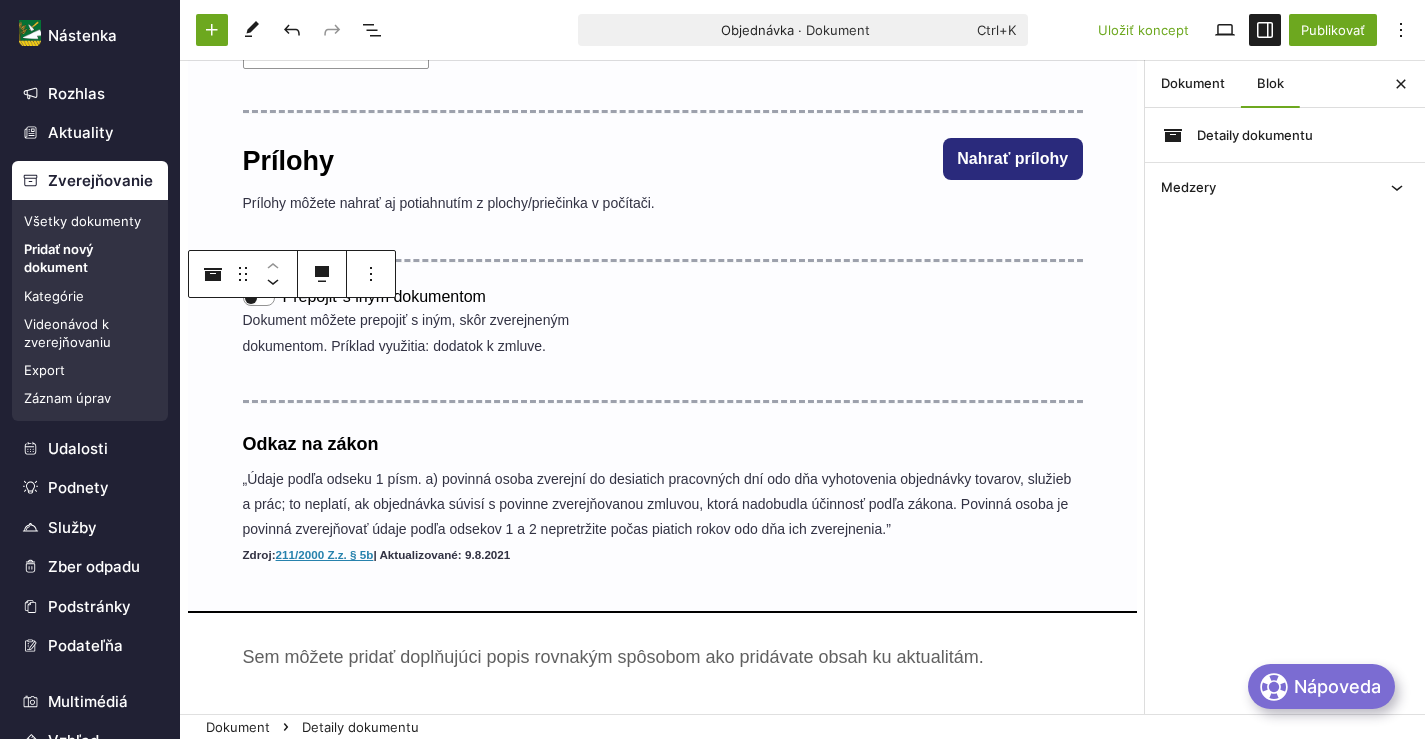scroll, scrollTop: 900, scrollLeft: 0, axis: vertical 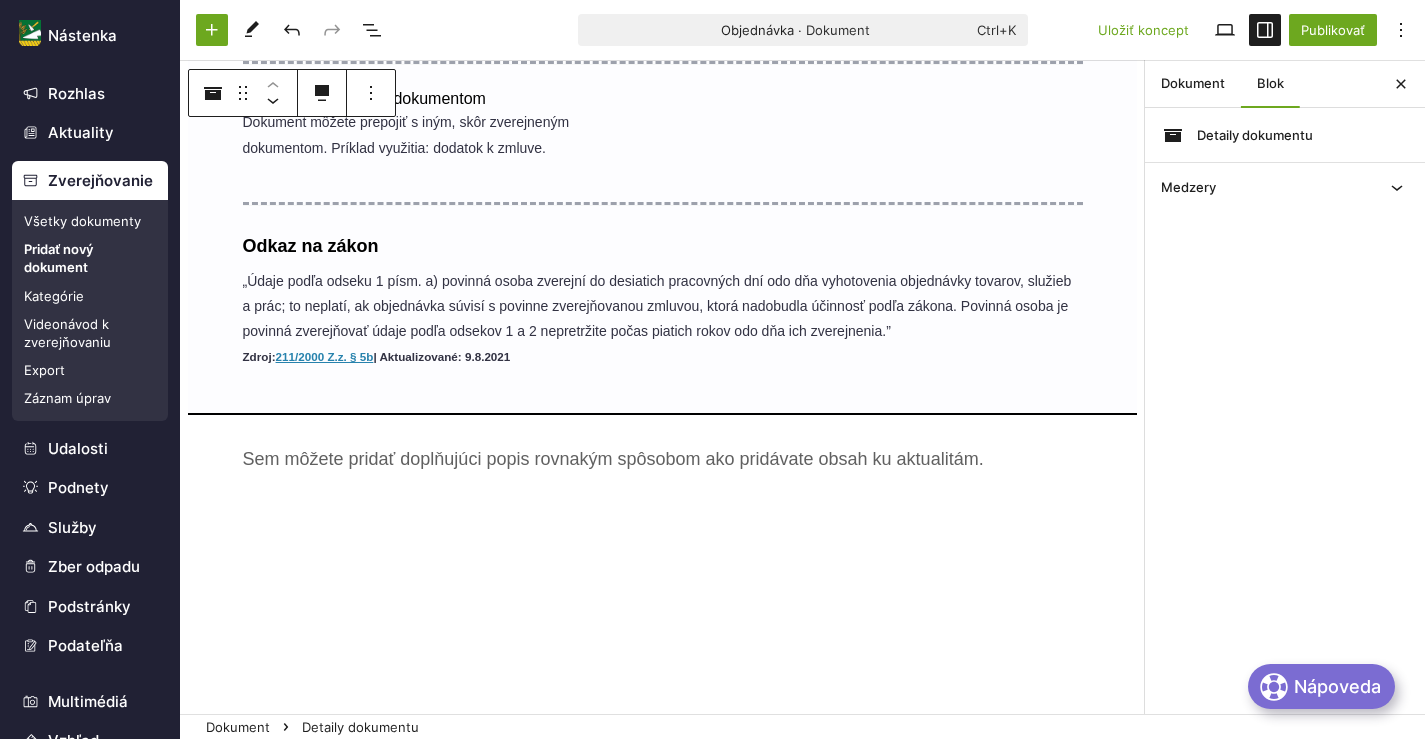 click on "﻿" at bounding box center [663, 459] 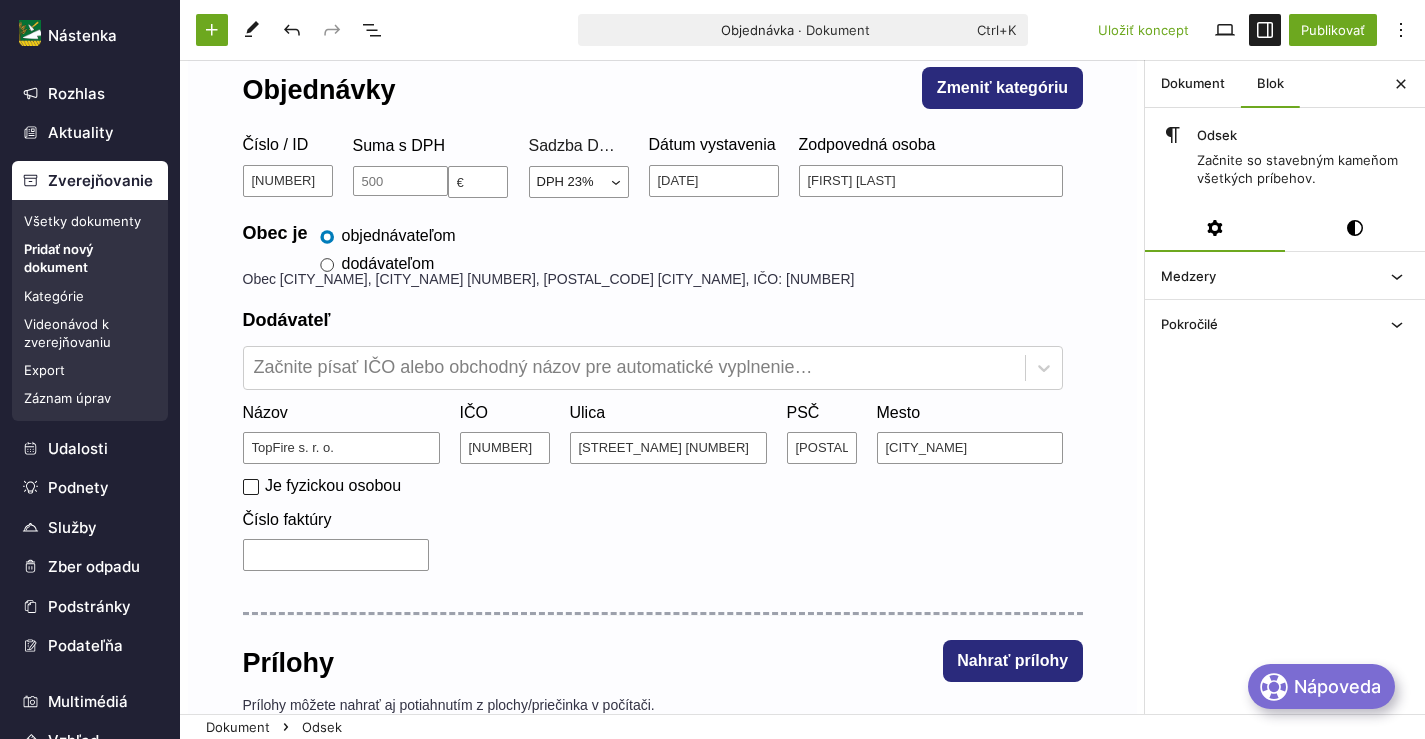 scroll, scrollTop: 0, scrollLeft: 0, axis: both 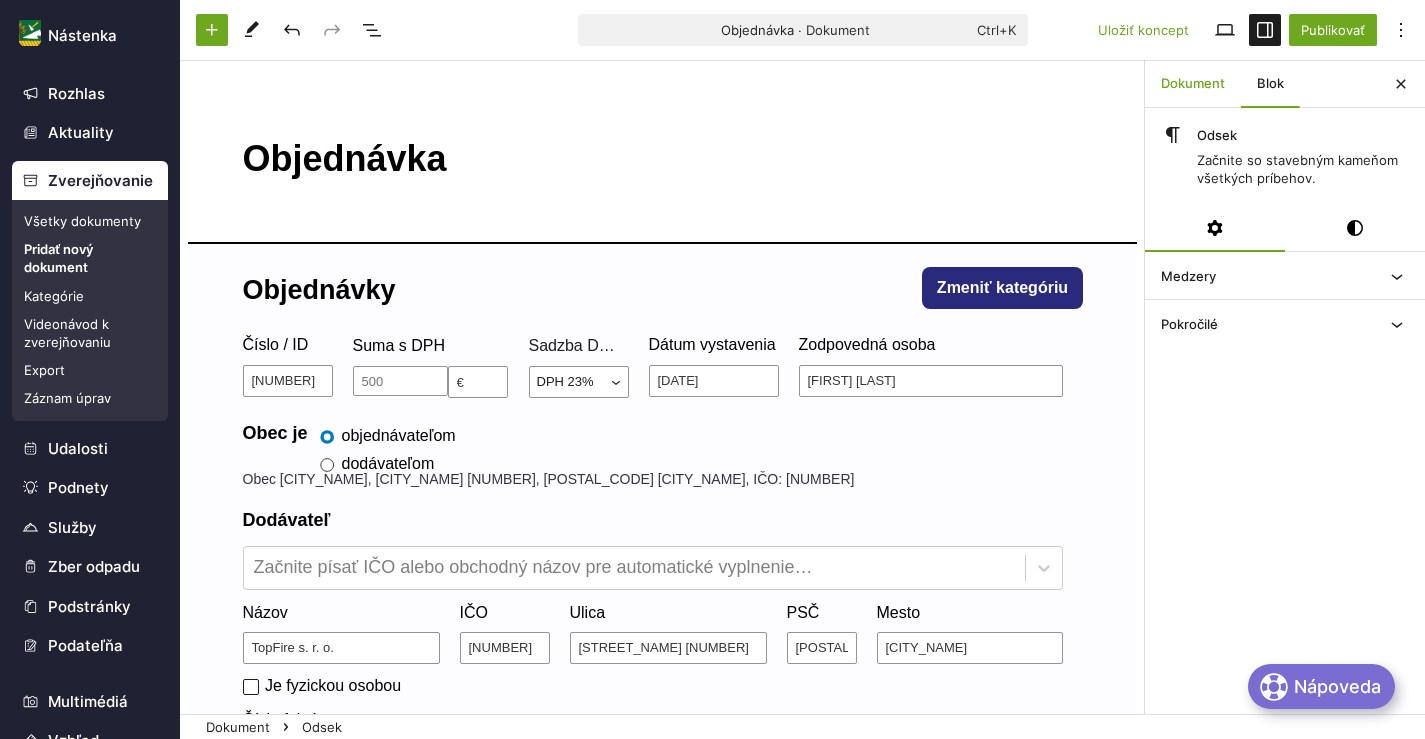 click on "Dokument" at bounding box center (1193, 84) 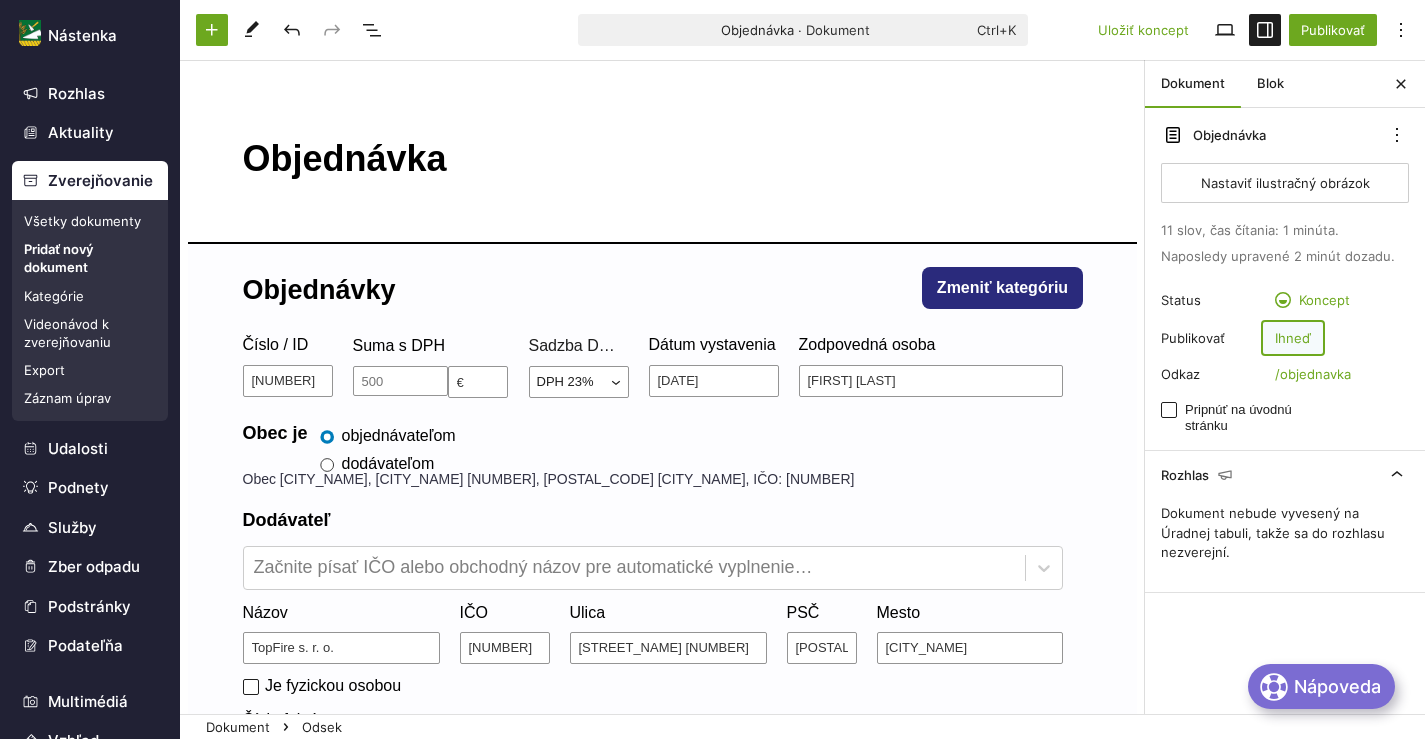 click on "Ihneď" at bounding box center (1293, 338) 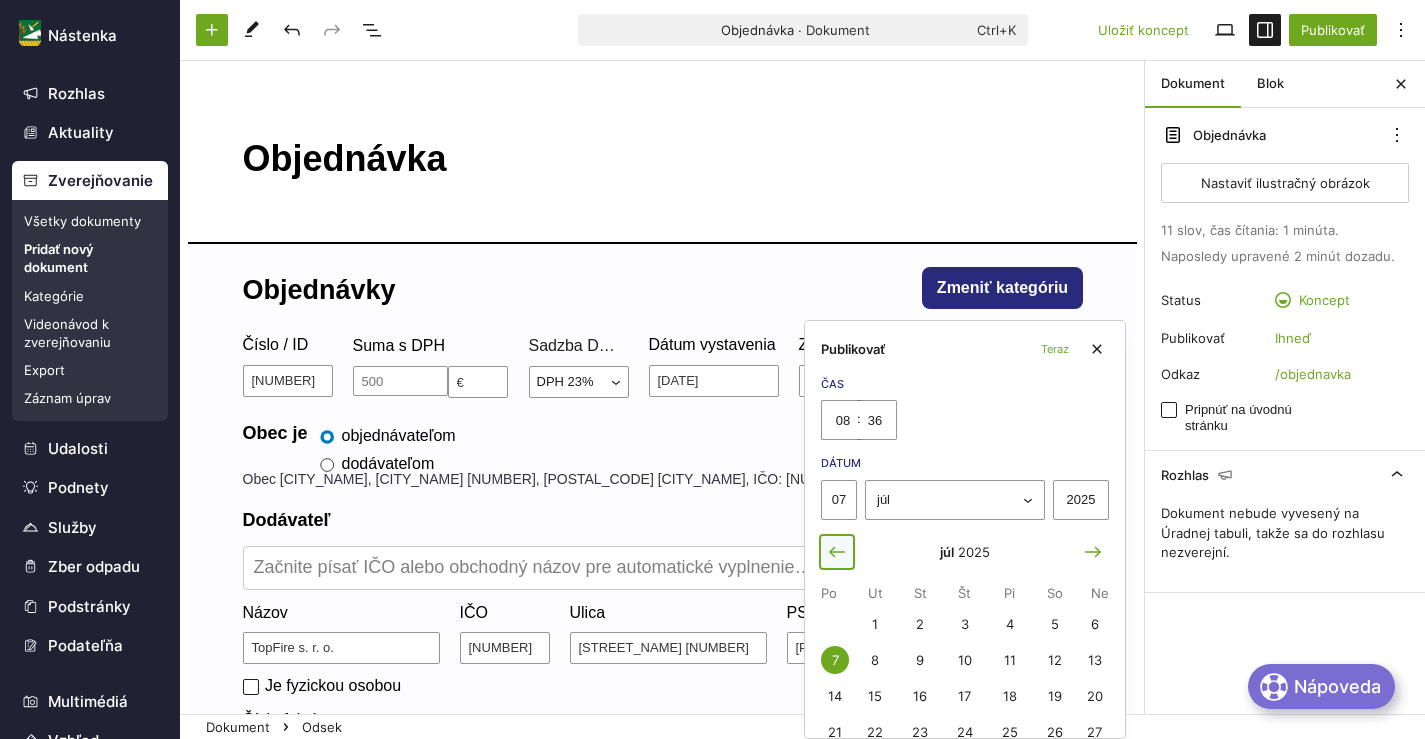 click at bounding box center (837, 552) 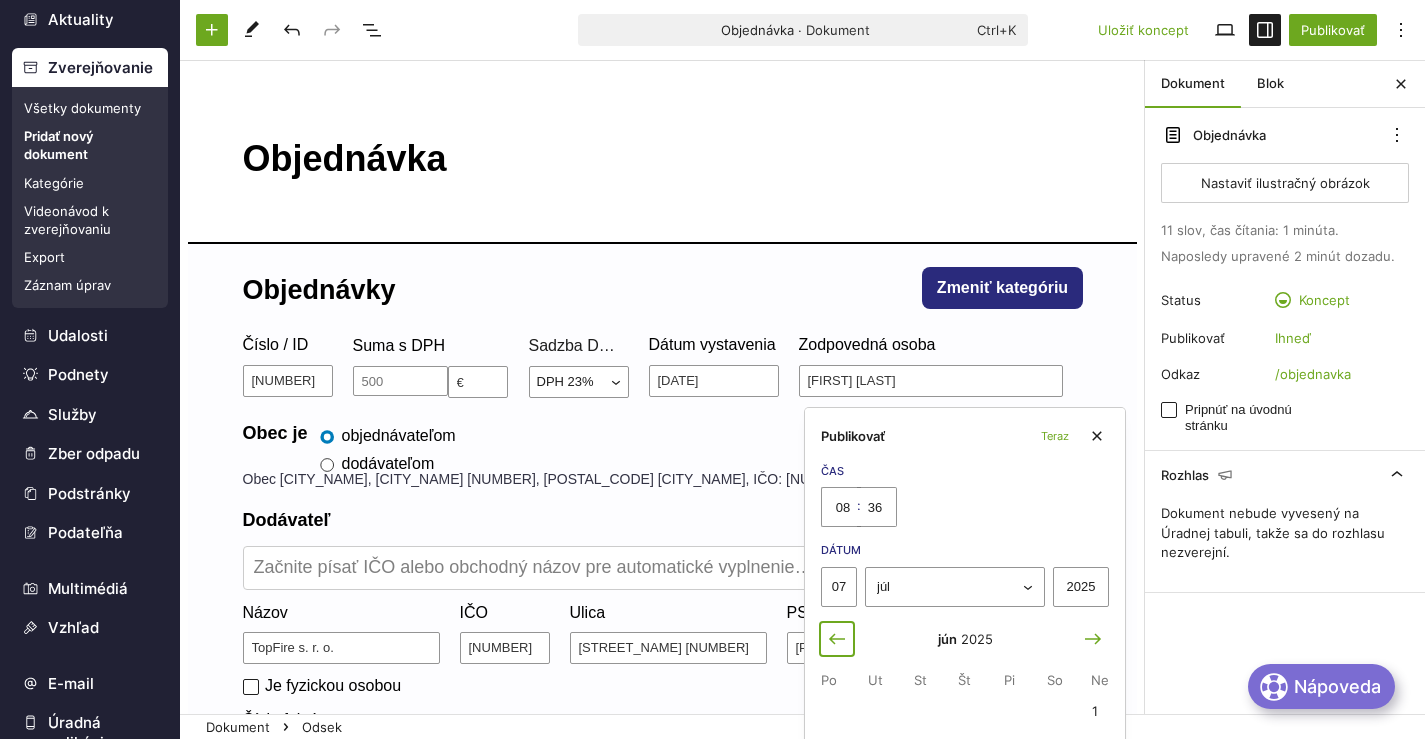 scroll, scrollTop: 200, scrollLeft: 0, axis: vertical 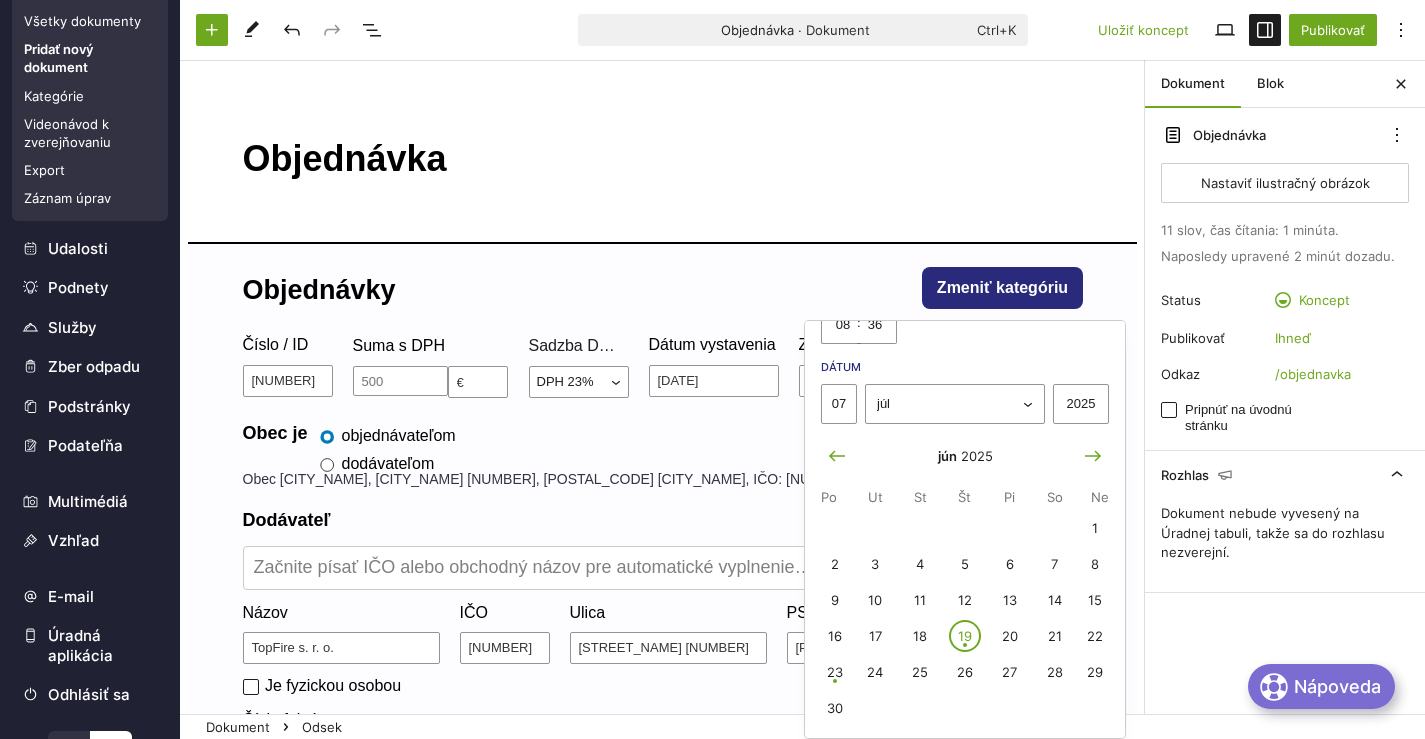 click on "19" at bounding box center (965, 636) 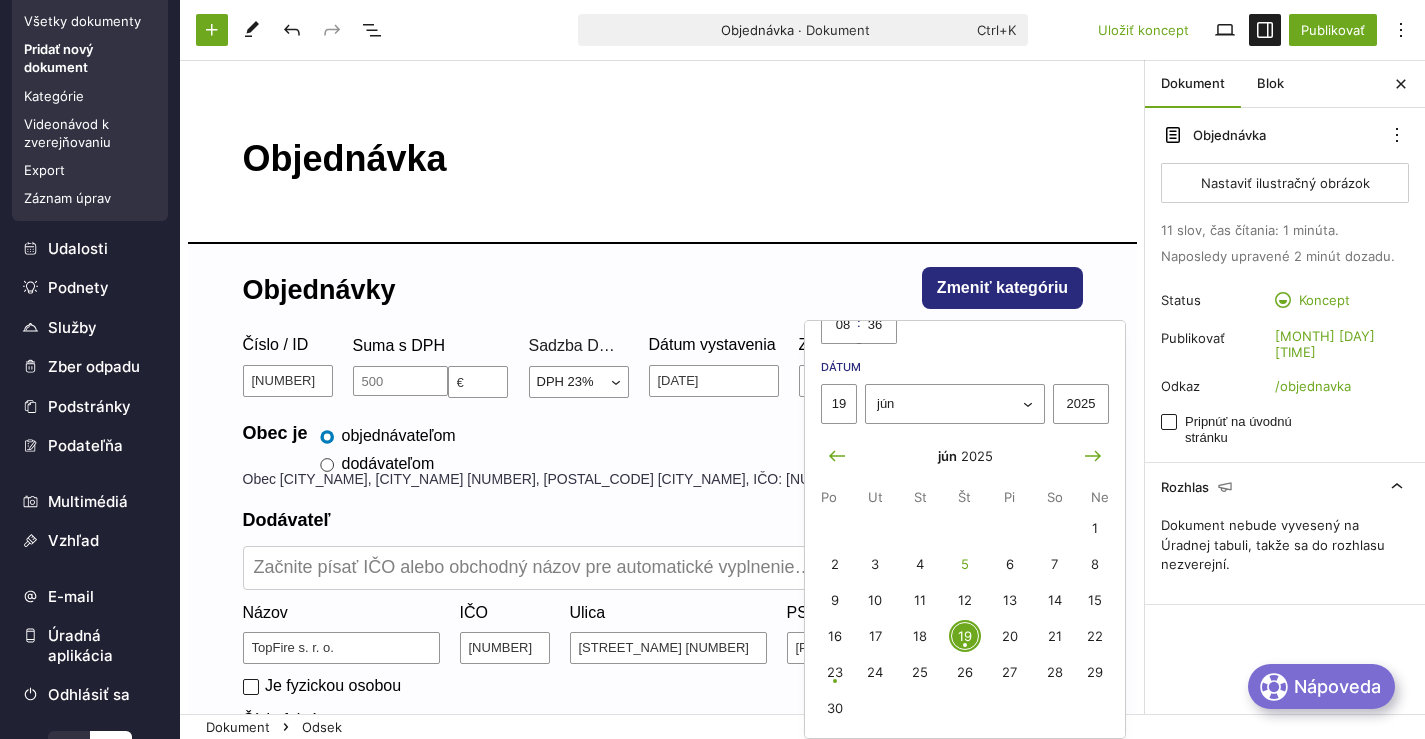 scroll, scrollTop: 0, scrollLeft: 0, axis: both 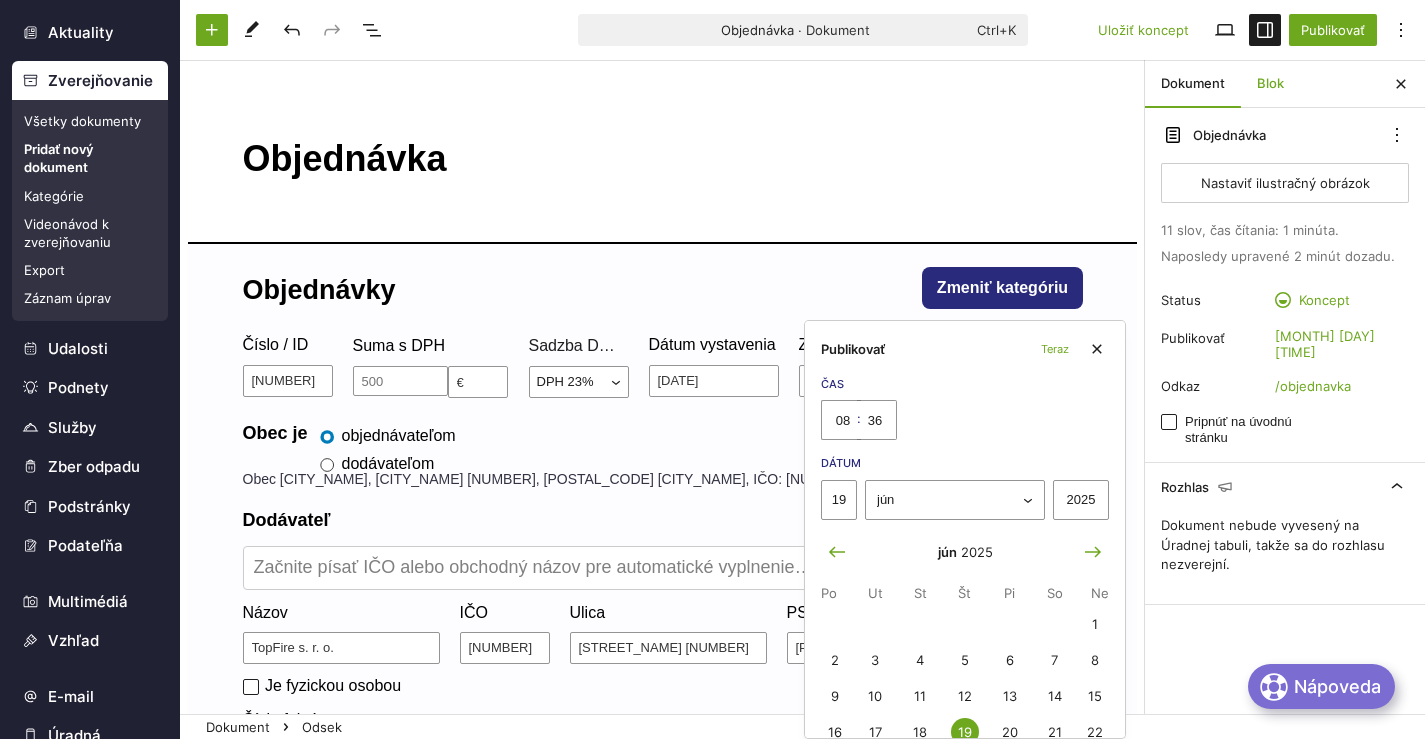 click on "Blok" at bounding box center (1270, 84) 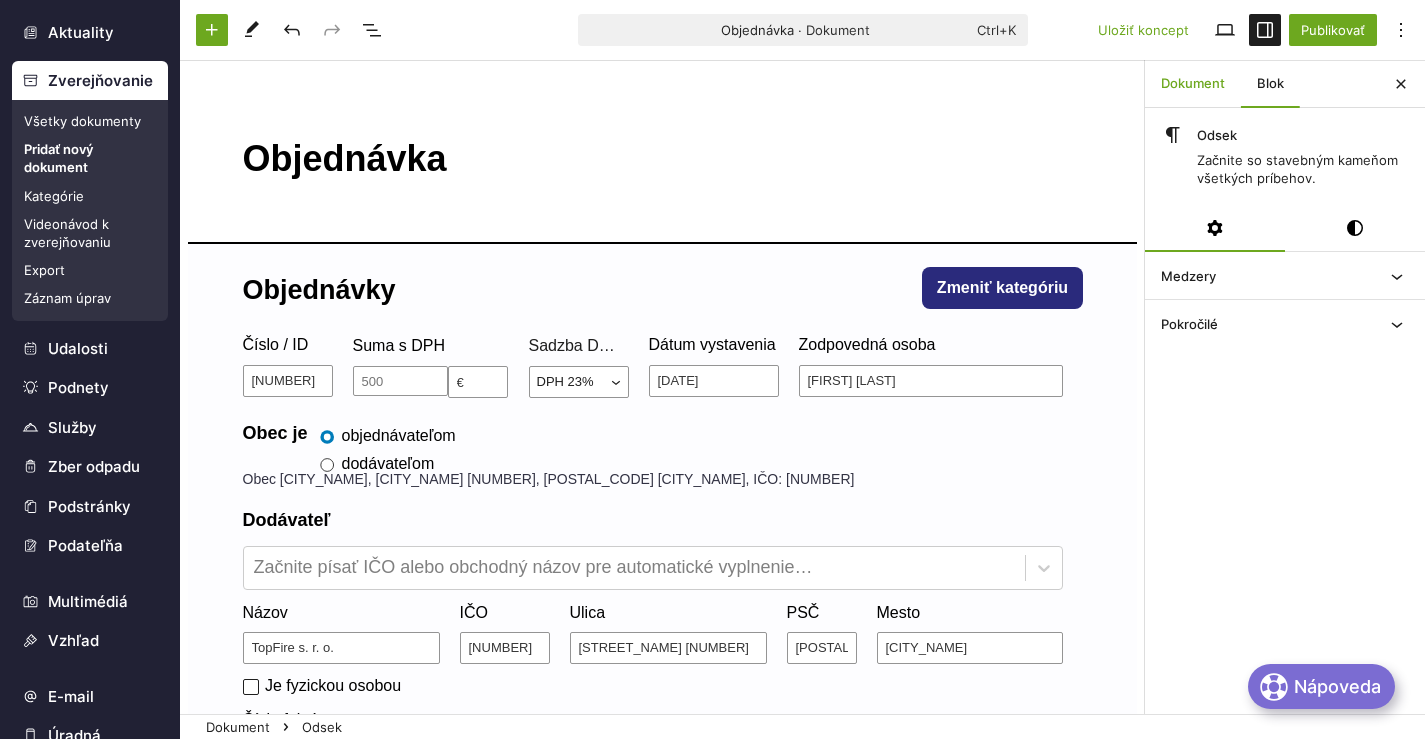 click on "Dokument" at bounding box center [1193, 84] 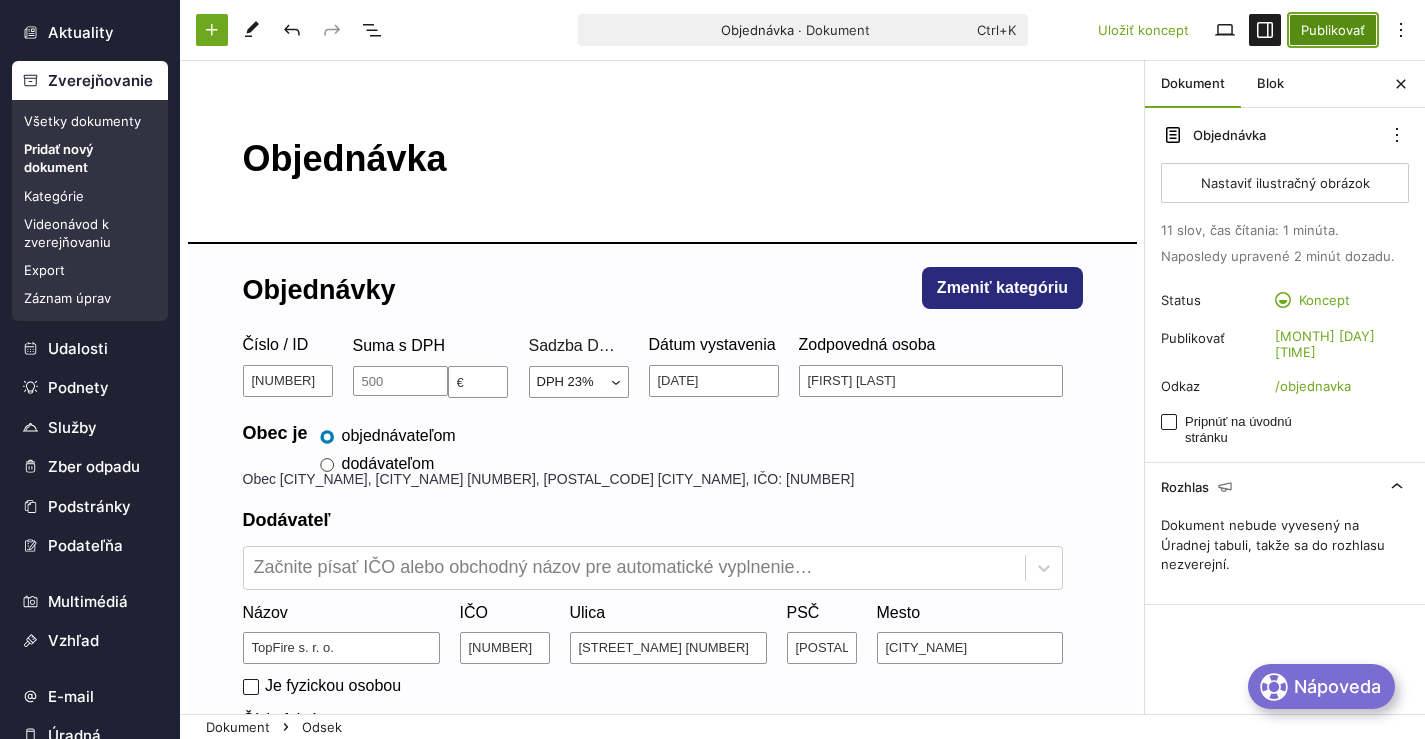 click on "Publikovať" at bounding box center (1333, 30) 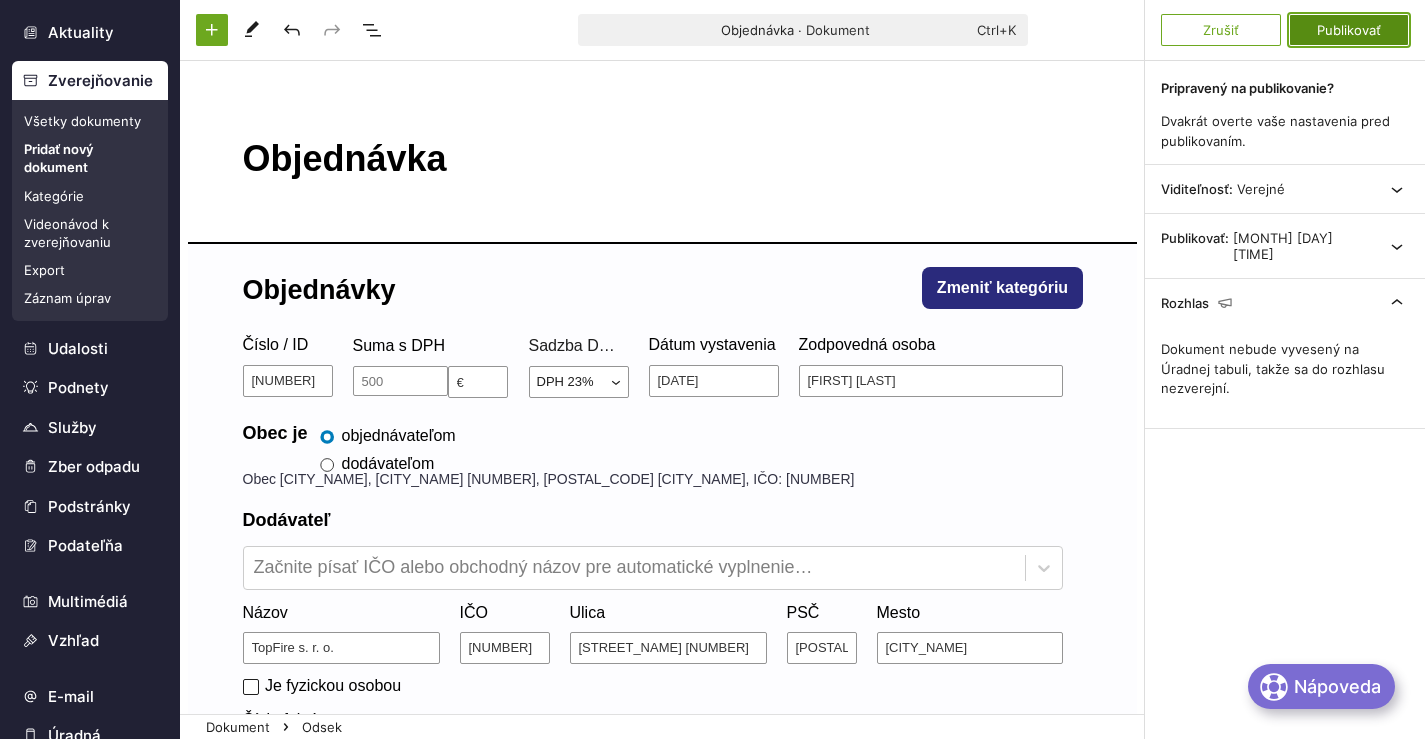 click on "Publikovať" at bounding box center [1349, 30] 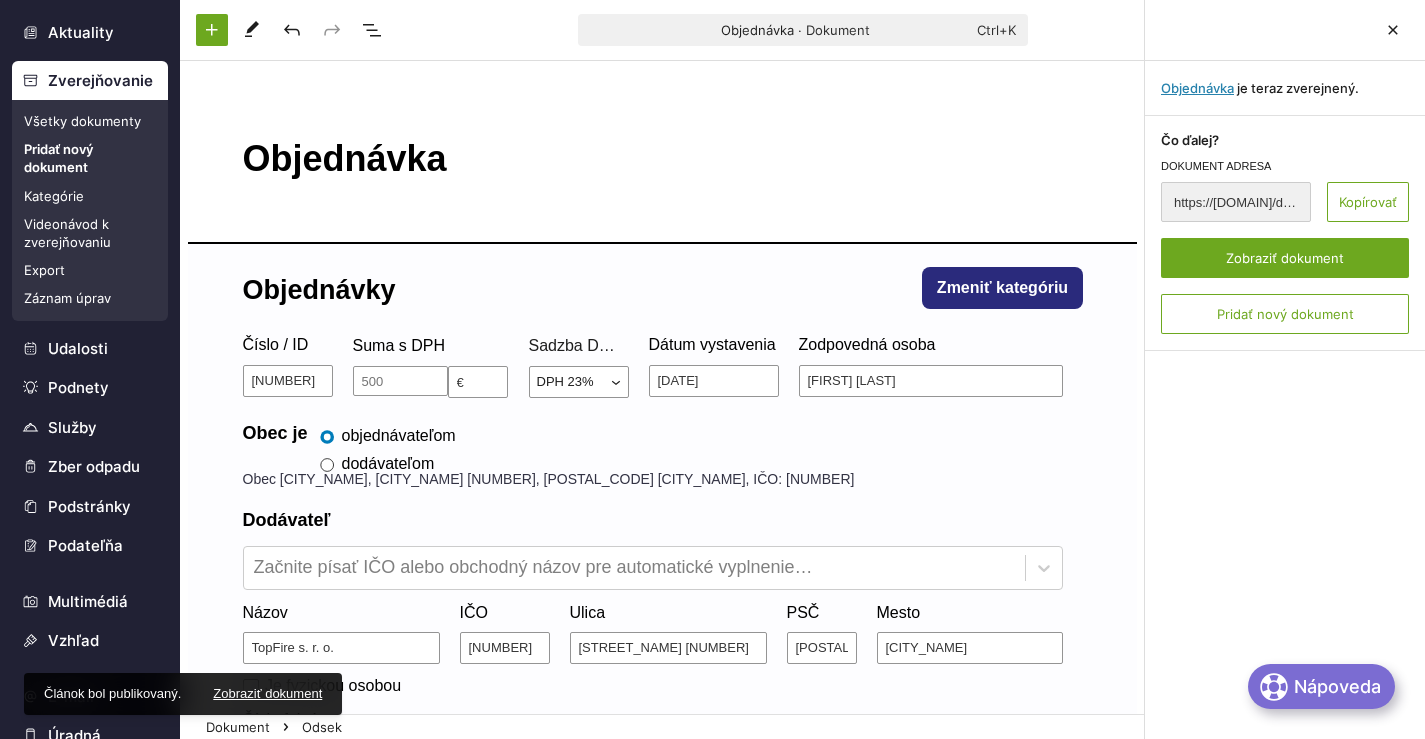 click on "Všetky dokumenty" at bounding box center (90, 121) 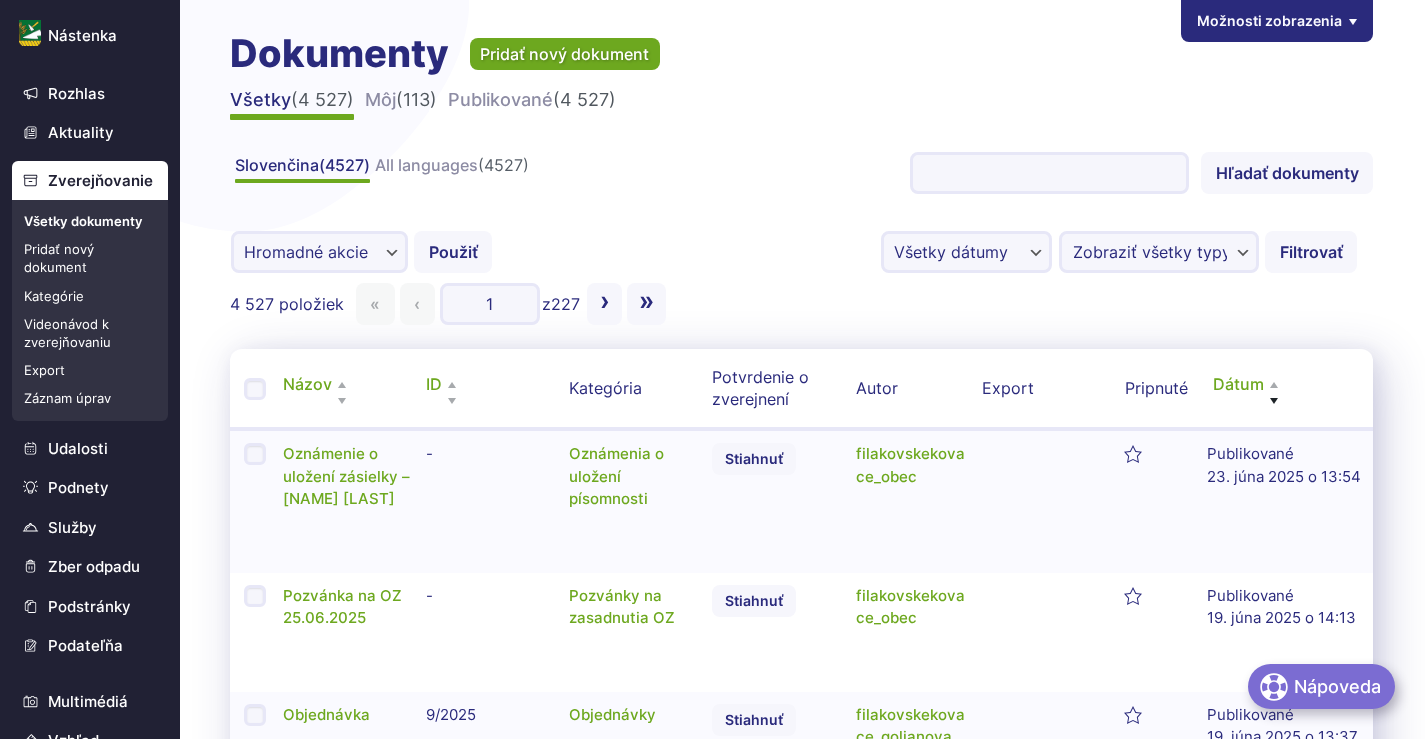 scroll, scrollTop: 0, scrollLeft: 0, axis: both 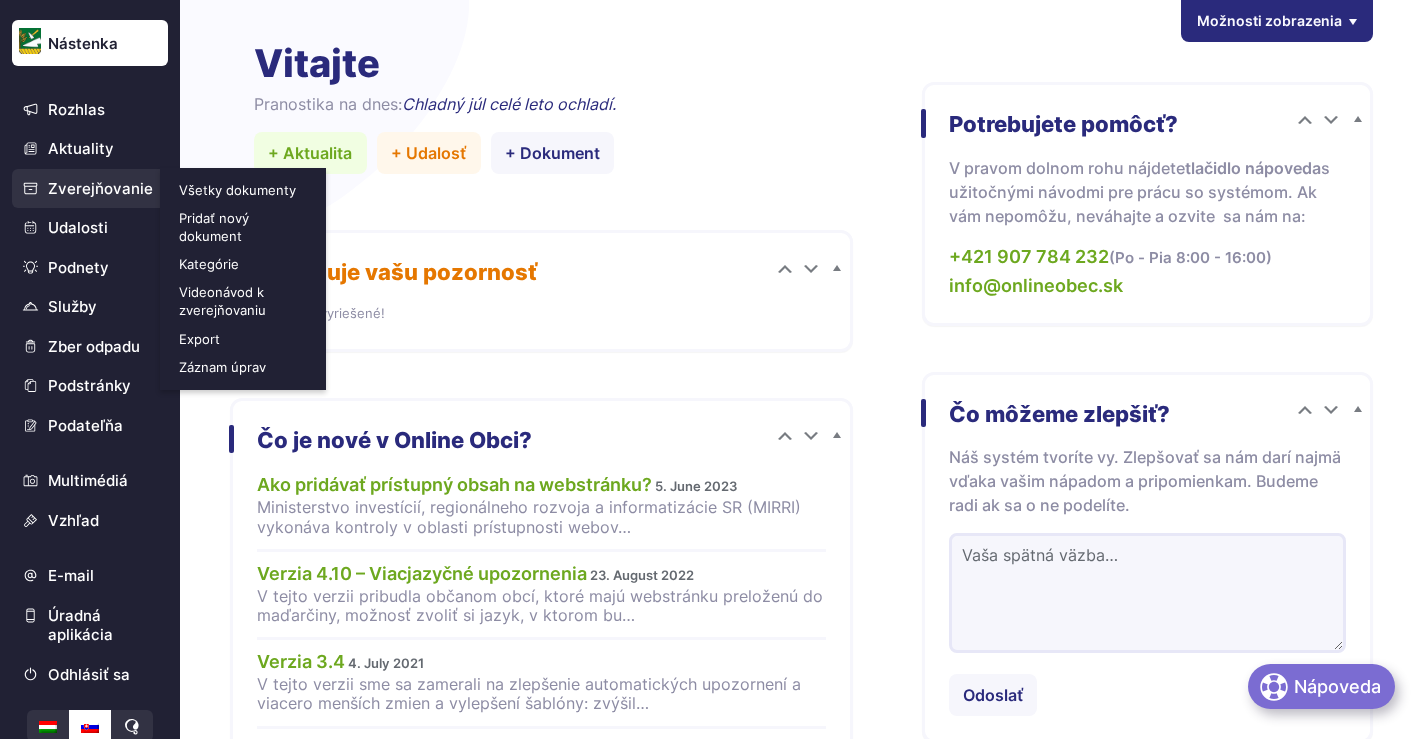 click on "Pridať nový dokument" at bounding box center (245, 227) 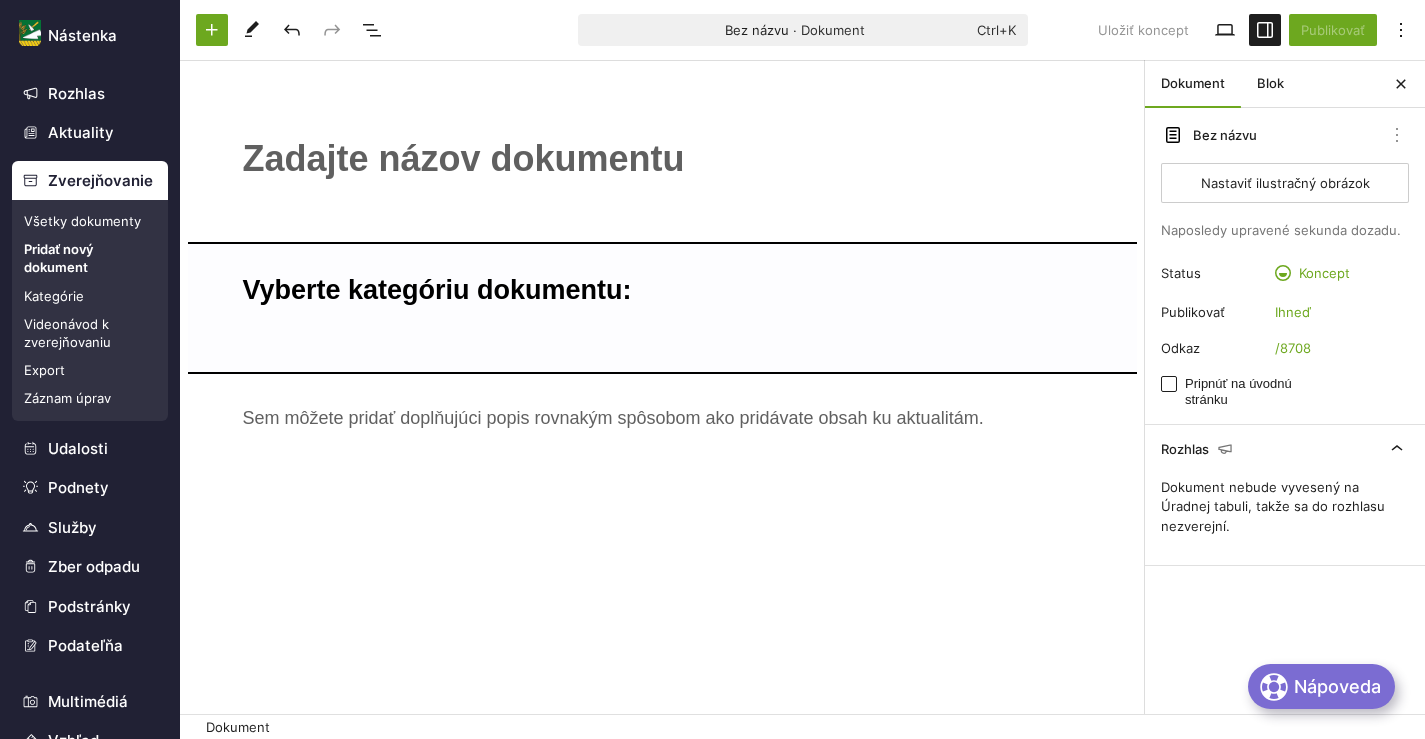 scroll, scrollTop: 0, scrollLeft: 0, axis: both 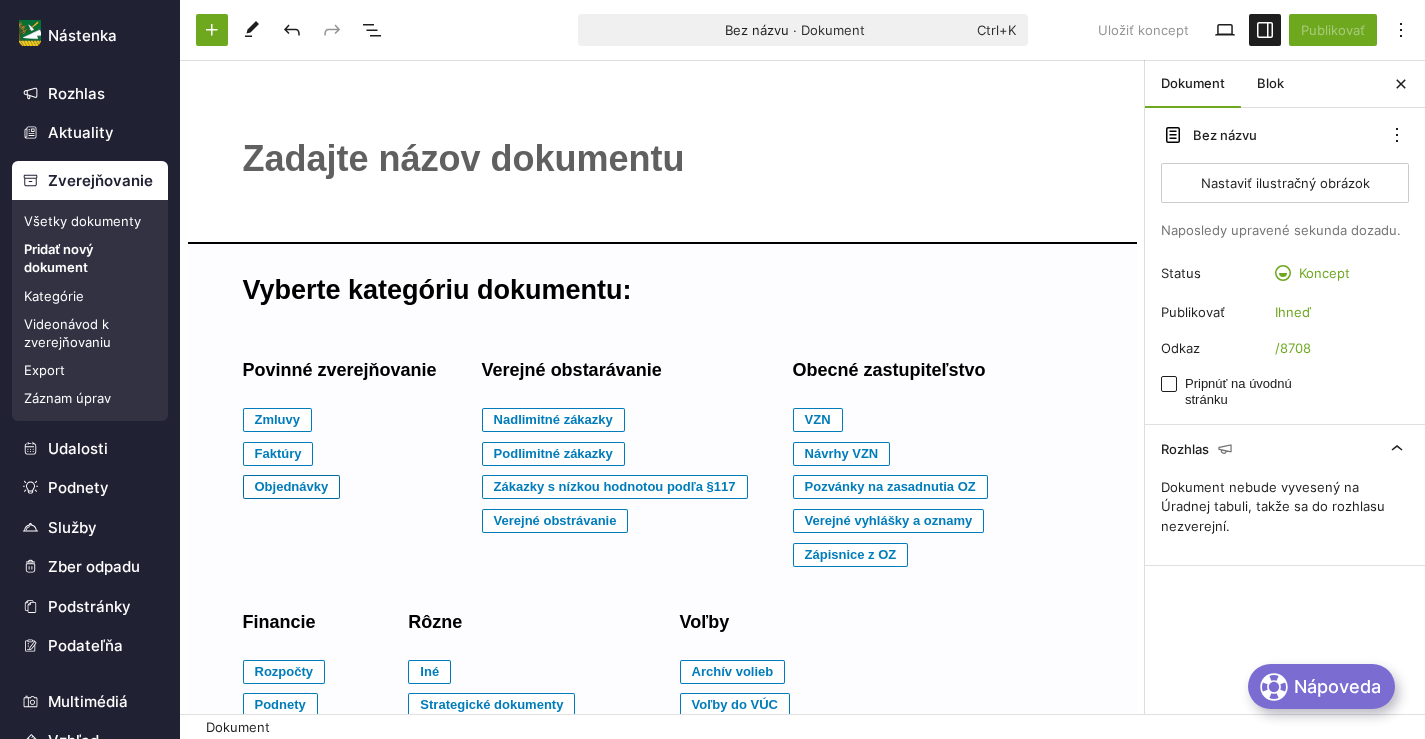 click on "Objednávky" at bounding box center (278, 420) 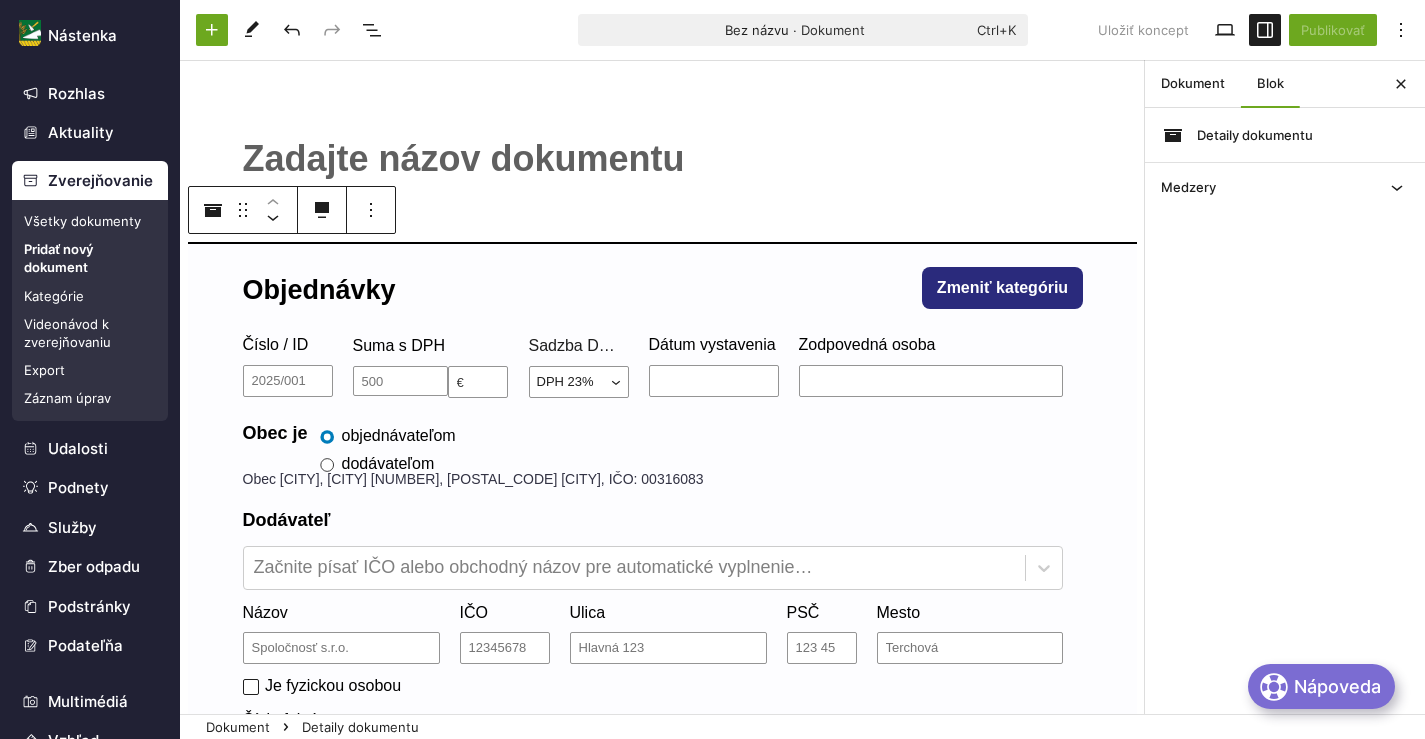 click on "﻿" at bounding box center (663, 159) 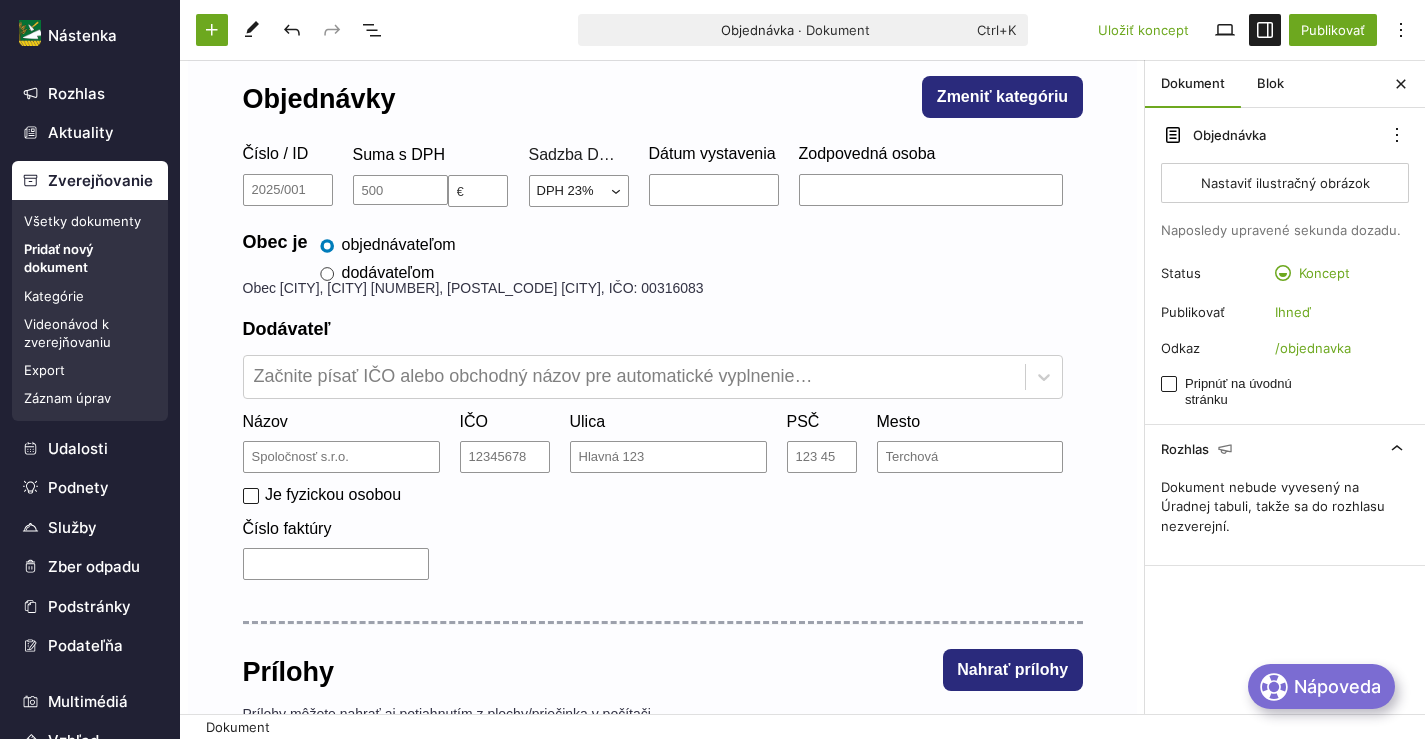 scroll, scrollTop: 200, scrollLeft: 0, axis: vertical 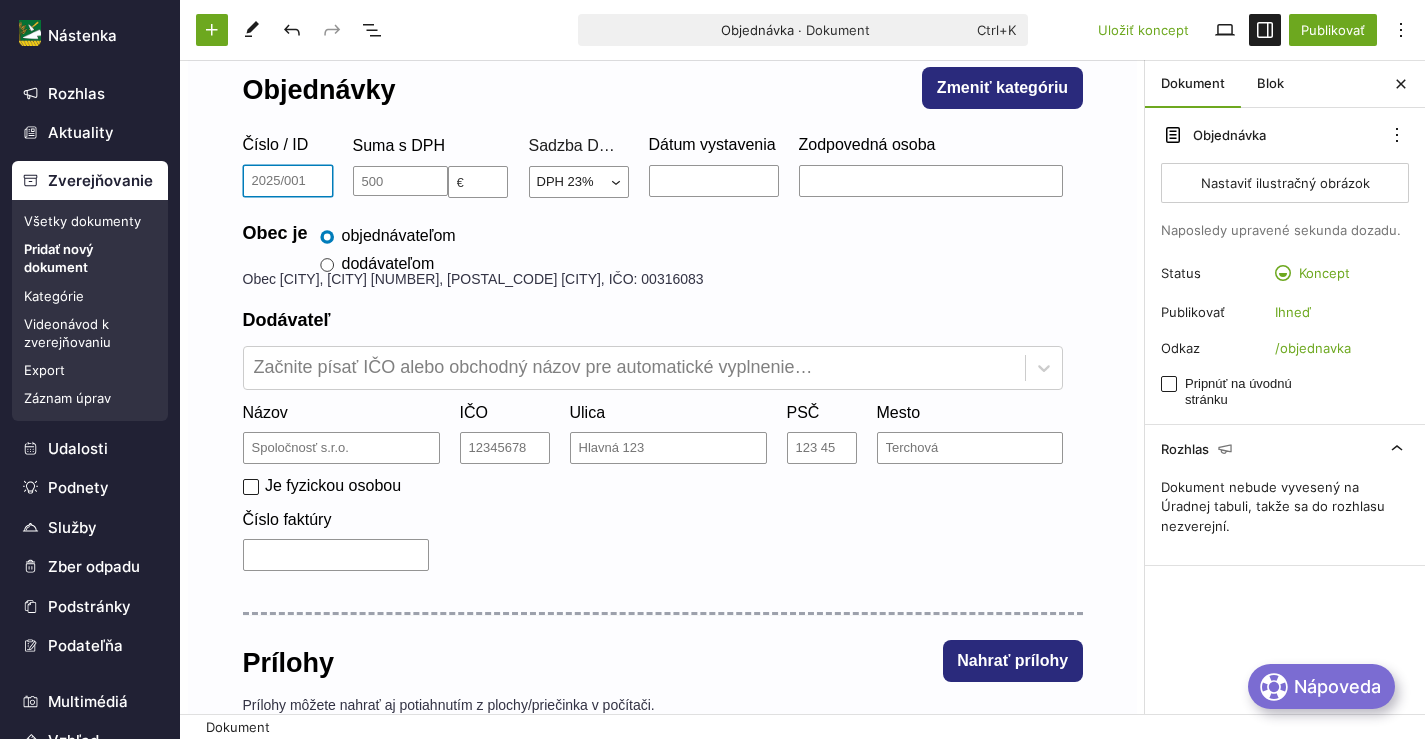 click on "Číslo / ID" at bounding box center [288, 181] 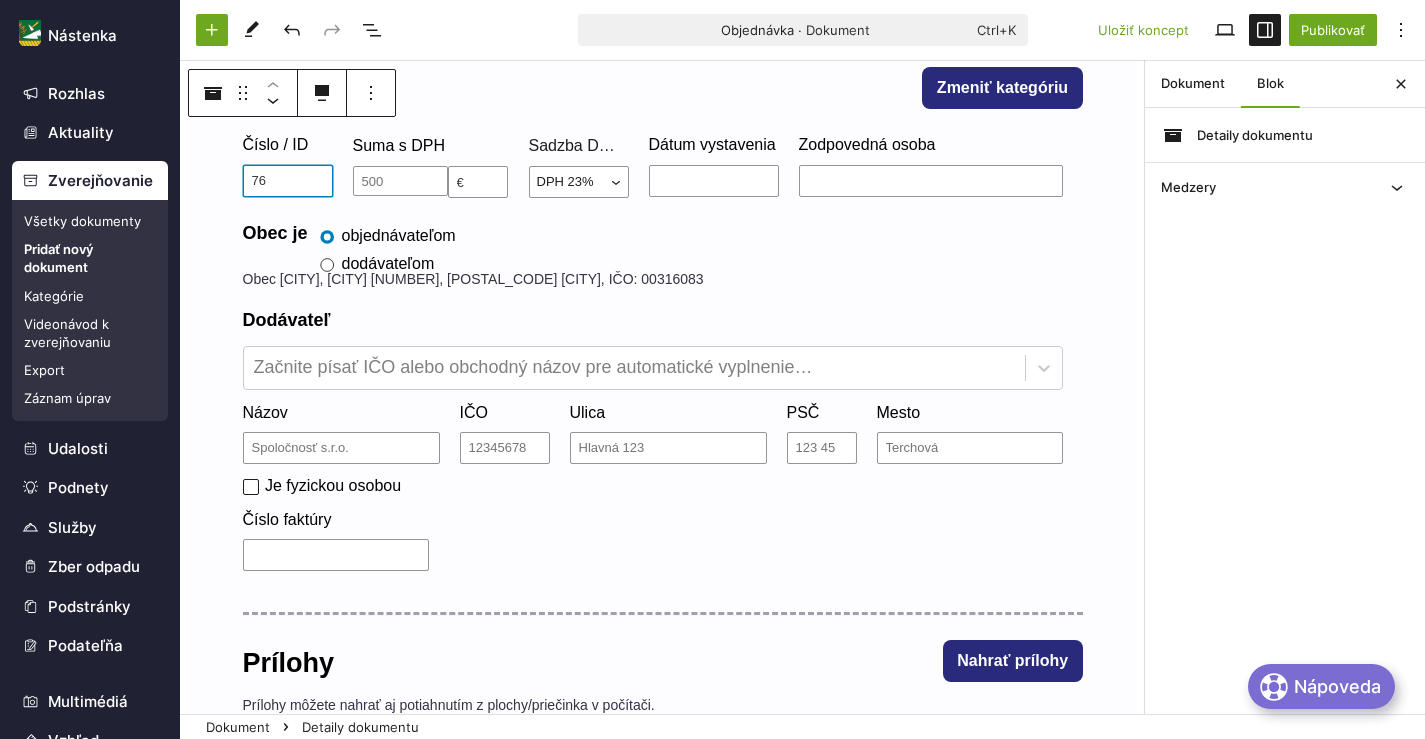 type on "76" 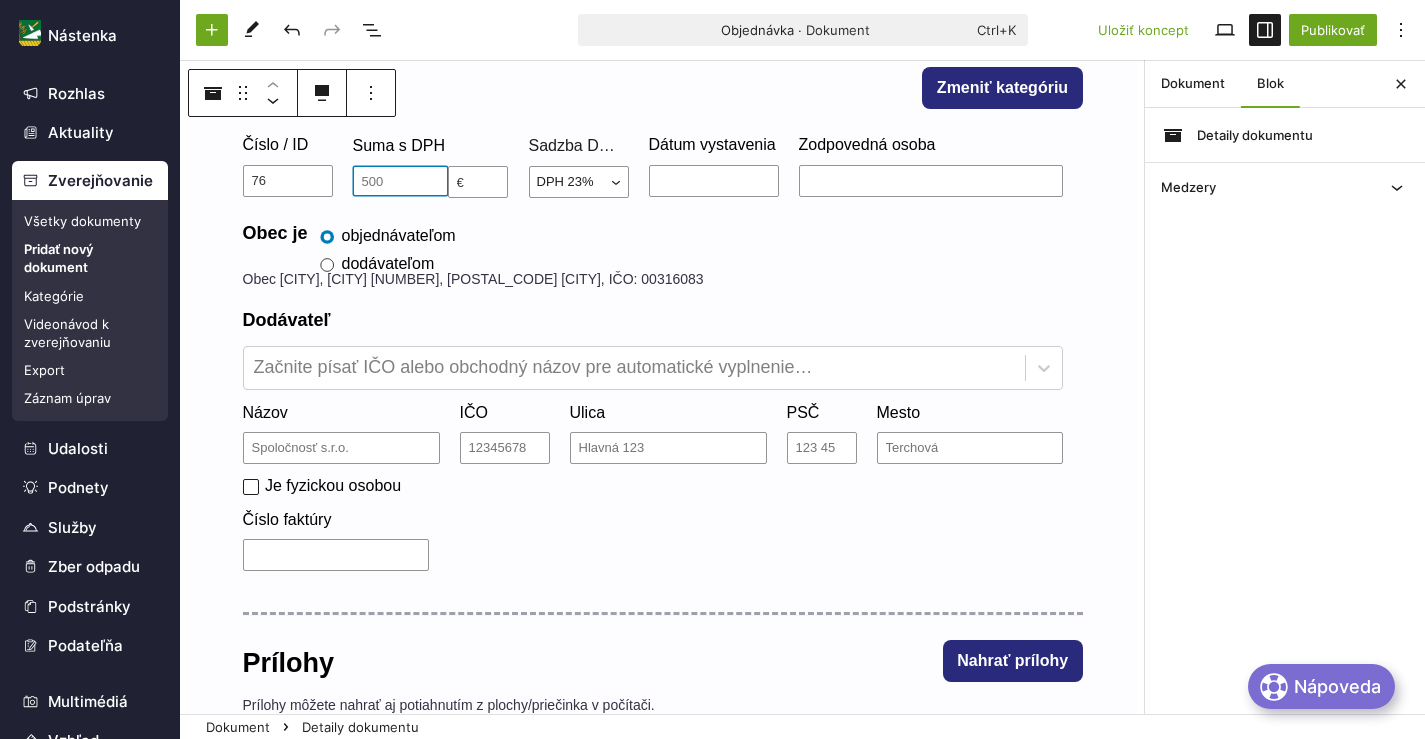 click at bounding box center [400, 181] 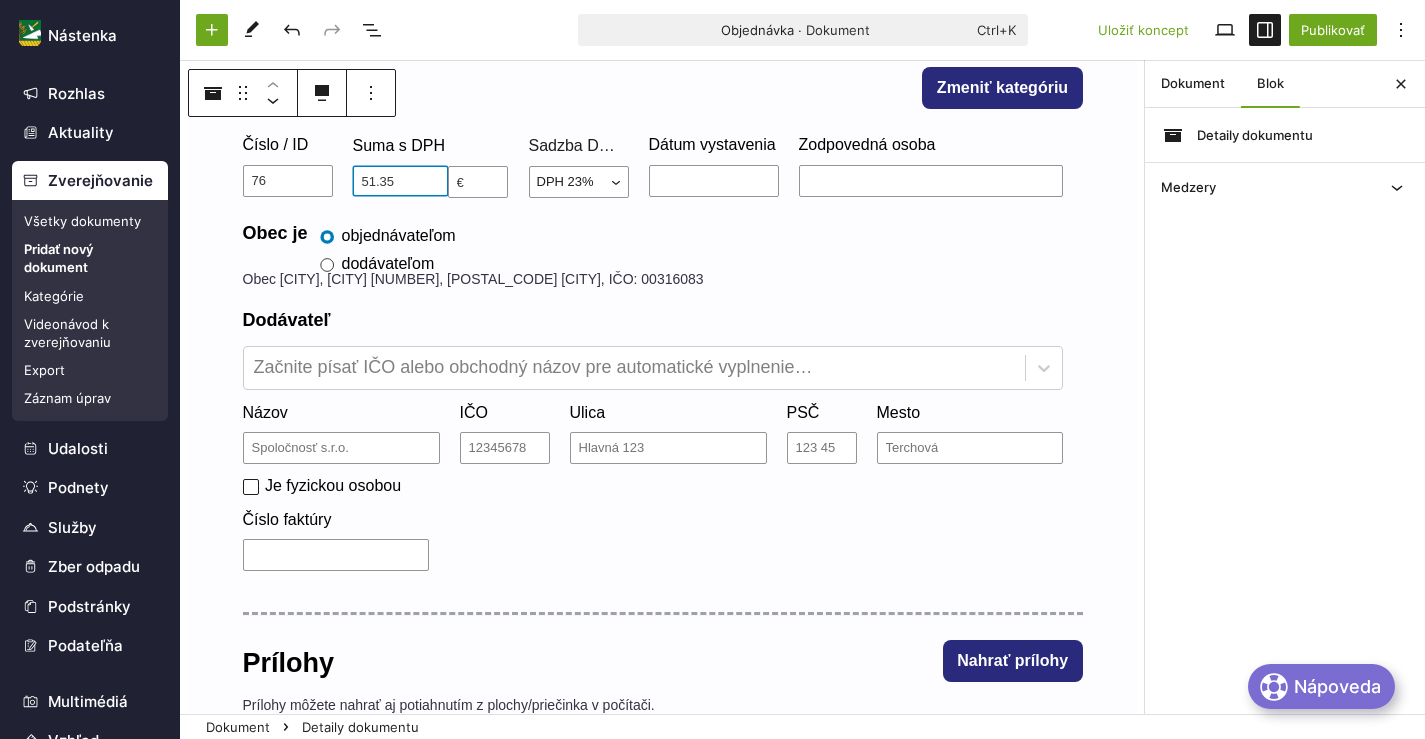 type on "51.35" 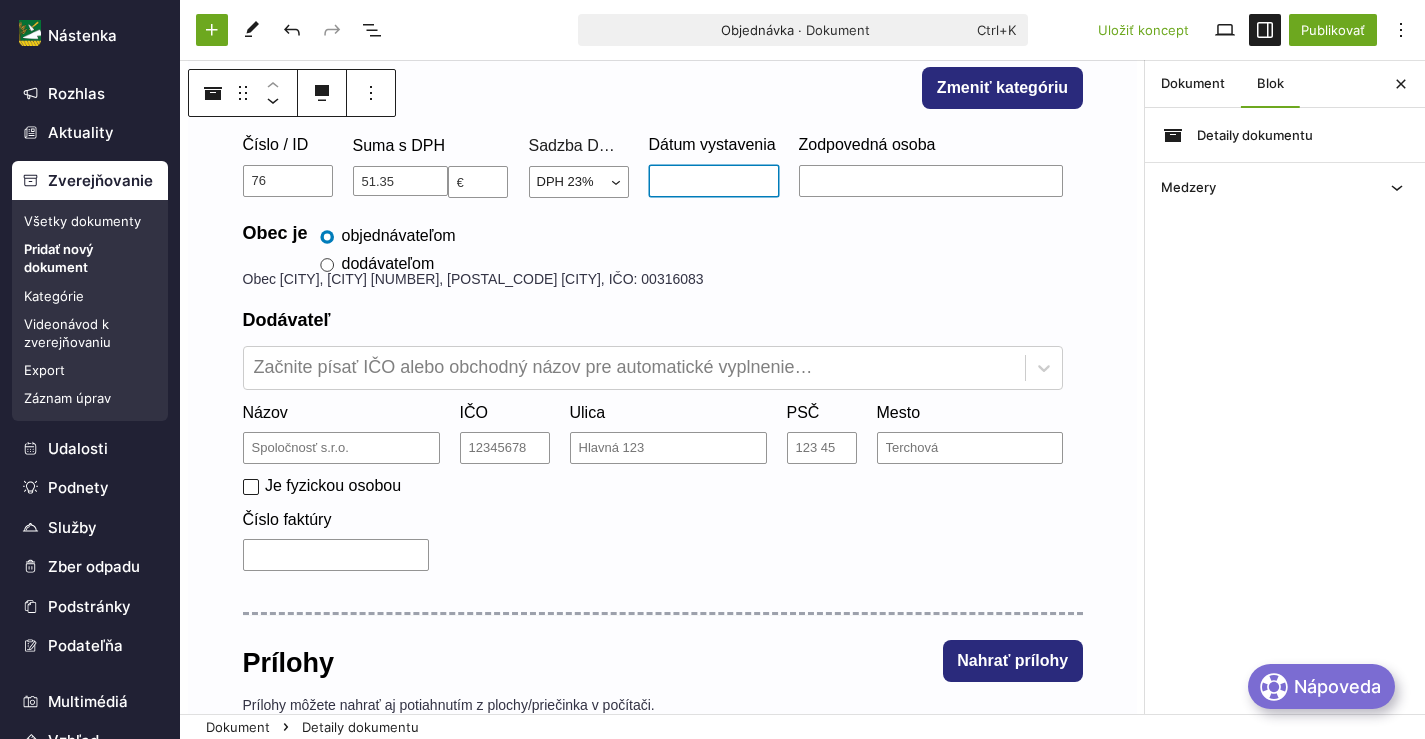 click on "Dátum vystavenia" at bounding box center [714, 181] 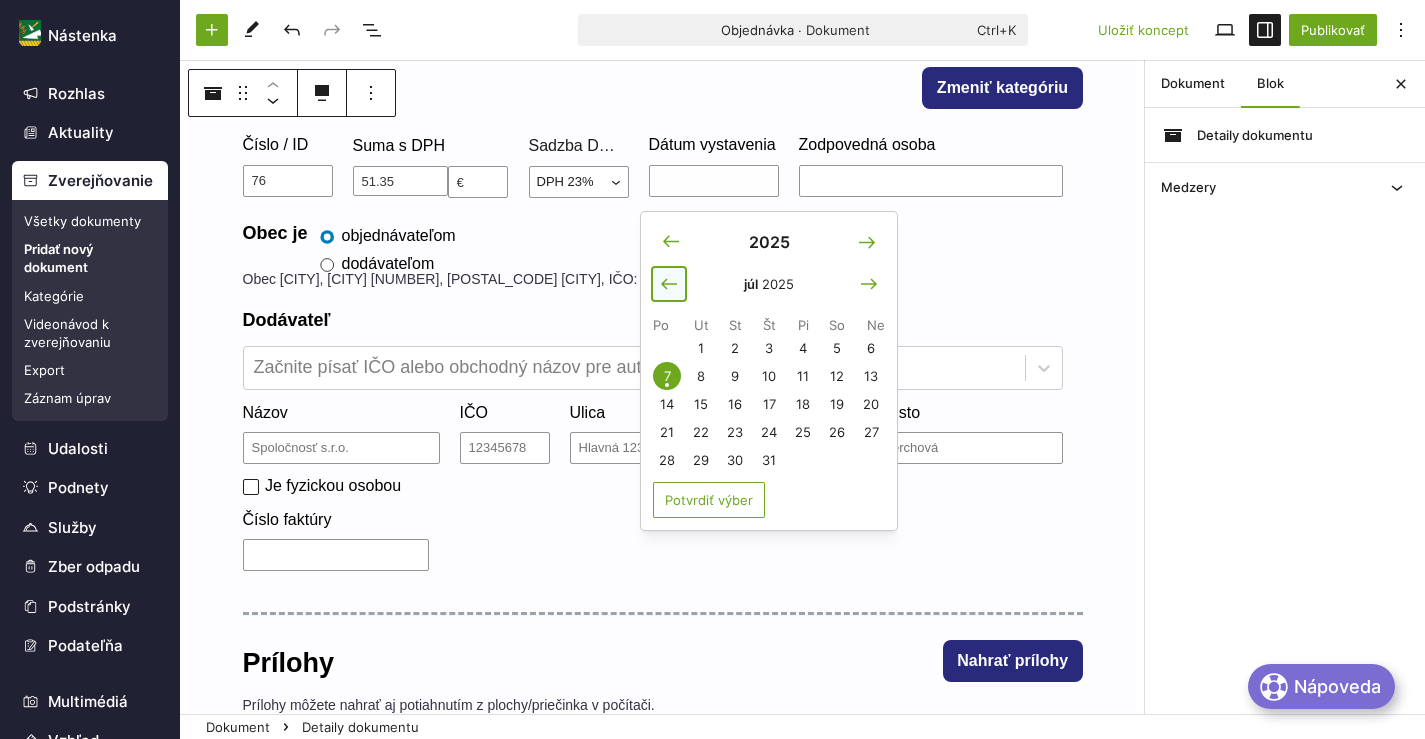 click at bounding box center [669, 284] 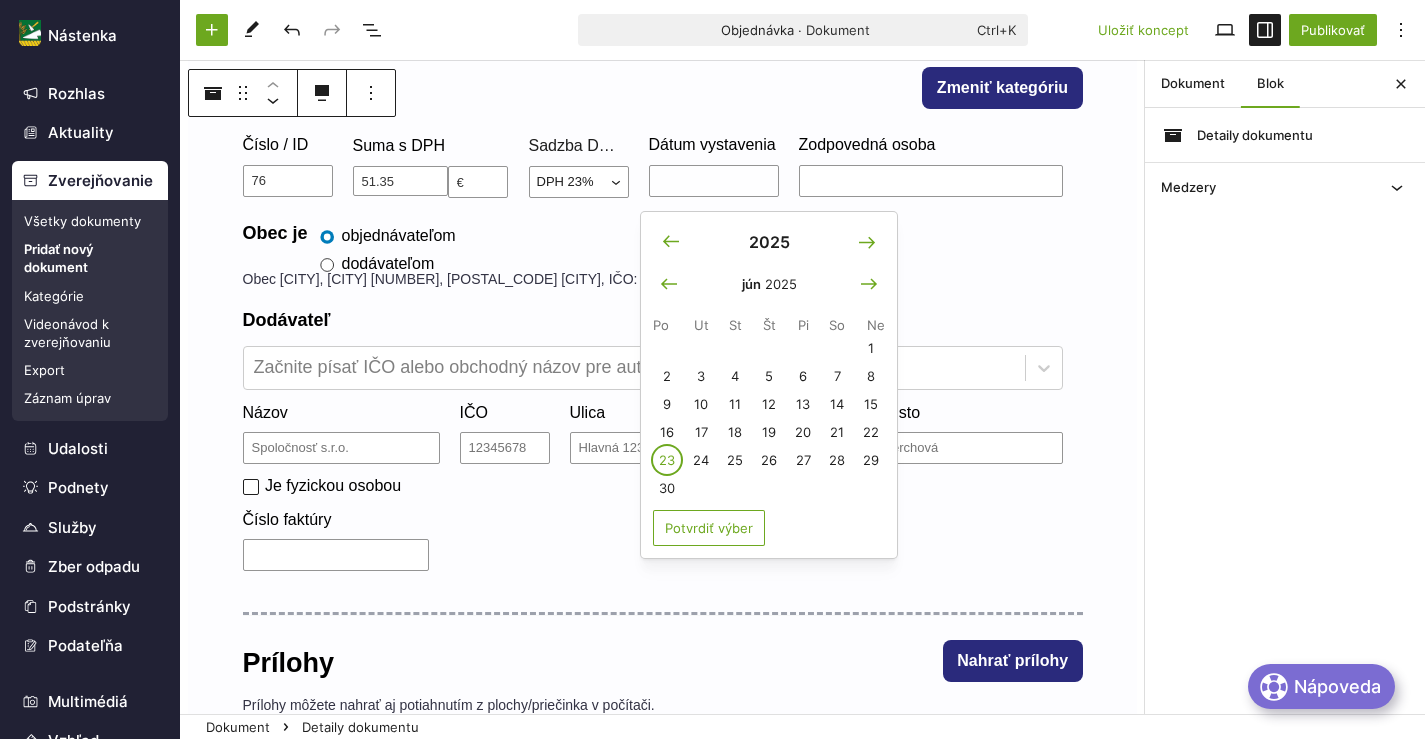 click on "23" at bounding box center (667, 460) 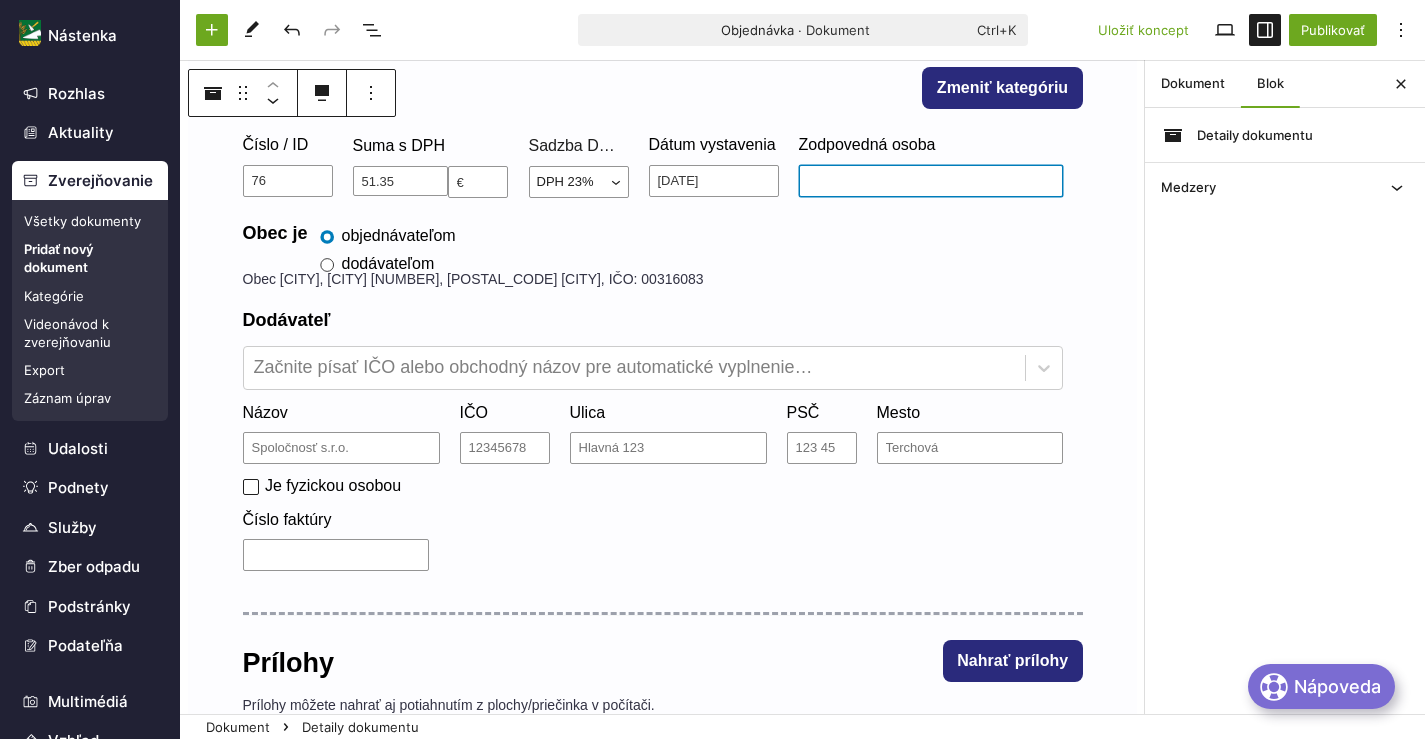 click on "Zodpovedná osoba" at bounding box center [931, 181] 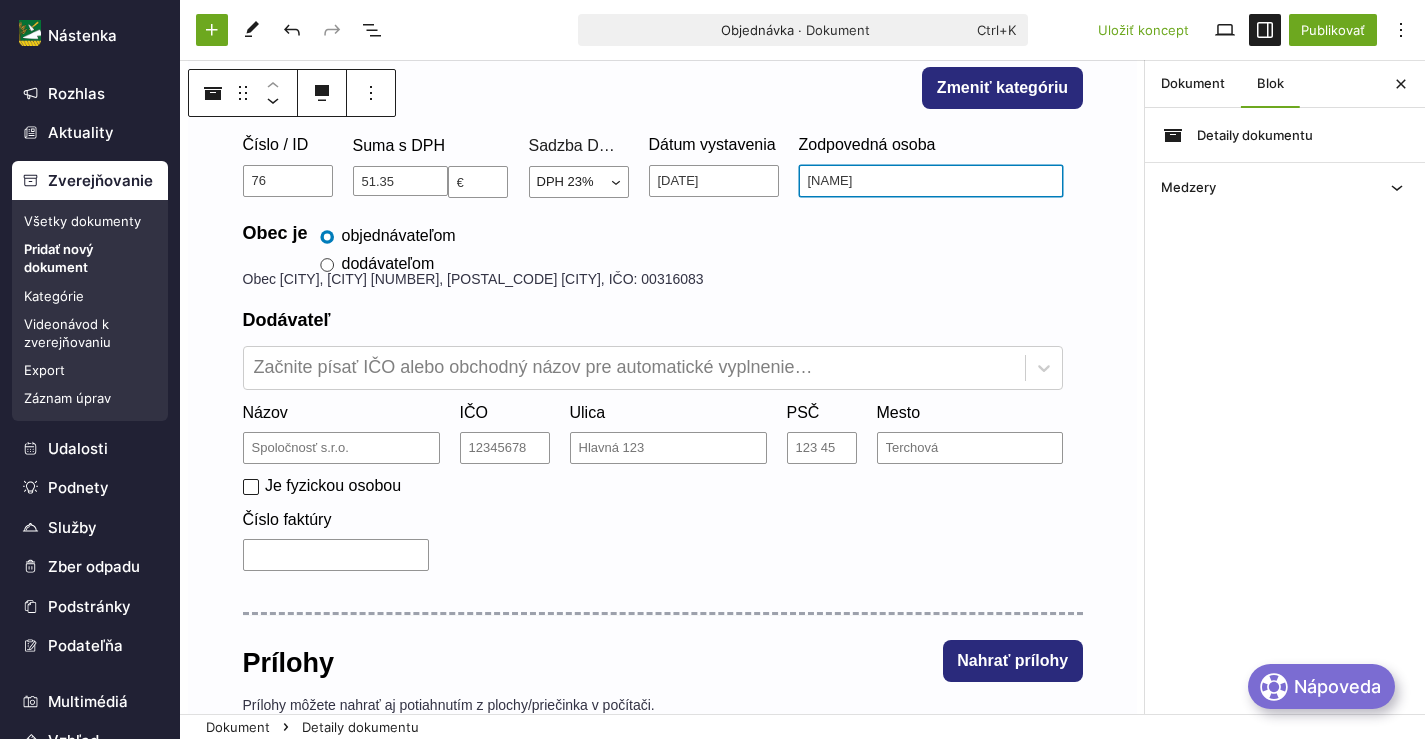 type on "Michal Muránsky" 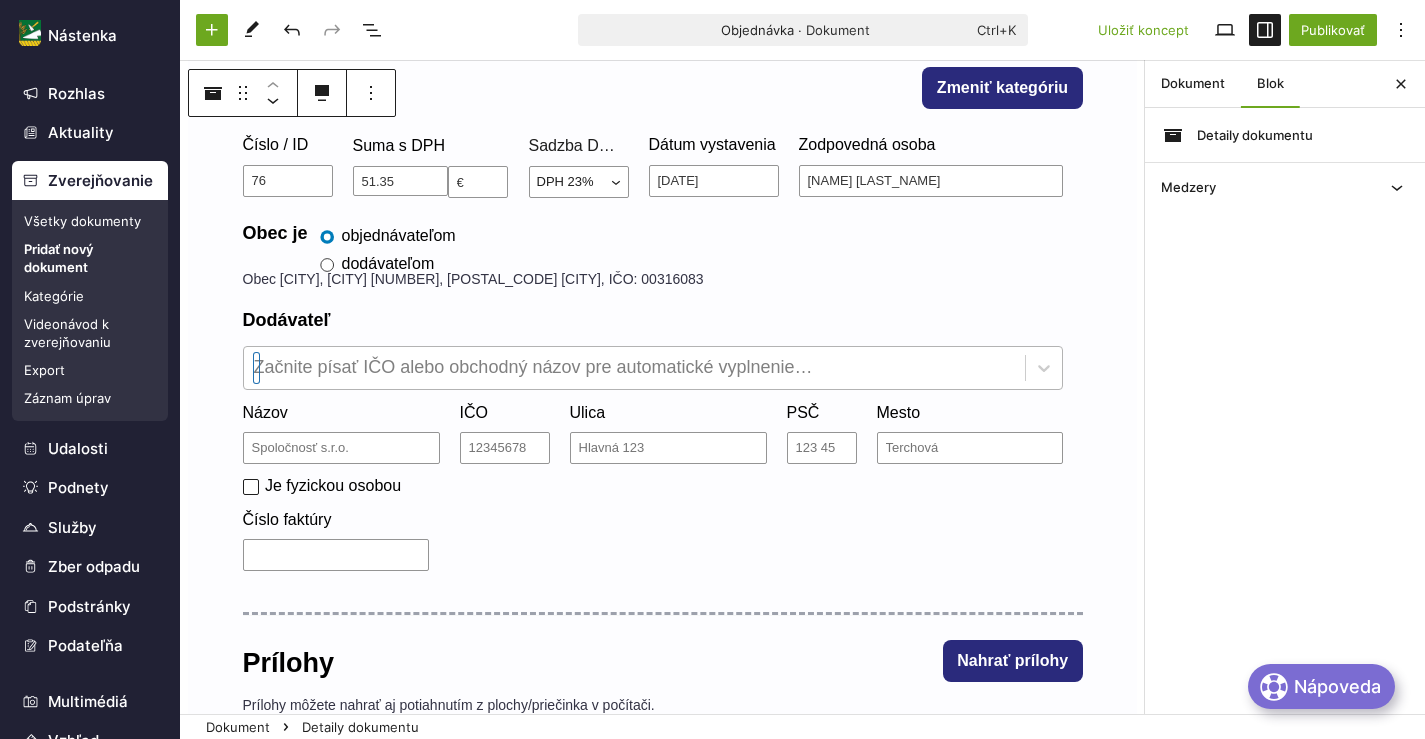 click at bounding box center (634, 368) 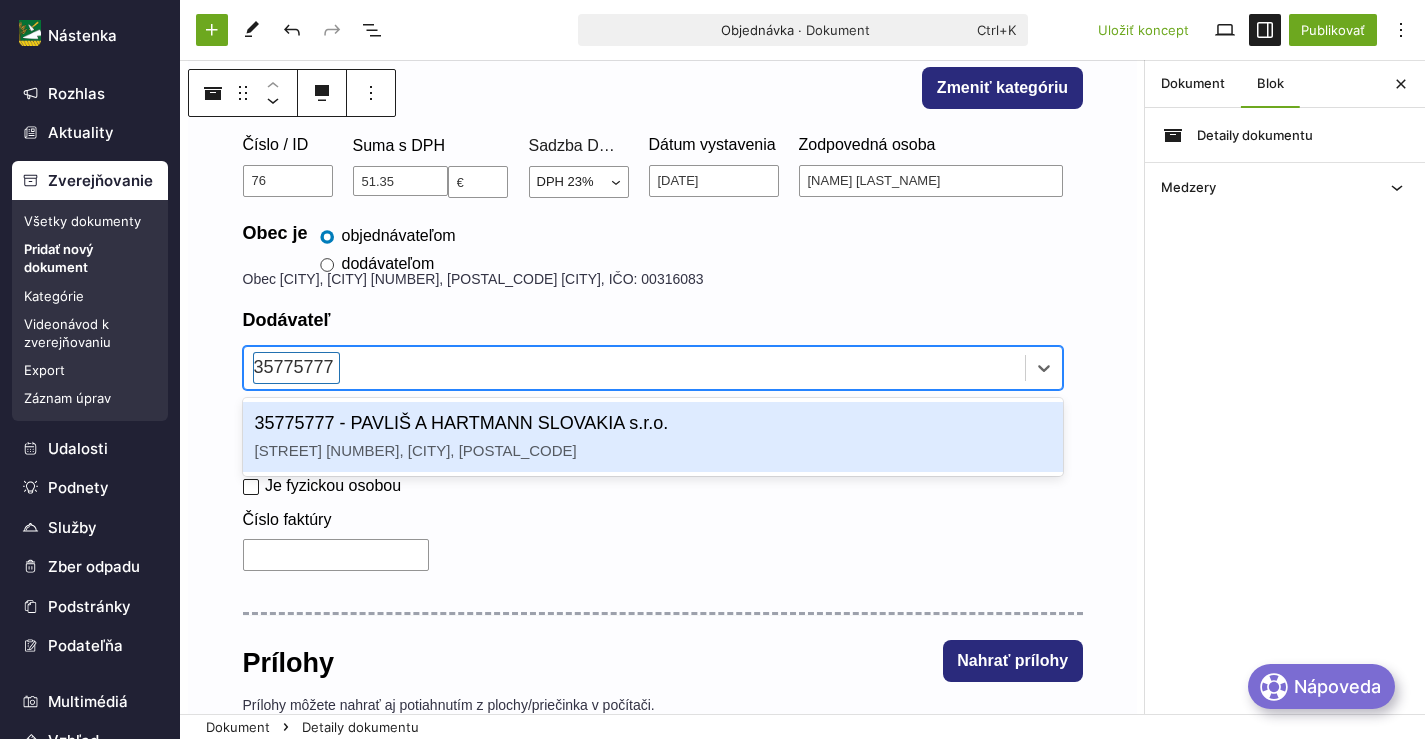 click on "35775777 - PAVLIŠ A HARTMANN SLOVAKIA s.r.o. Varšavská 29, Bratislava, 83103" at bounding box center (653, 437) 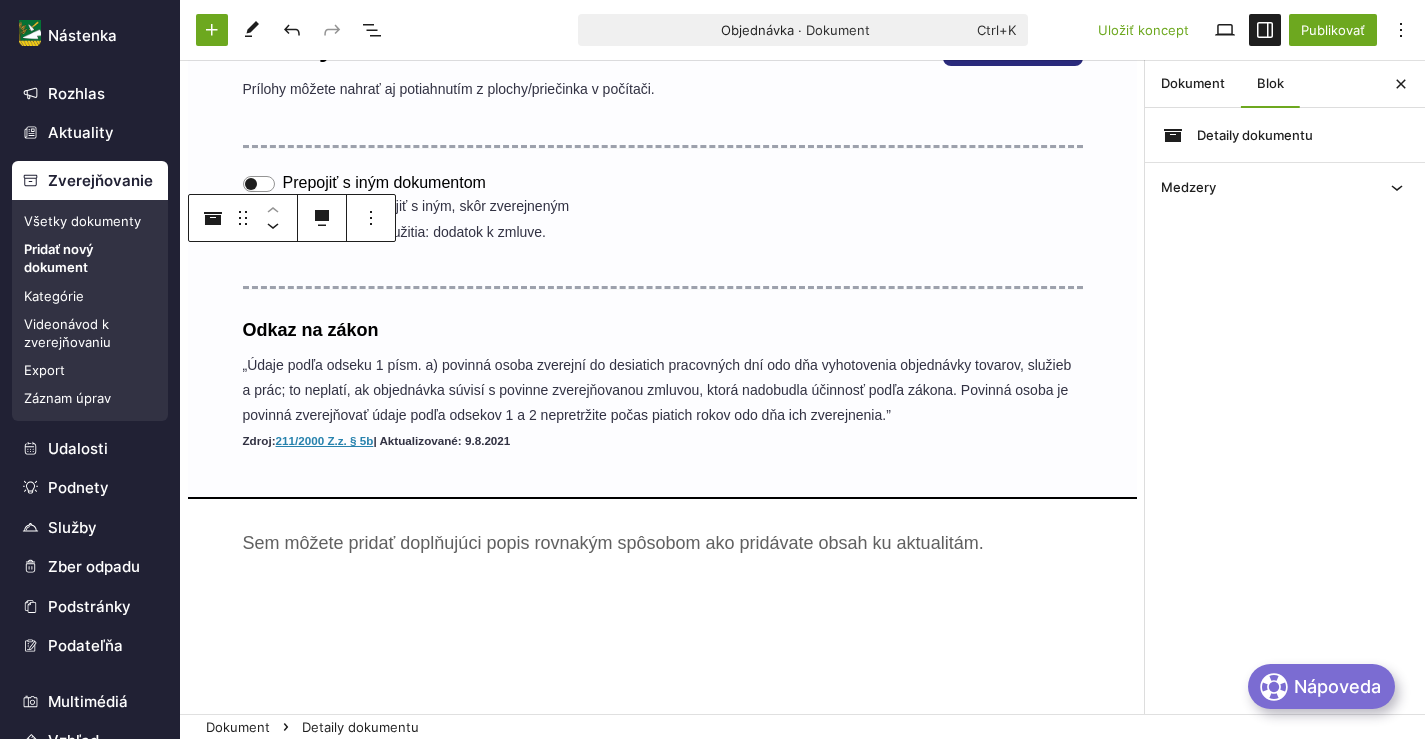 scroll, scrollTop: 1000, scrollLeft: 0, axis: vertical 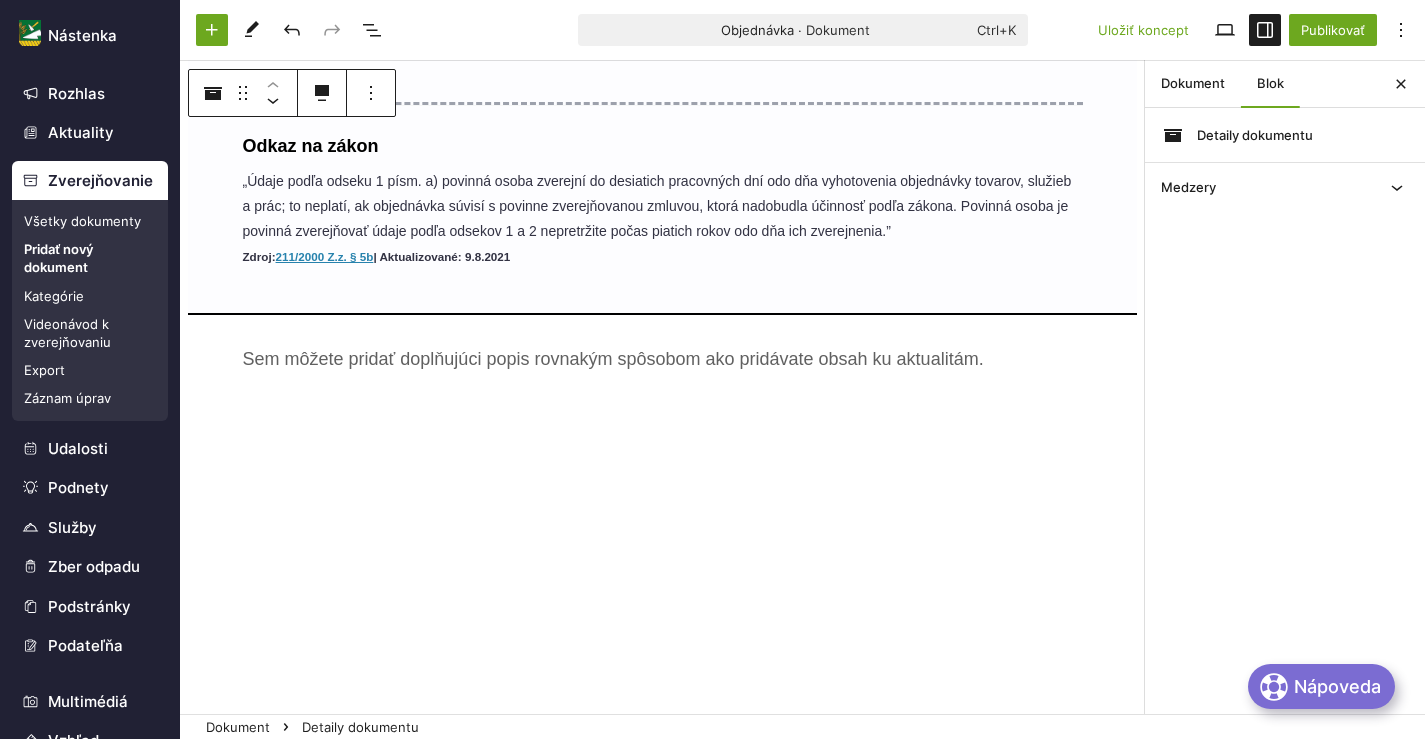 click on "﻿" at bounding box center (663, 359) 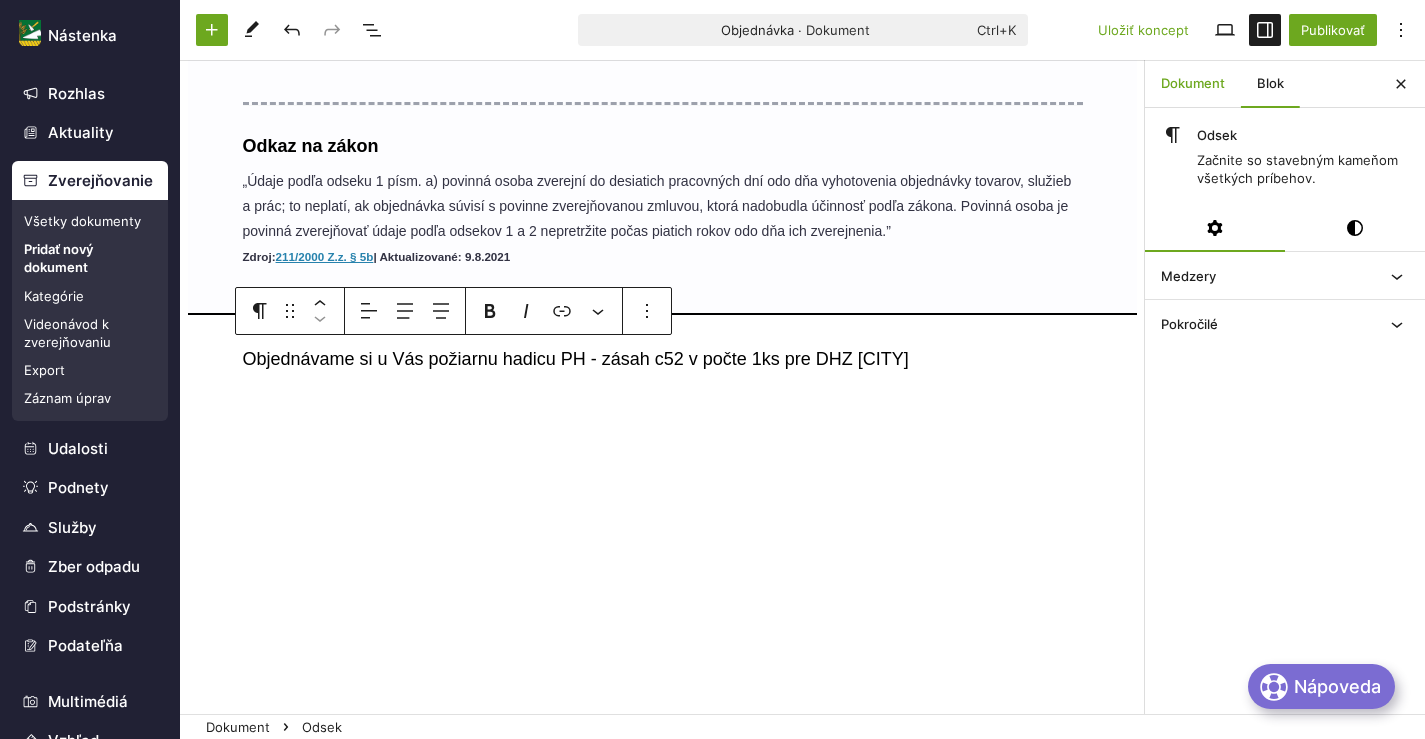 click on "Dokument" at bounding box center (1193, 84) 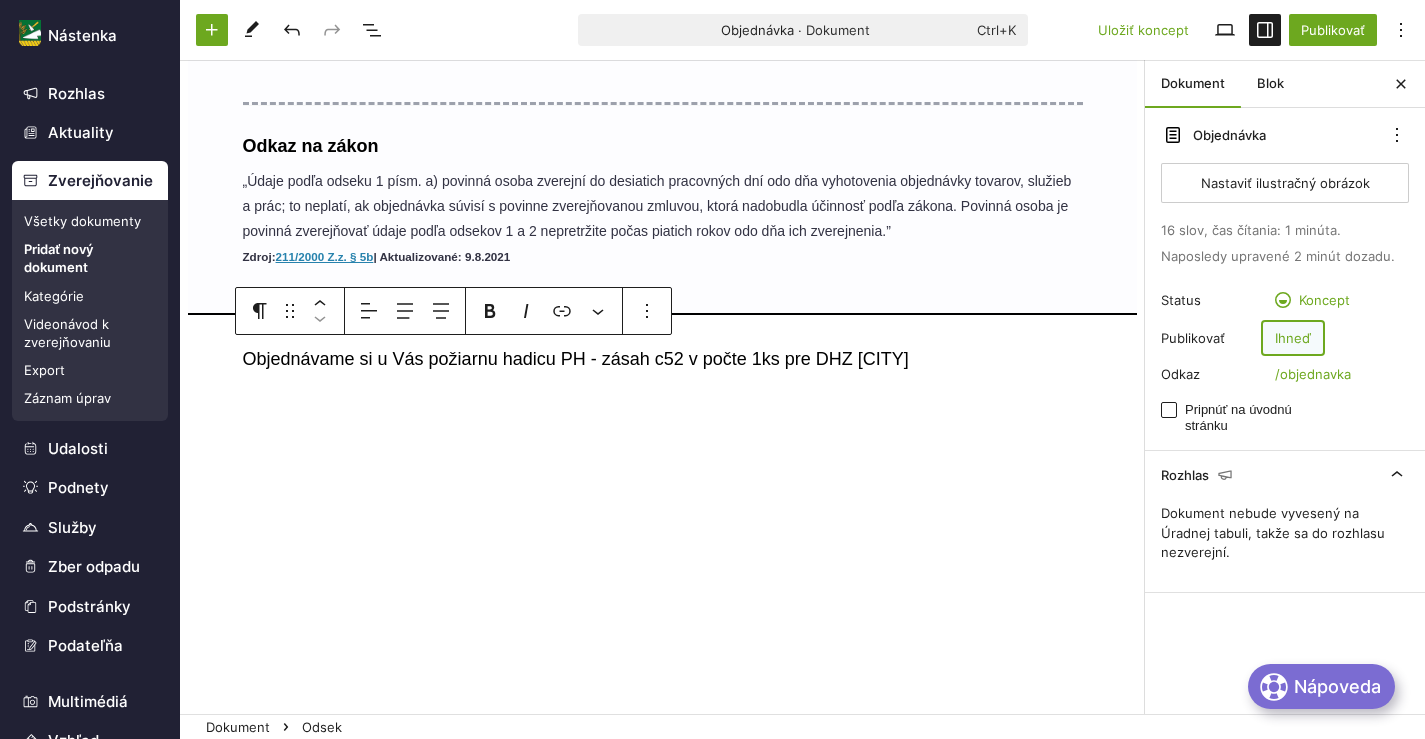 click on "Ihneď" at bounding box center (1293, 338) 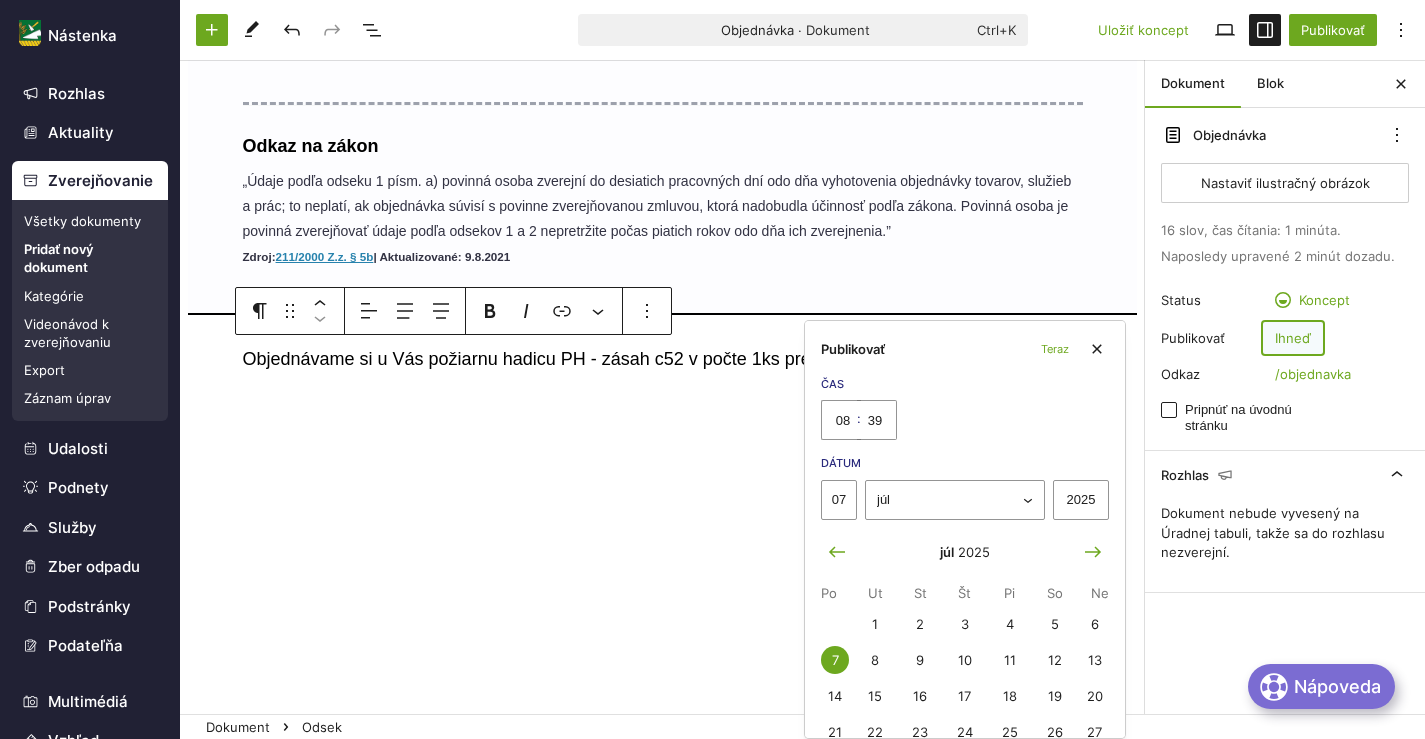 click on "Ihneď" at bounding box center (1293, 338) 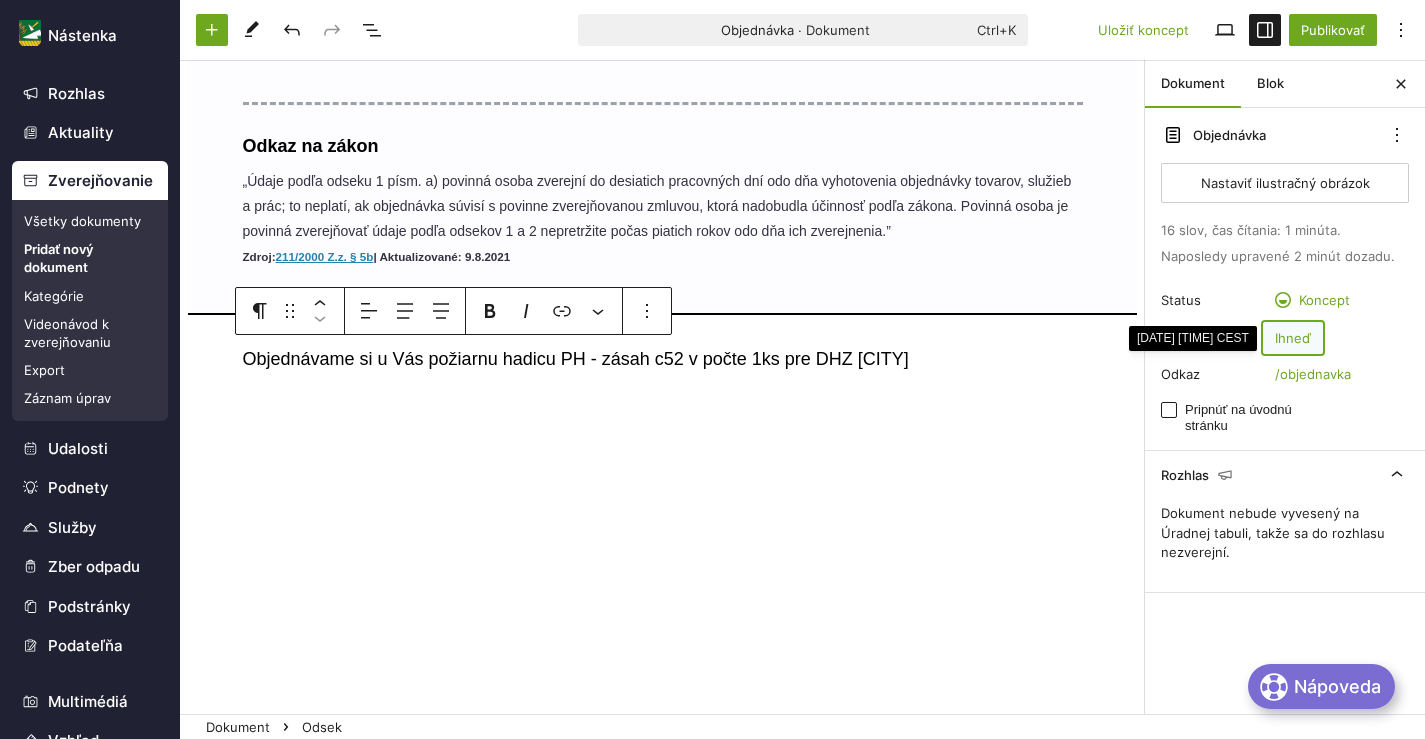 click on "Ihneď" at bounding box center [1293, 338] 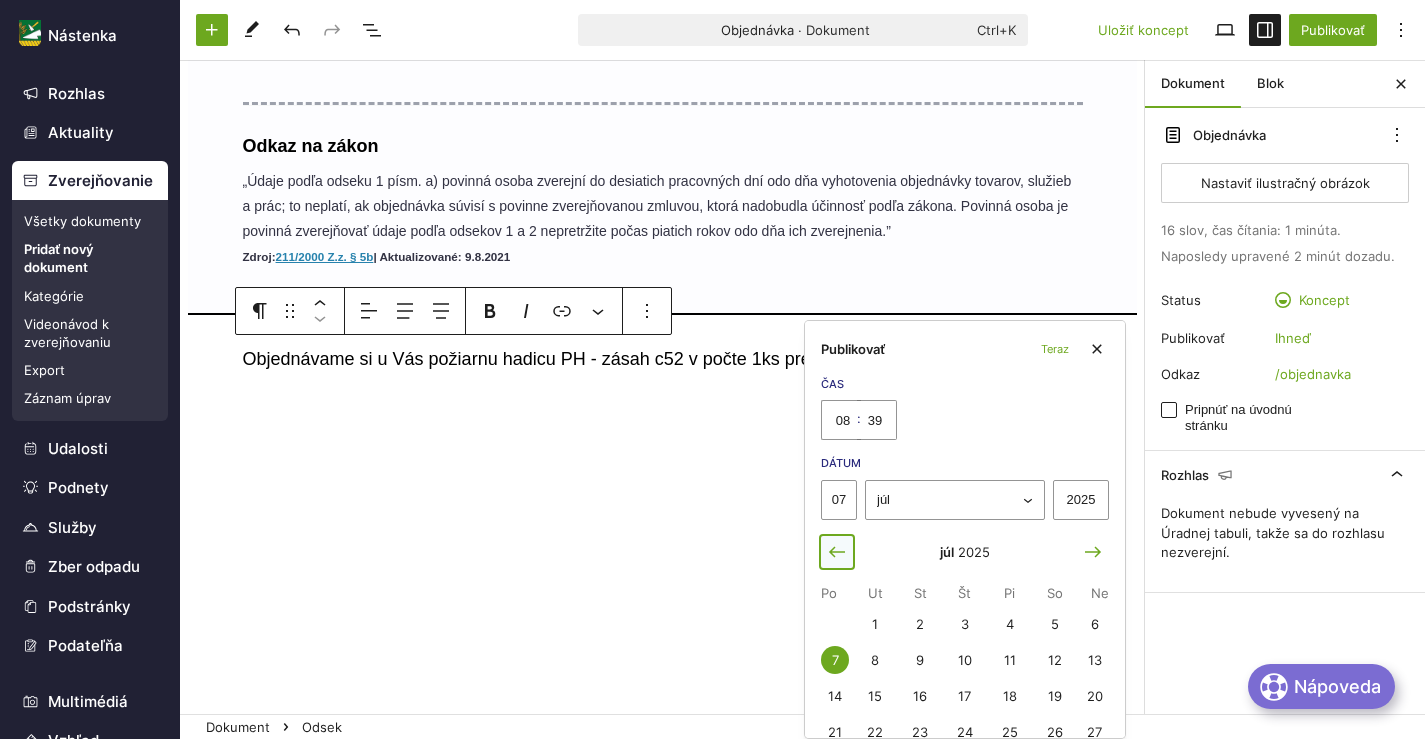 click at bounding box center [837, 552] 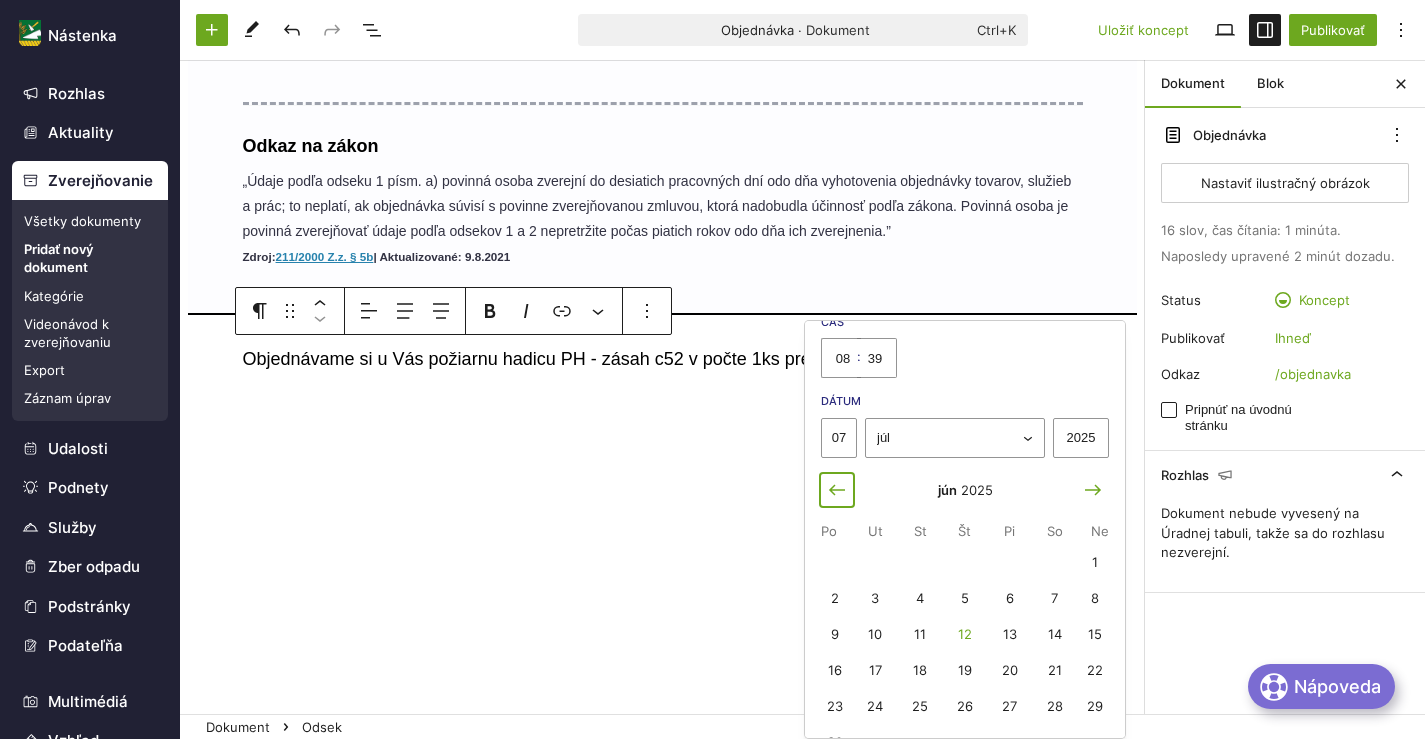 scroll, scrollTop: 96, scrollLeft: 0, axis: vertical 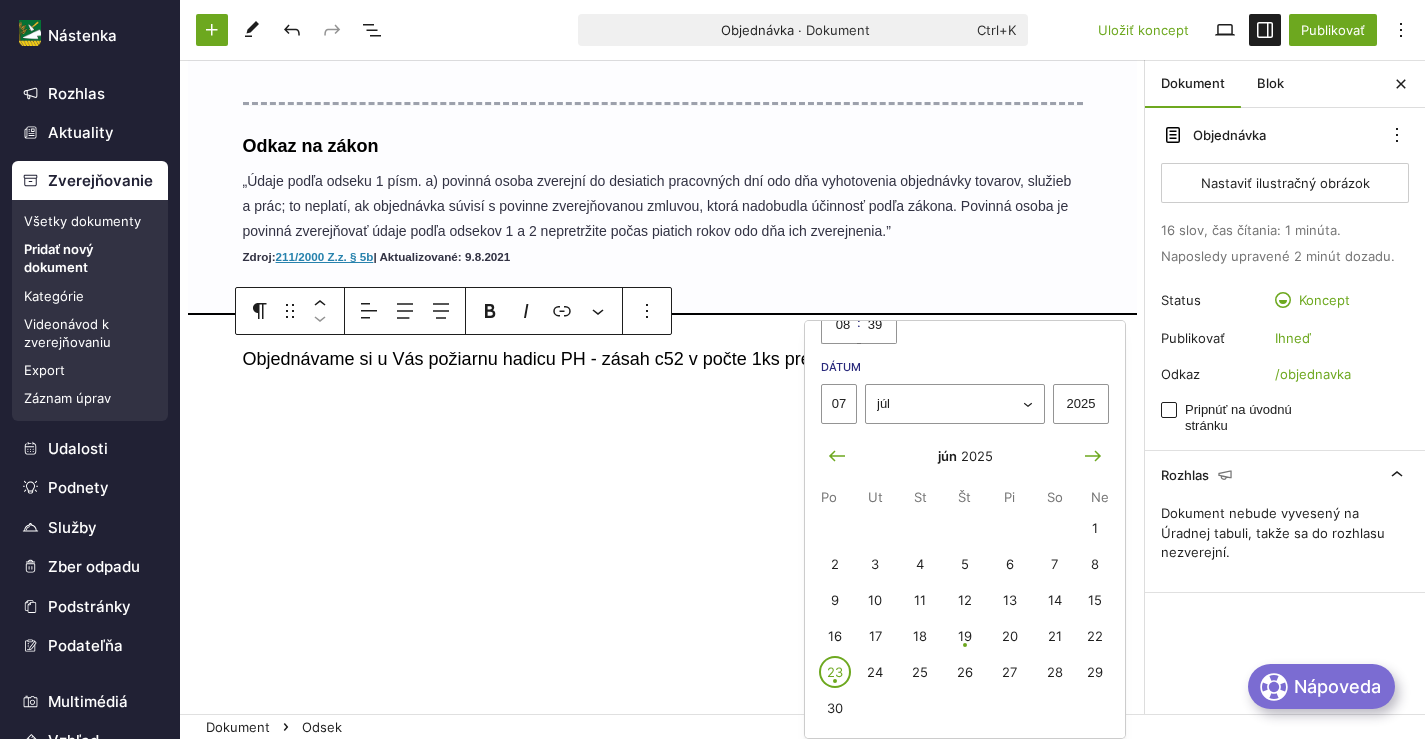 click on "23" at bounding box center (835, 672) 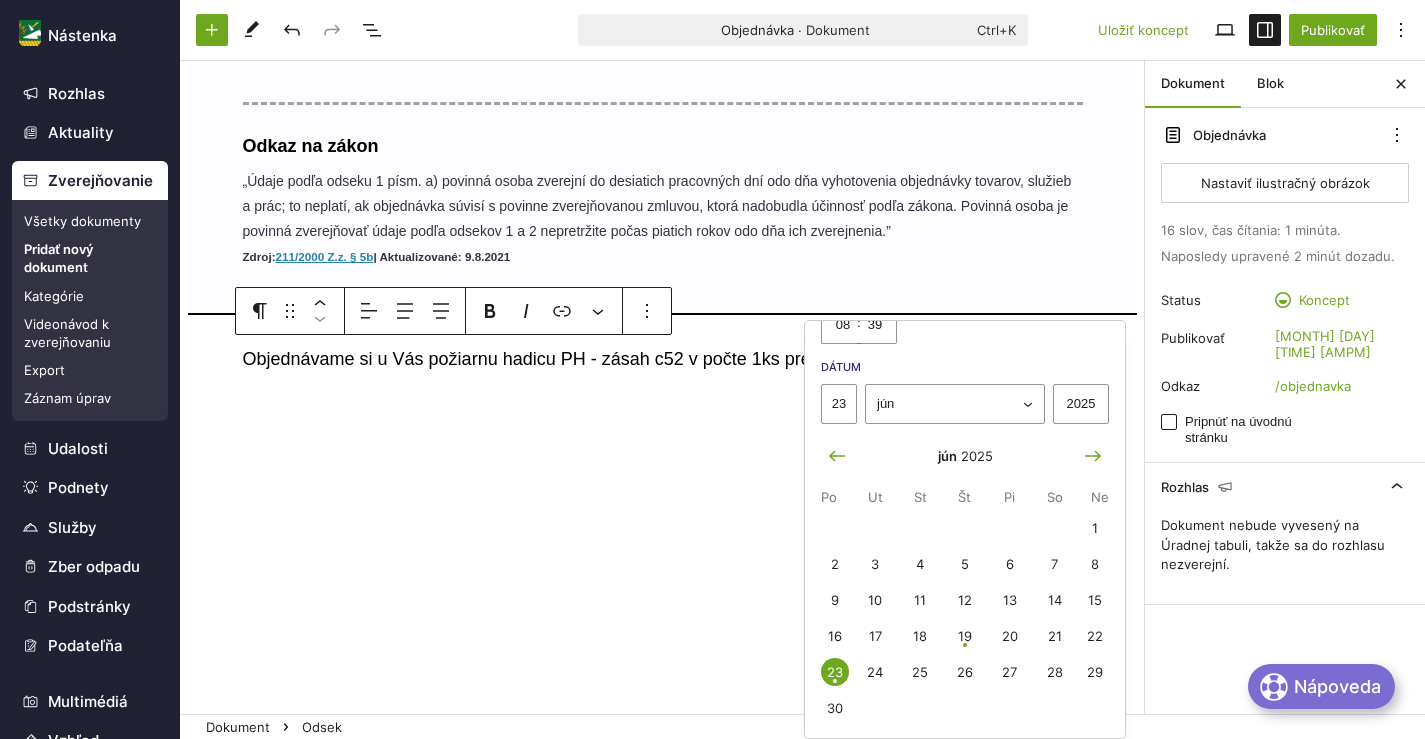 click on "Objednávka Objednávky   Zmeniť kategóriu Číslo / ID 76 Suma s DPH 51.35 € Sadzba DPH DPH 23% DPH 19% DPH 5% Neplatca DPH 20% DPH 10% Dátum vystavenia 23.06.2025 Zodpovedná osoba Michal Muránsky Obec je objednávateľom dodávateľom Obec Fiľakovské Kováče, Fiľakovské Kováče 275, 986 01 Fiľakovo, IČO: 00316083 Dodávateľ Začnite písať IČO alebo obchodný názov pre automatické vyplnenie… Názov PAVLIŠ A HARTMANN SLOVAKIA s.r.o. IČO 35775777 Ulica Varšavská 29 PSČ 83103 Mesto Bratislava Je fyzickou osobou Číslo faktúry Prílohy Nahrať prílohy Prílohy môžete nahrať aj potiahnutím z plochy/priečinka v počítači. Presuňte sem súbory Prepojiť s iným dokumentom Dokument môžete prepojiť s iným, skôr zverejneným dokumentom. Príklad využitia: dodatok k zmluve. Odkaz na zákon Zdroj:  211/2000 Z.z. § 5b  | Aktualizované: 9.8.2021 Objednávame si u Vás požiarnu hadicu PH - zásah c52 v počte 1ks pre DHZ Fiľakovské Kováče." at bounding box center [662, -109] 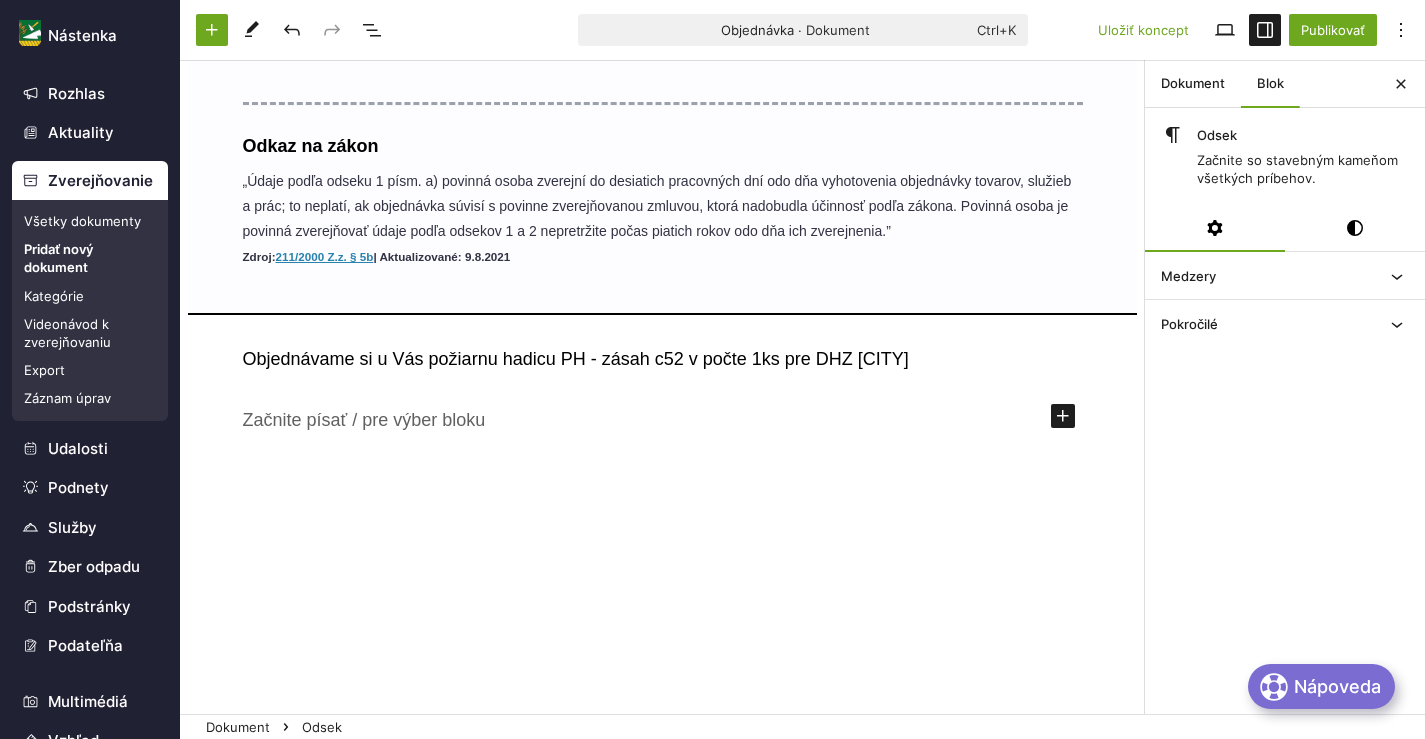 click on "Objednávame si u Vás požiarnu hadicu PH - zásah c52 v počte 1ks pre DHZ Fiľakovské Kováče." at bounding box center (663, 359) 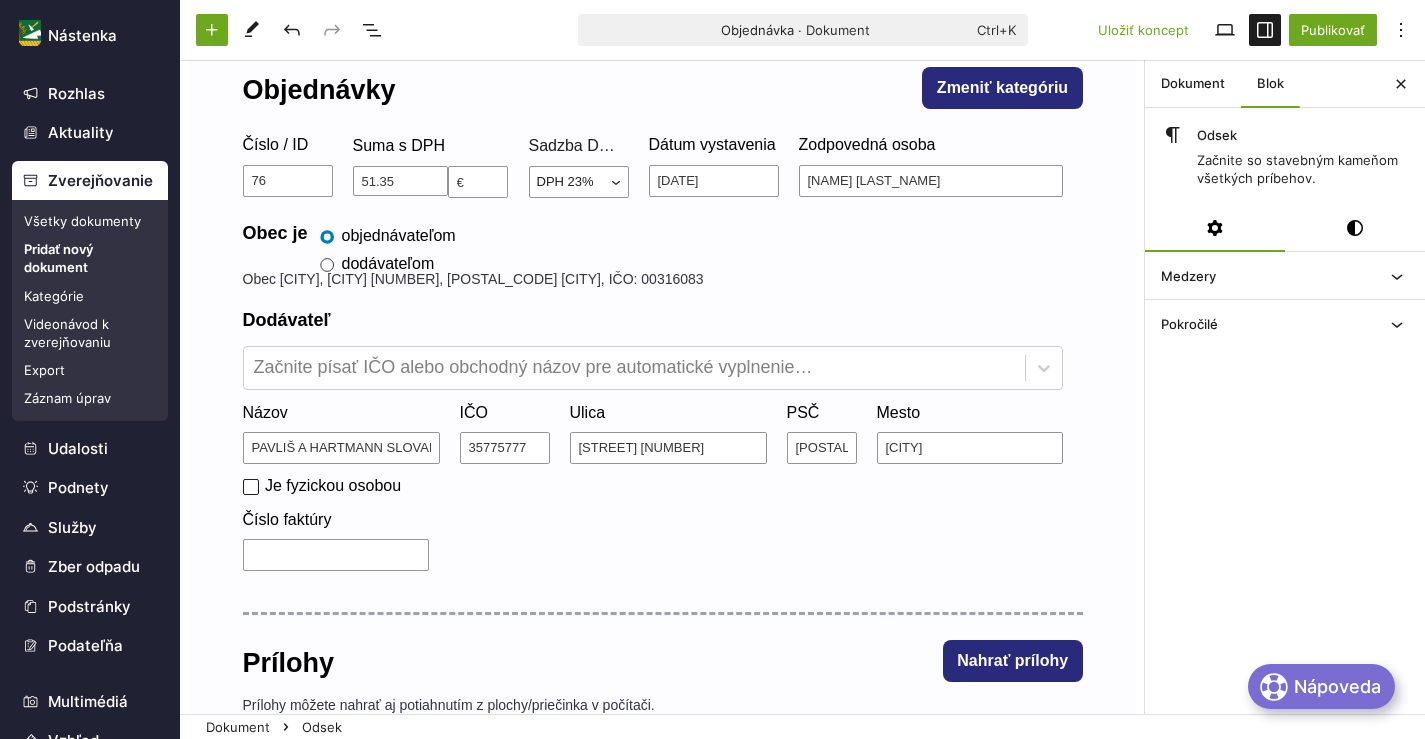 scroll, scrollTop: 0, scrollLeft: 0, axis: both 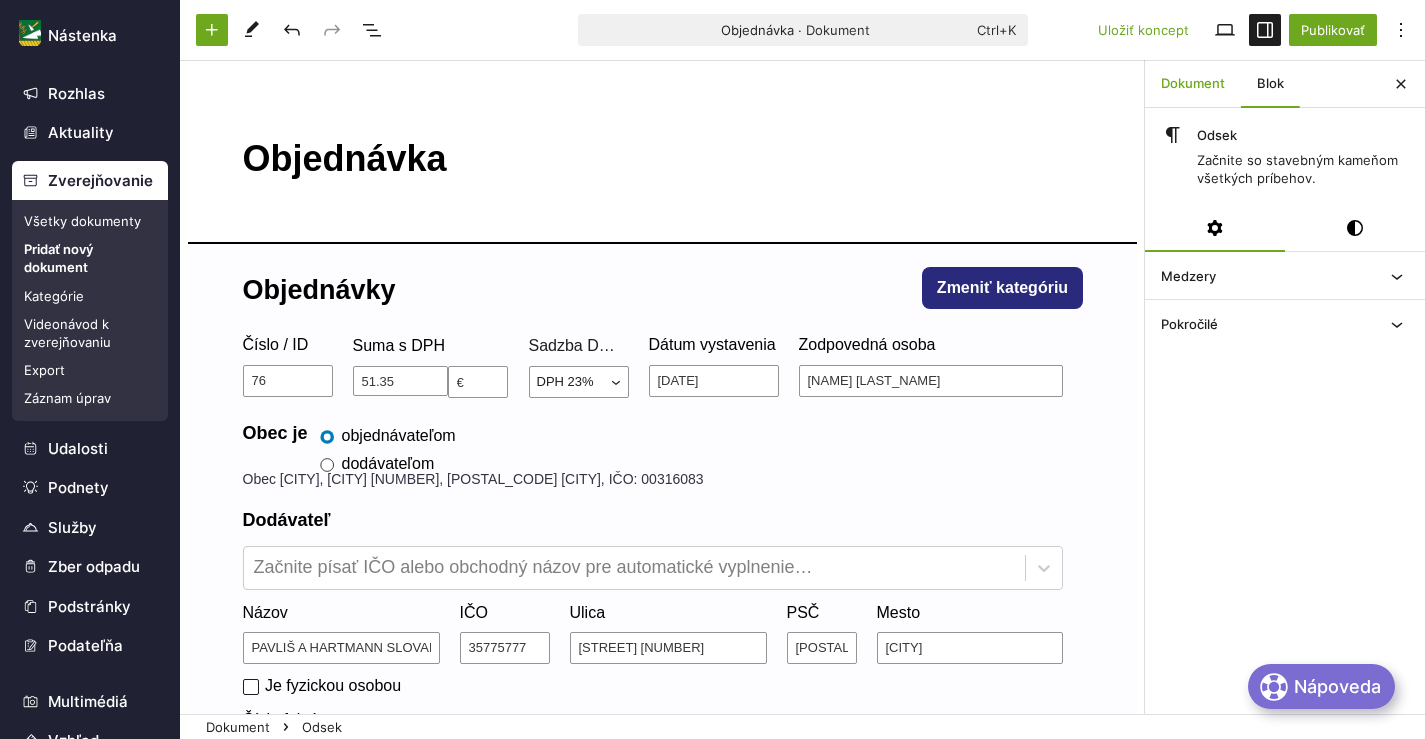 click on "Dokument" at bounding box center [1193, 84] 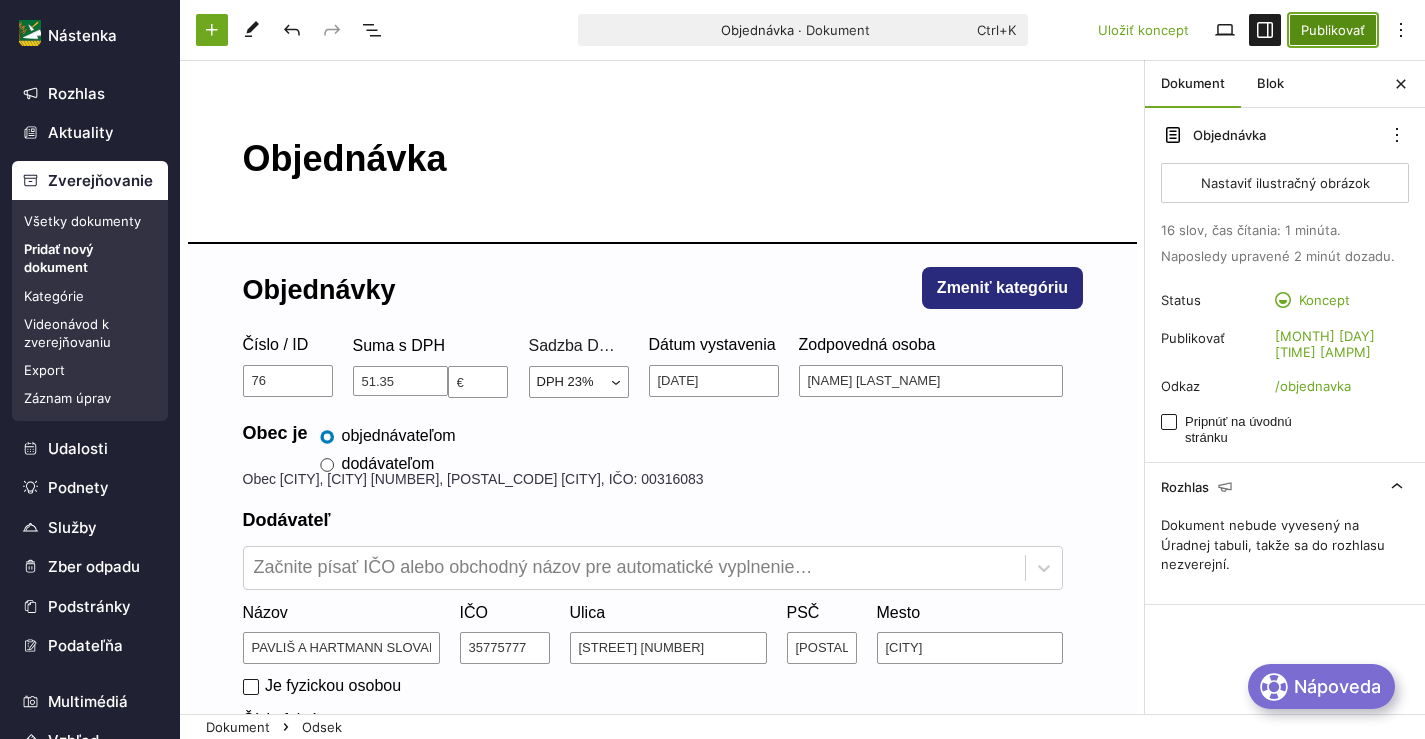 click on "Publikovať" at bounding box center [1333, 30] 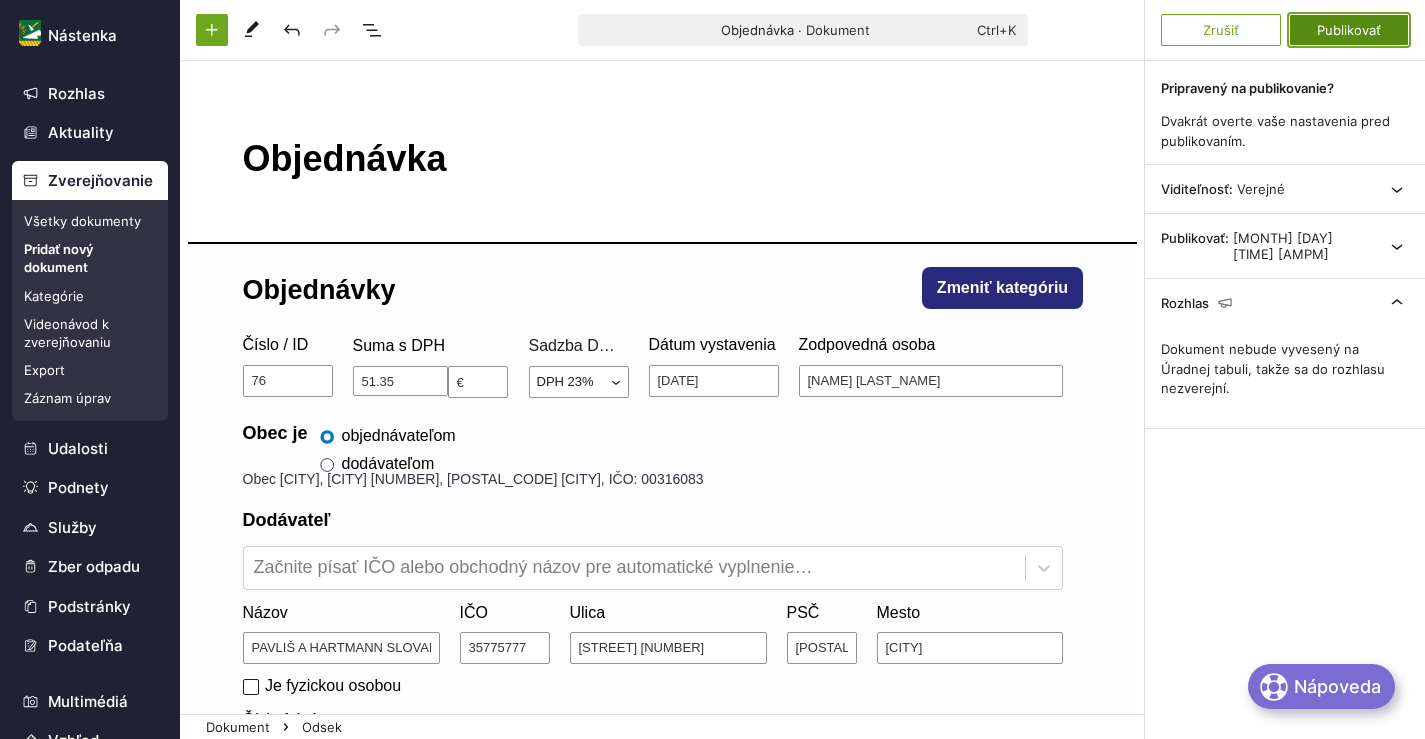 click on "Publikovať" at bounding box center (1349, 30) 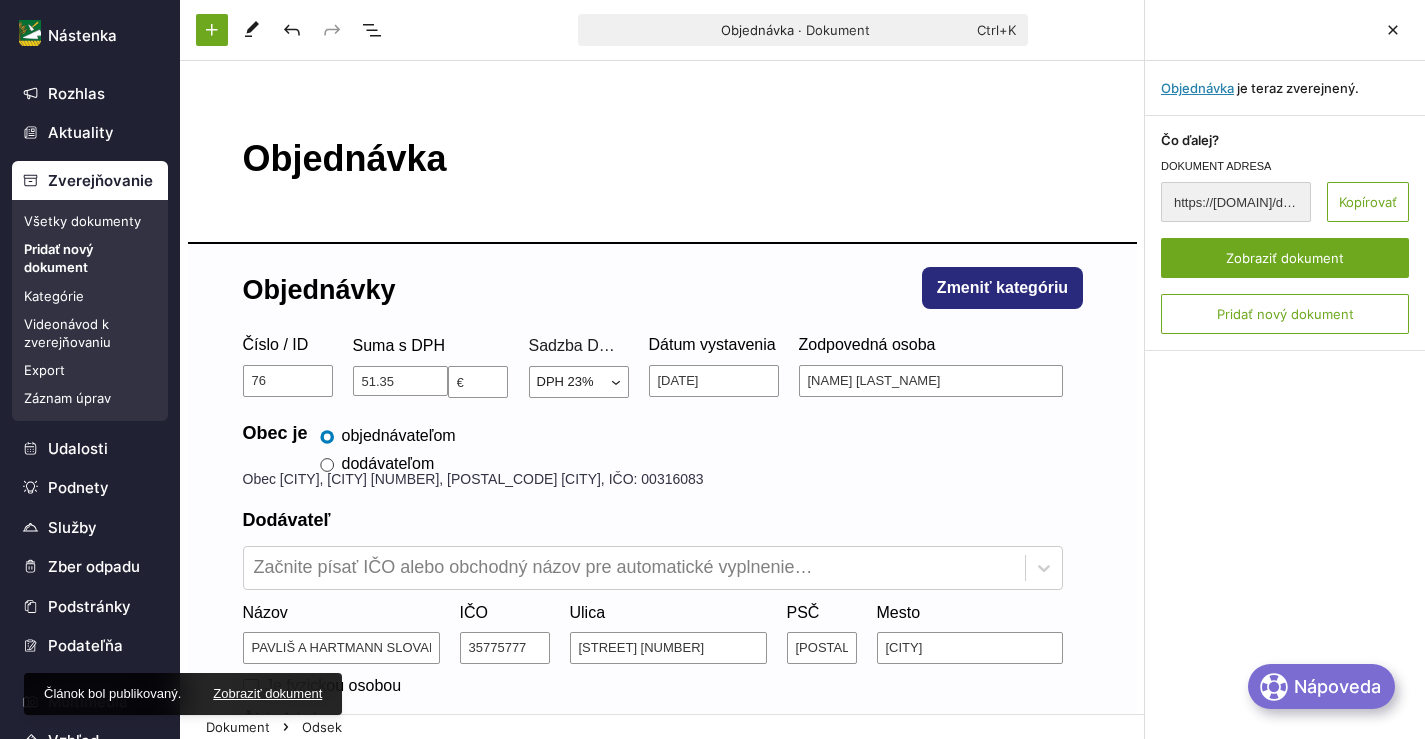 click on "Všetky dokumenty" at bounding box center [90, 221] 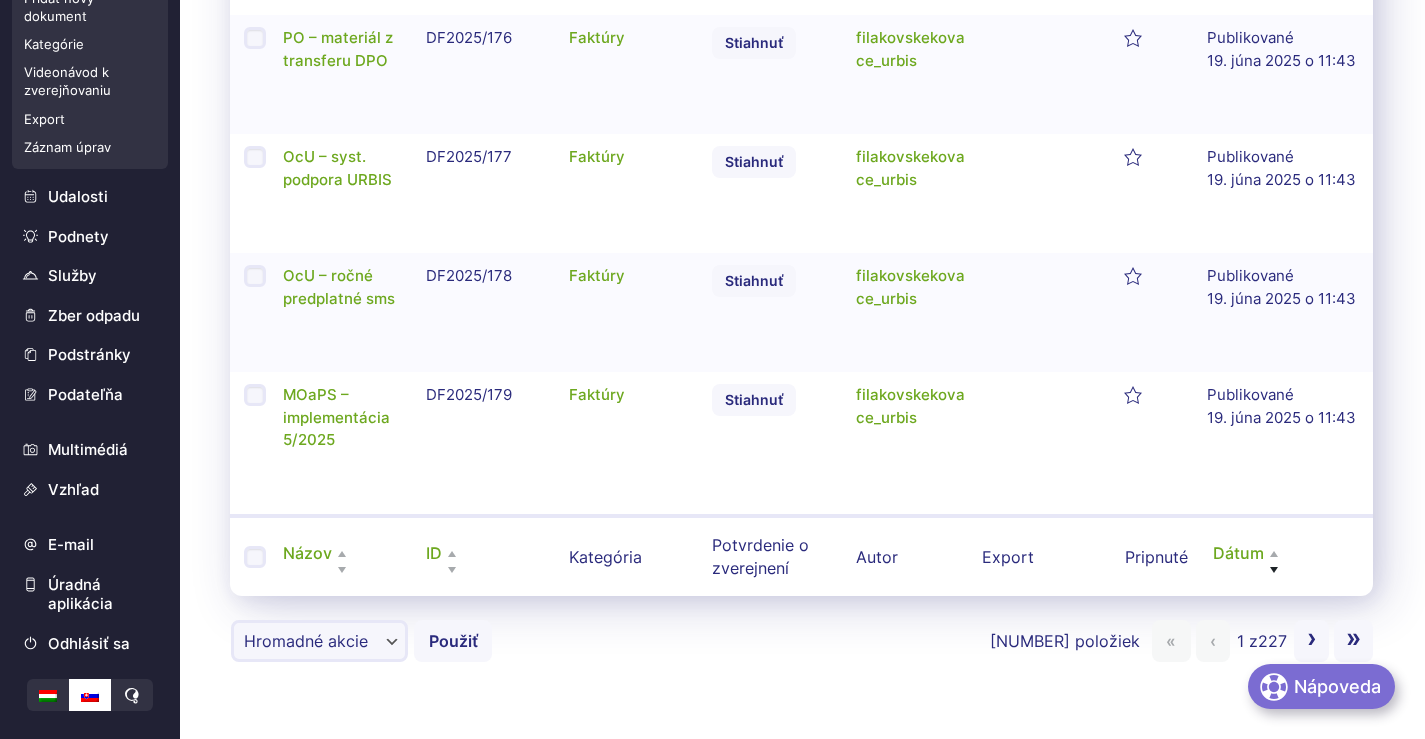 scroll, scrollTop: 2298, scrollLeft: 0, axis: vertical 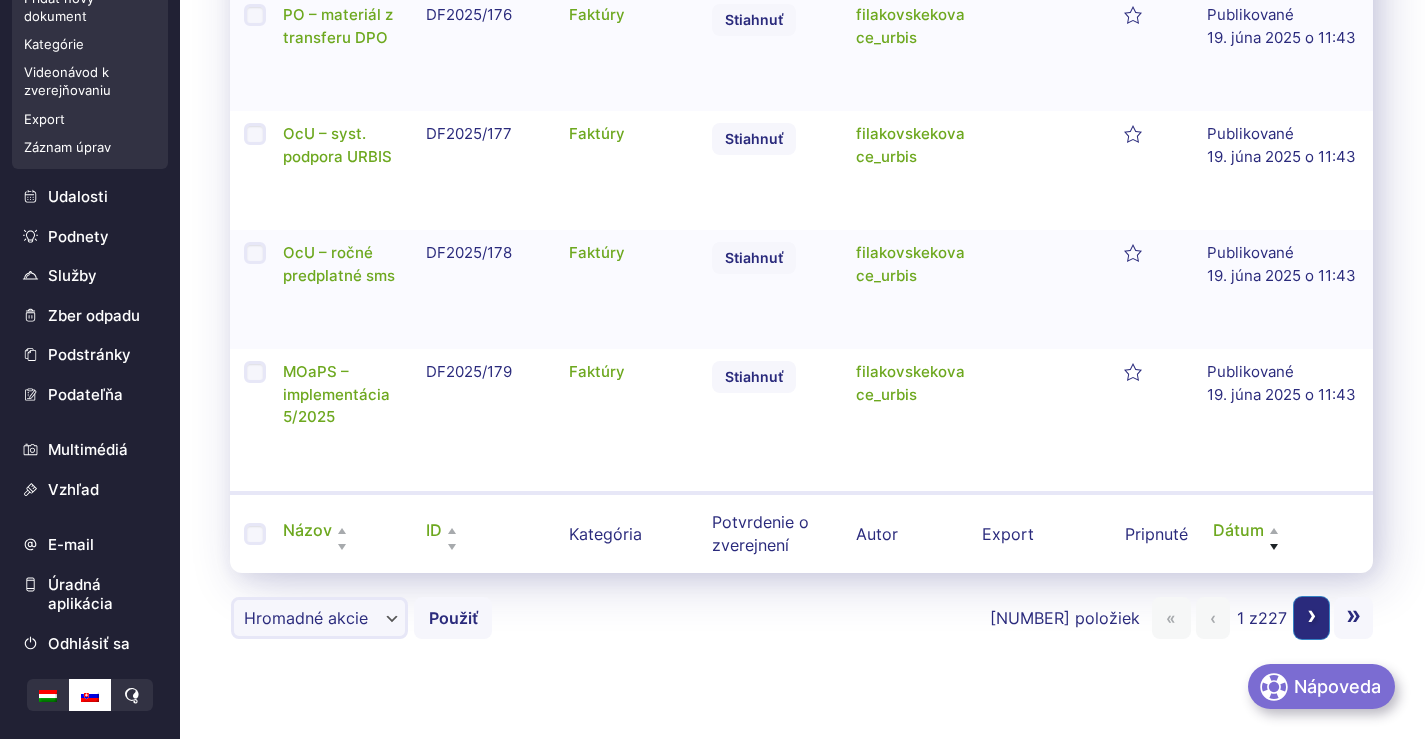 click on "Nasledujúca strana ›" at bounding box center (1311, 618) 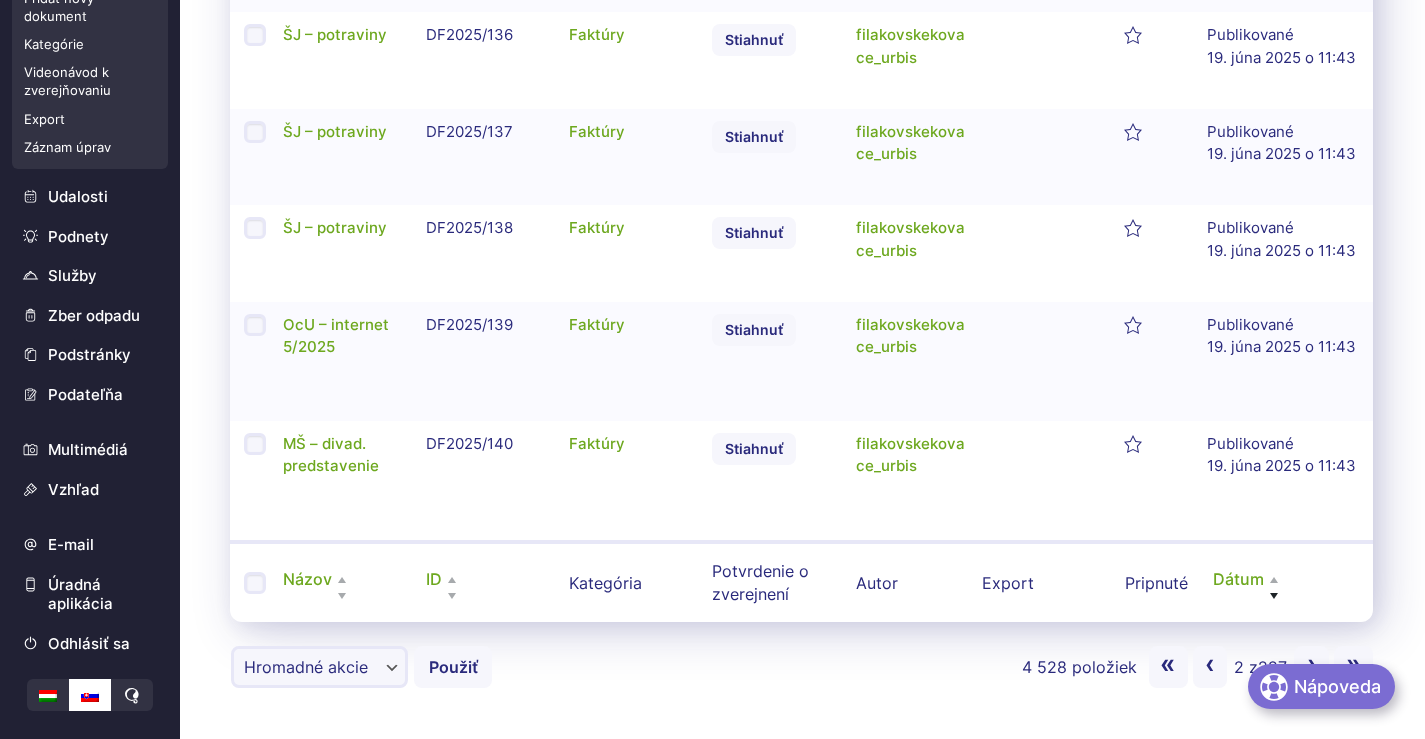 scroll, scrollTop: 2275, scrollLeft: 0, axis: vertical 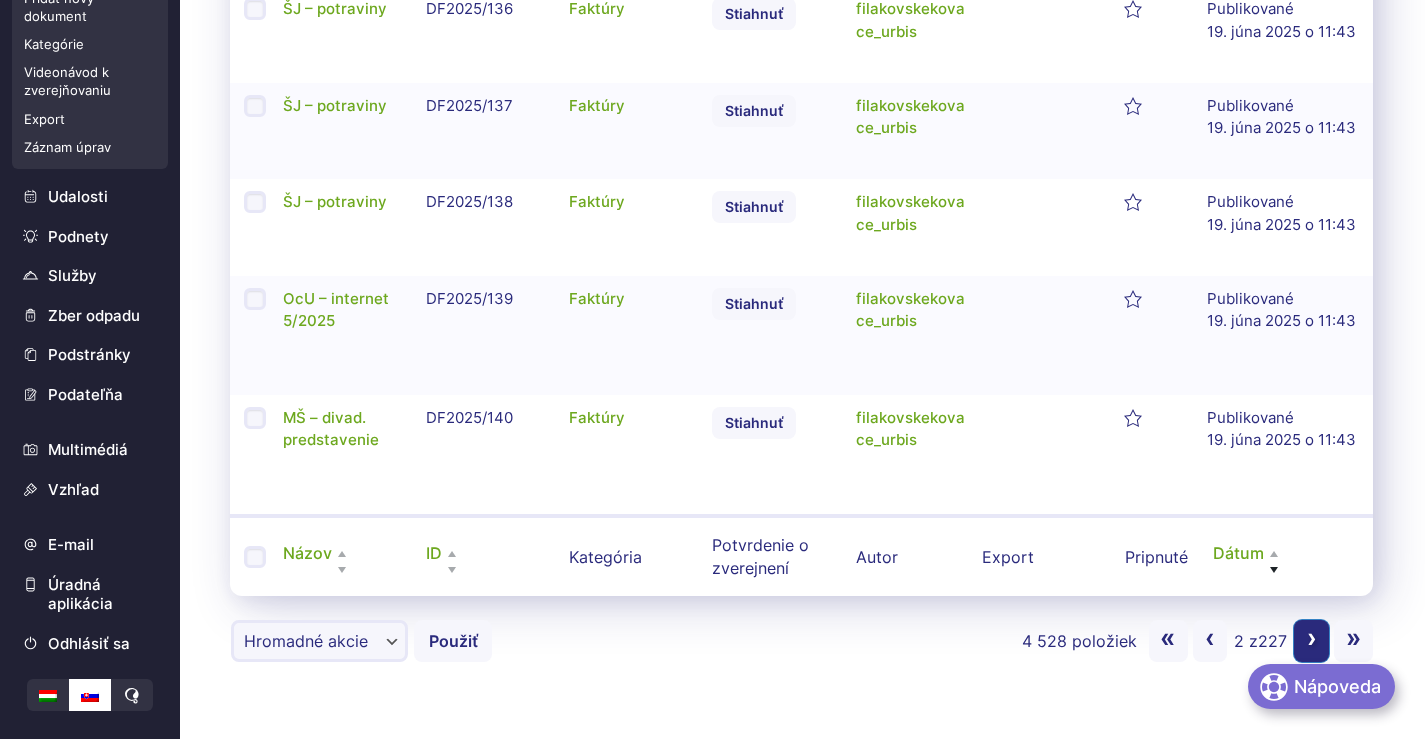 click on "›" at bounding box center [1312, 637] 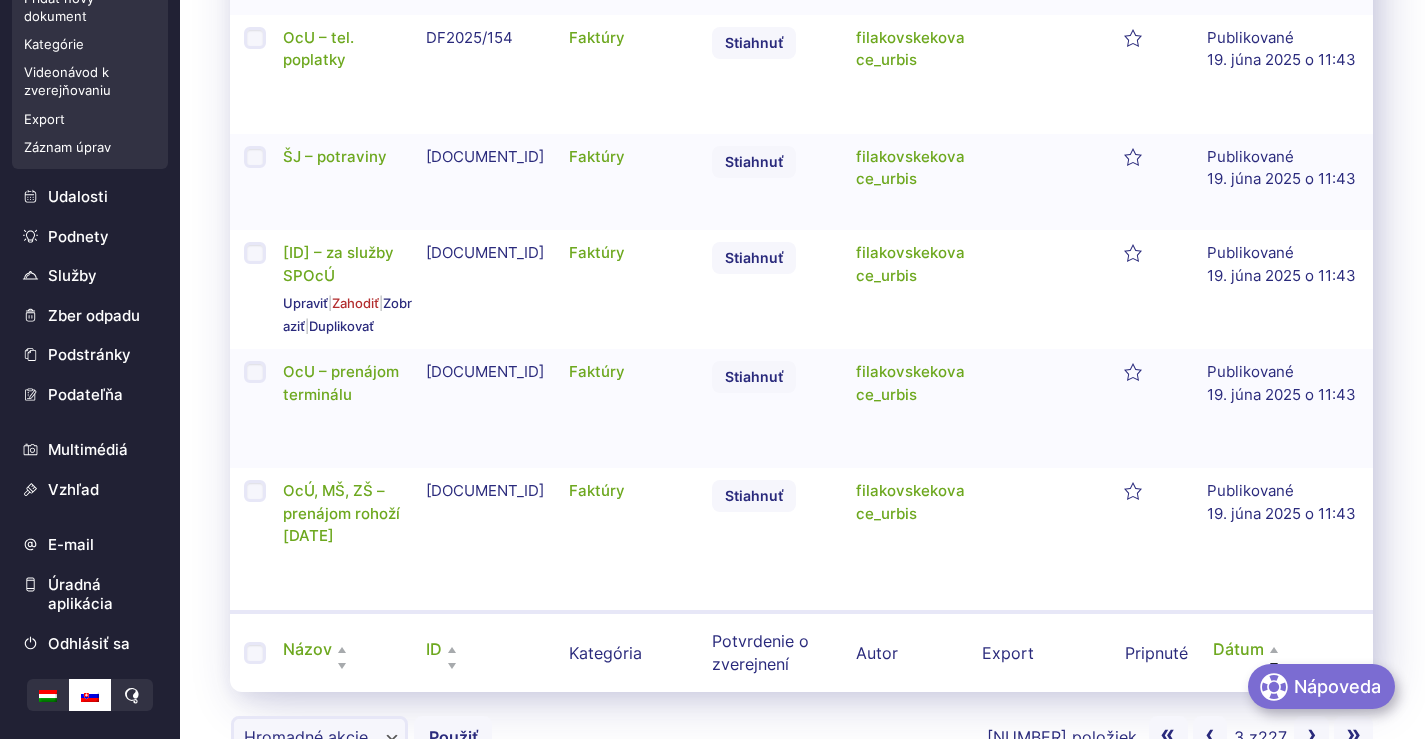 scroll, scrollTop: 2320, scrollLeft: 0, axis: vertical 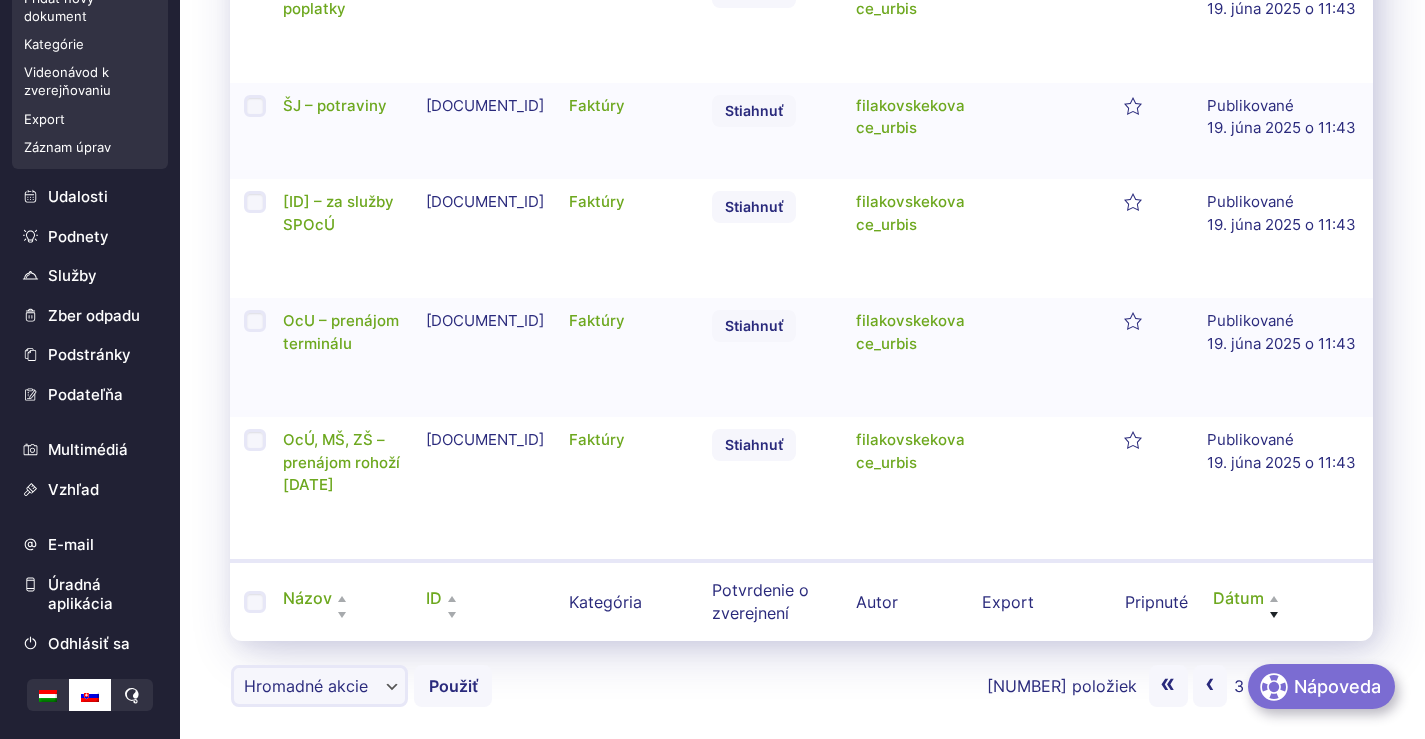 click on "›" at bounding box center (1312, 682) 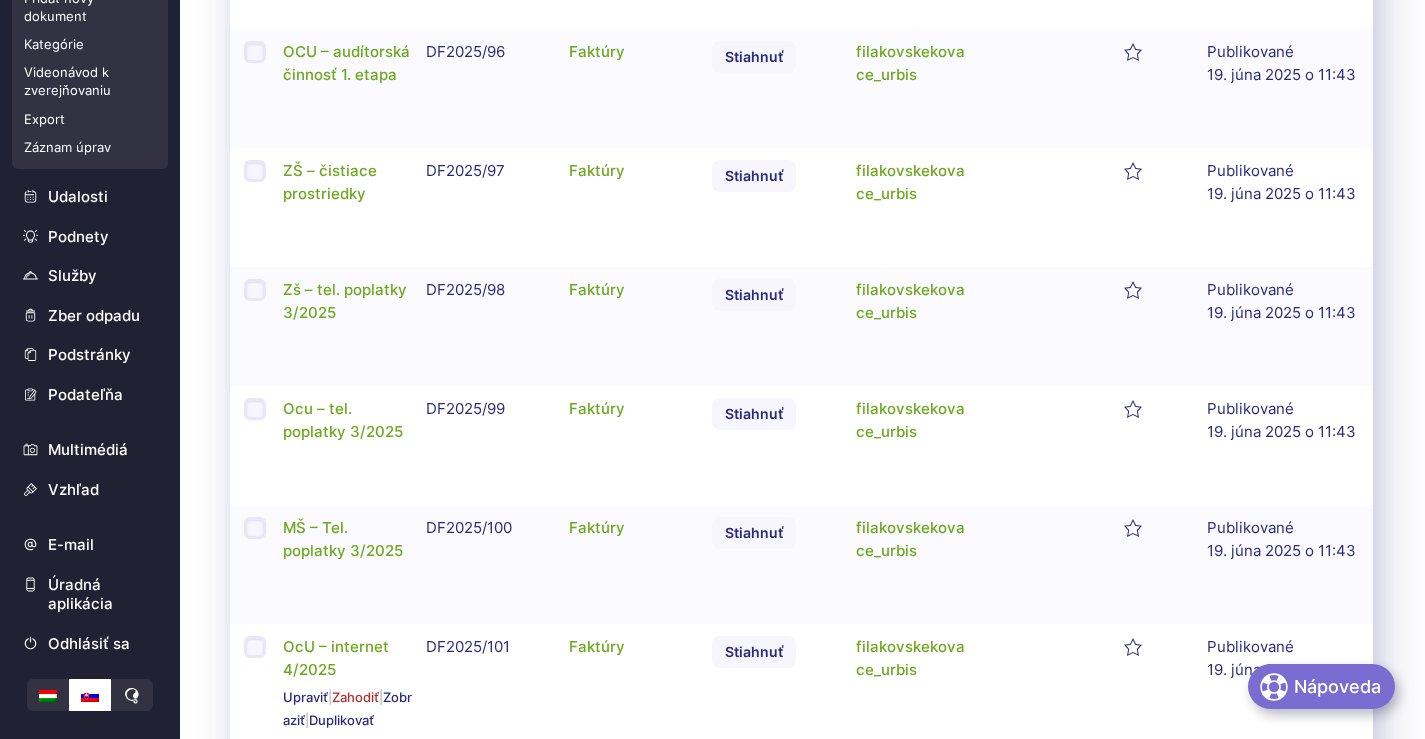 scroll, scrollTop: 2230, scrollLeft: 0, axis: vertical 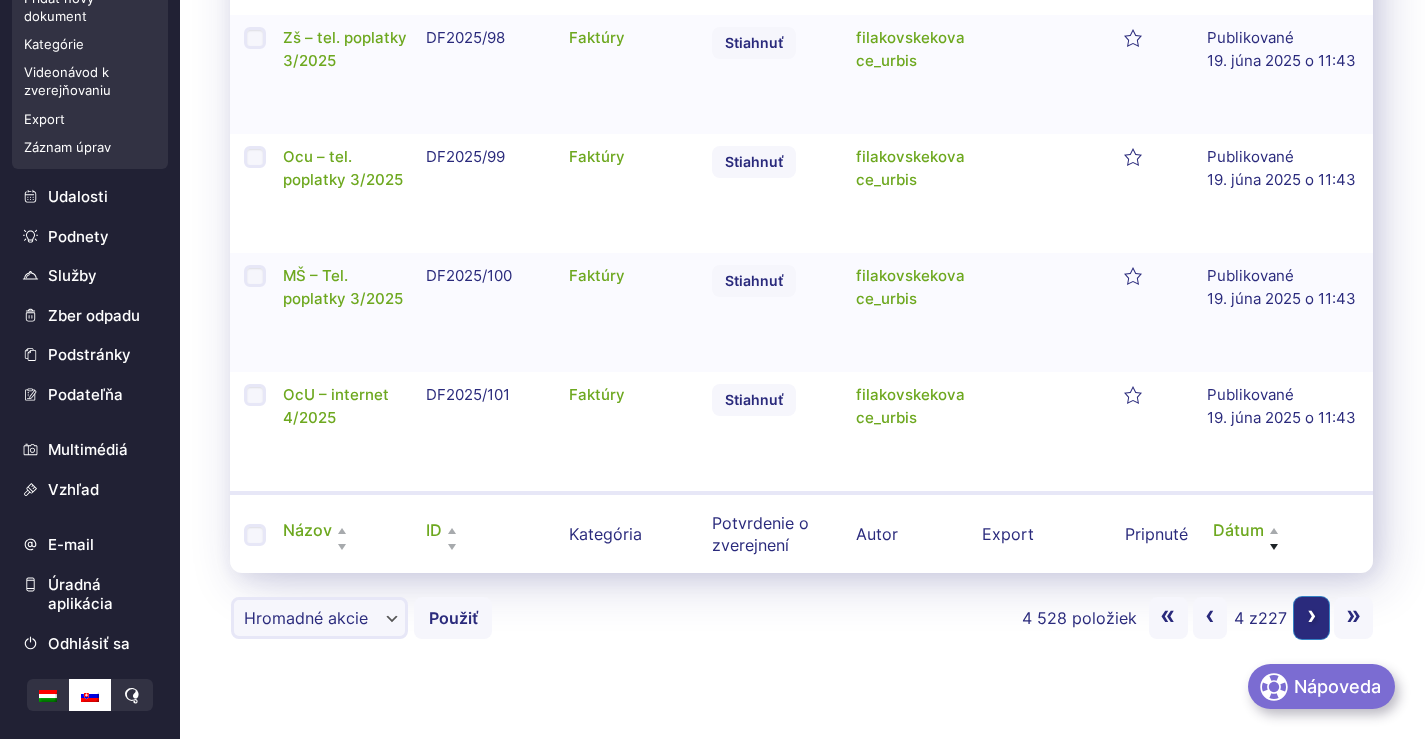 click on "Nasledujúca strana ›" at bounding box center (1311, 618) 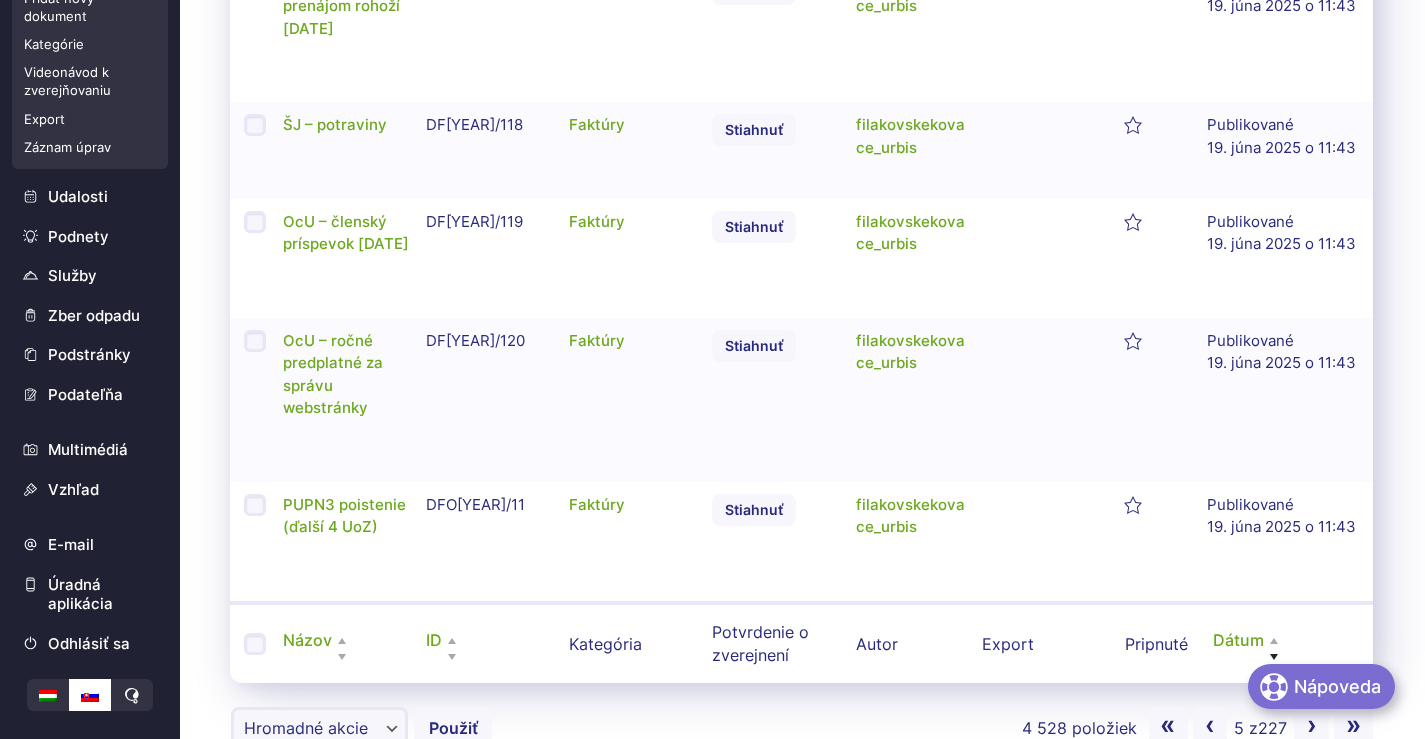 scroll, scrollTop: 2433, scrollLeft: 0, axis: vertical 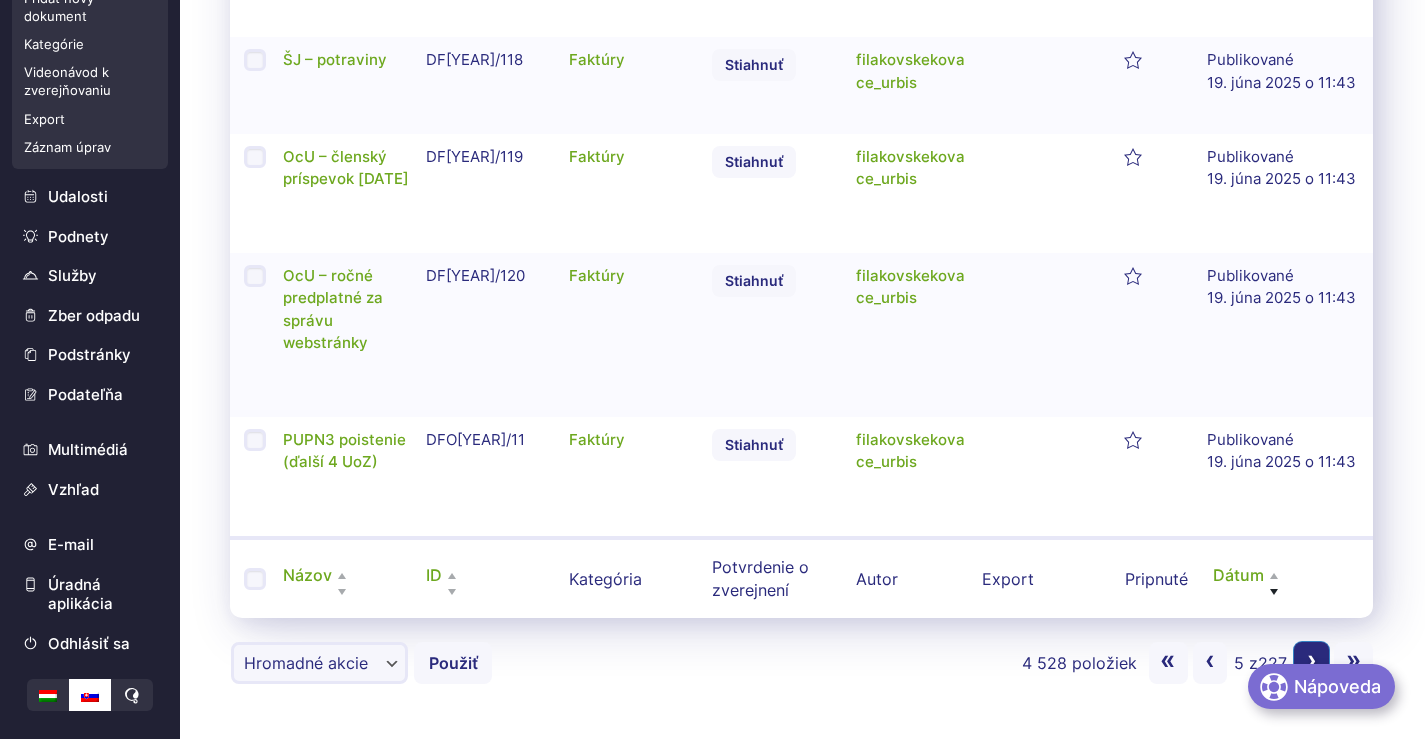 click on "›" at bounding box center [1312, 659] 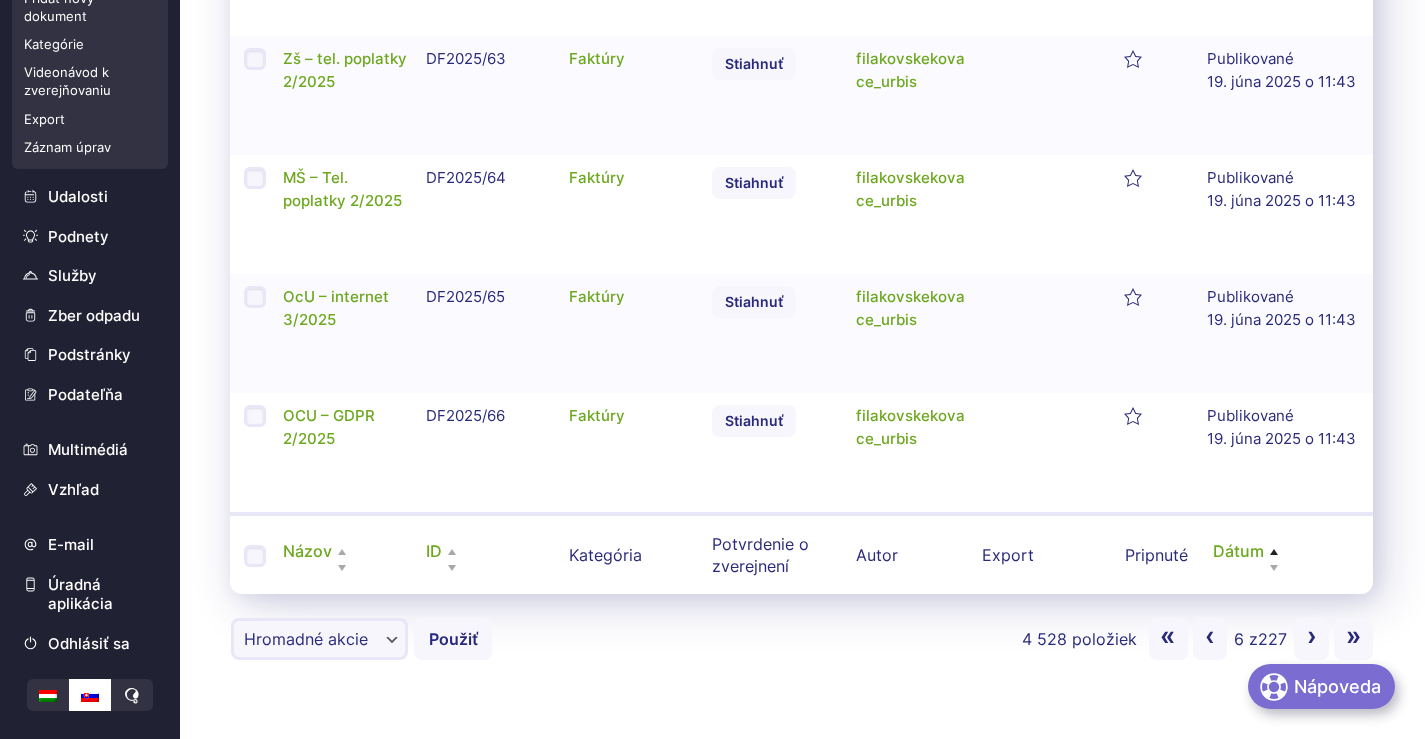 scroll, scrollTop: 2320, scrollLeft: 0, axis: vertical 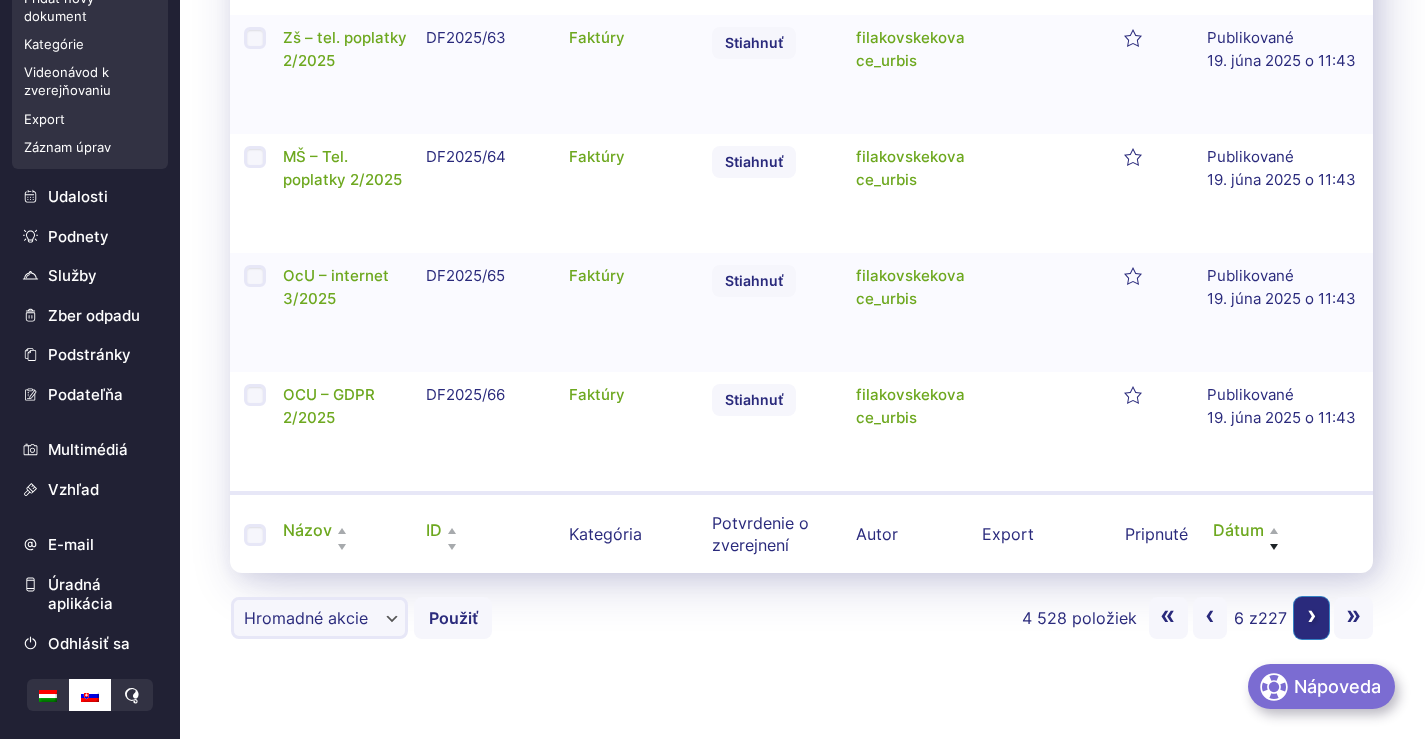 click on "Nasledujúca strana ›" at bounding box center [1311, 618] 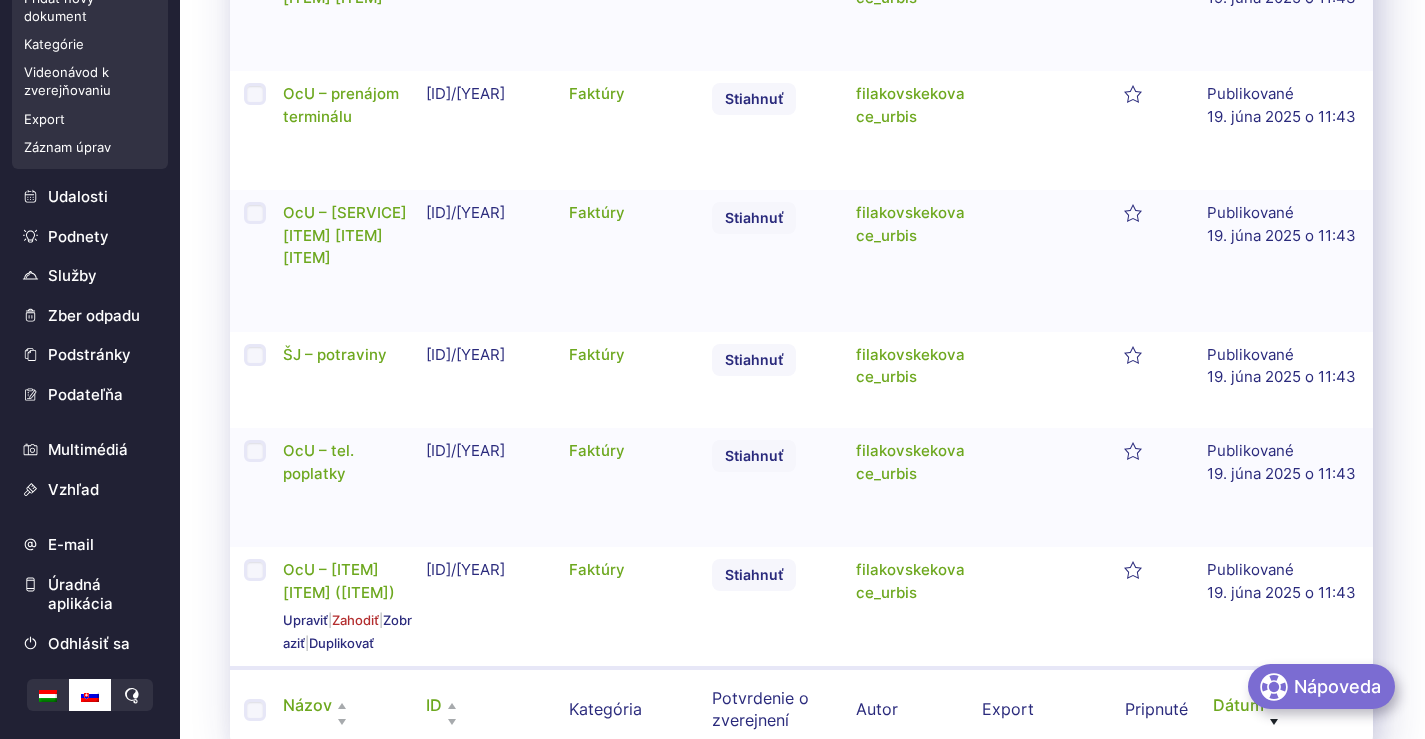 scroll, scrollTop: 2320, scrollLeft: 0, axis: vertical 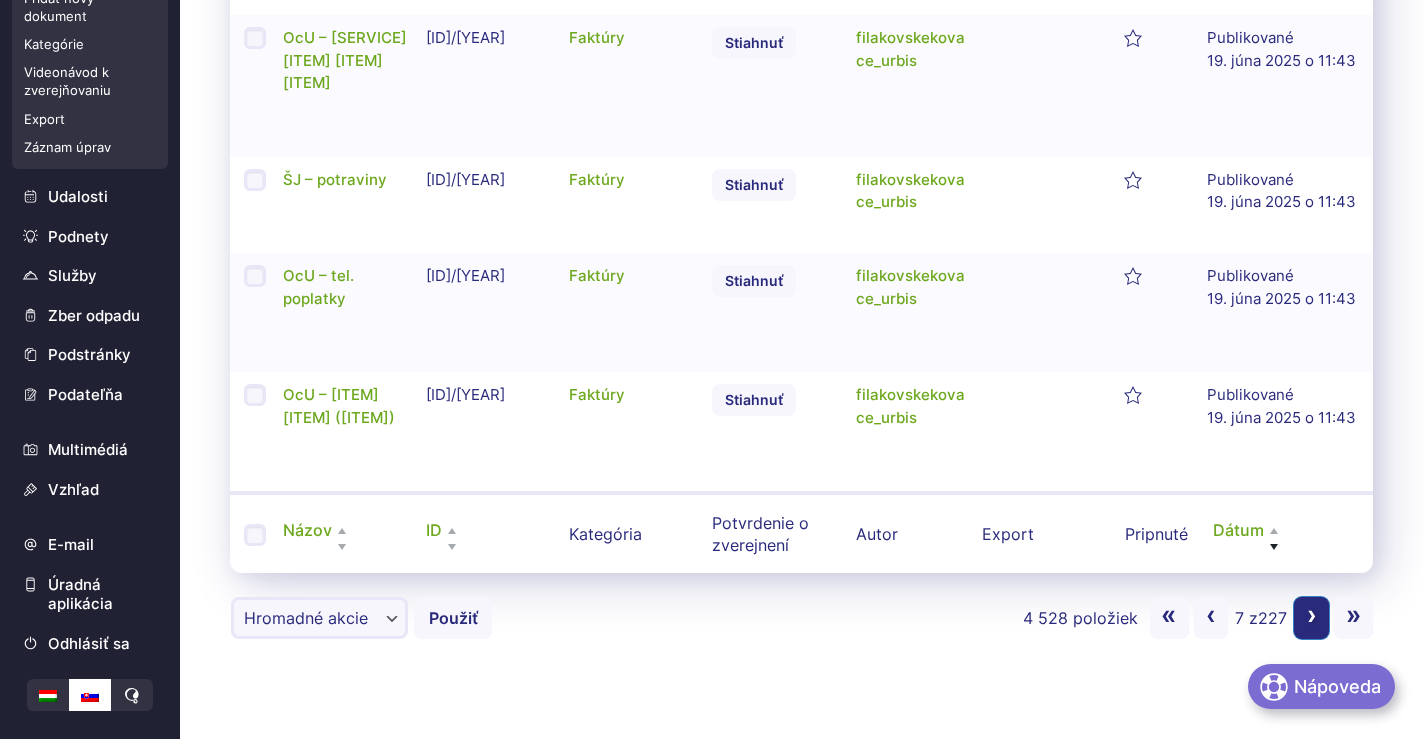 click on "›" at bounding box center (1312, 614) 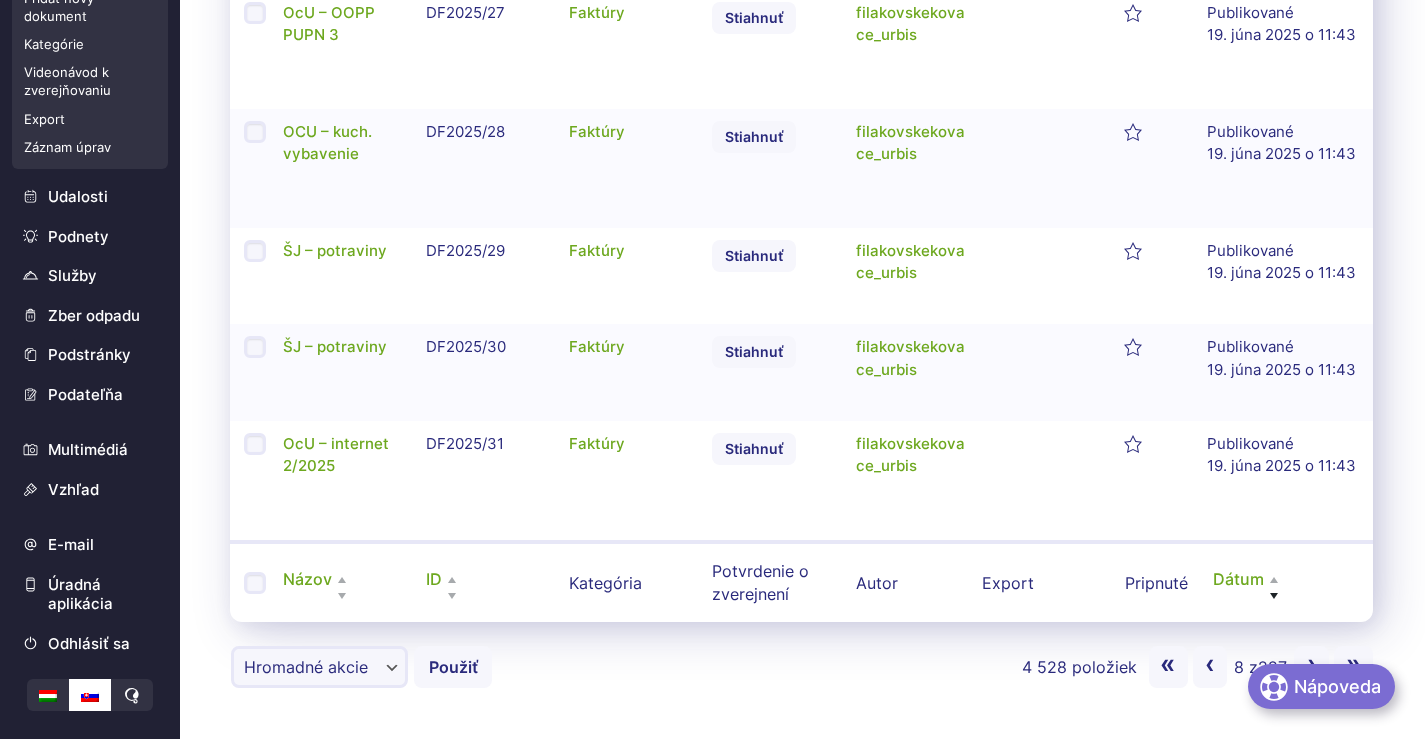 scroll, scrollTop: 2208, scrollLeft: 0, axis: vertical 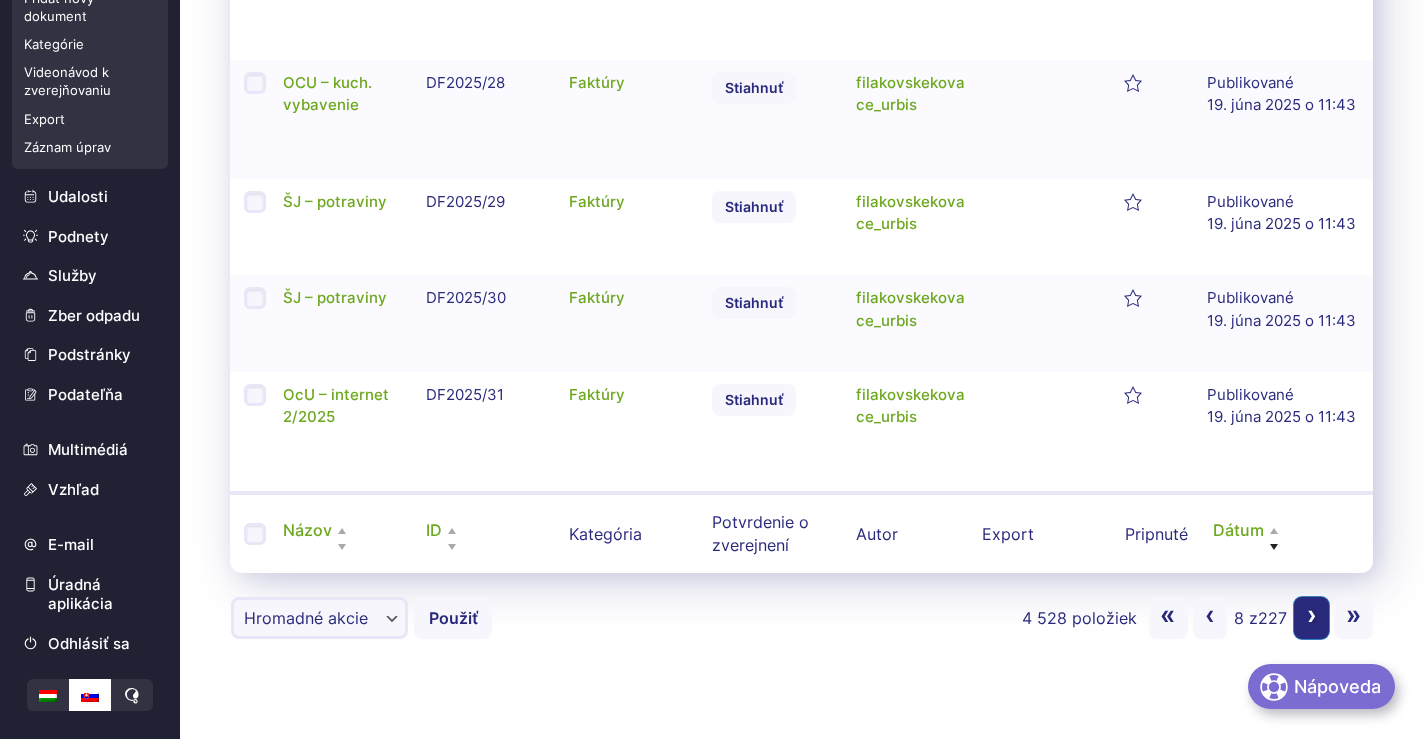 click on "Nasledujúca strana ›" at bounding box center [1311, 618] 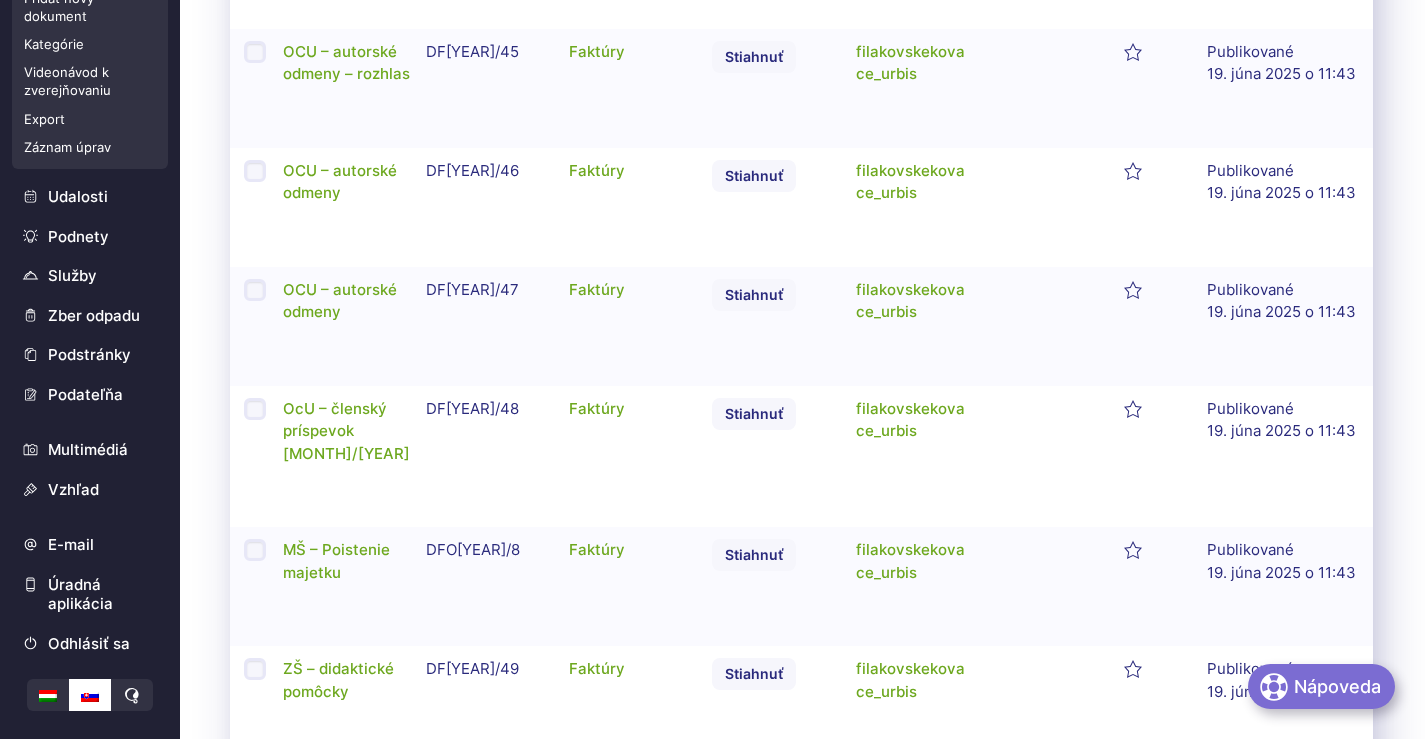 scroll, scrollTop: 2568, scrollLeft: 0, axis: vertical 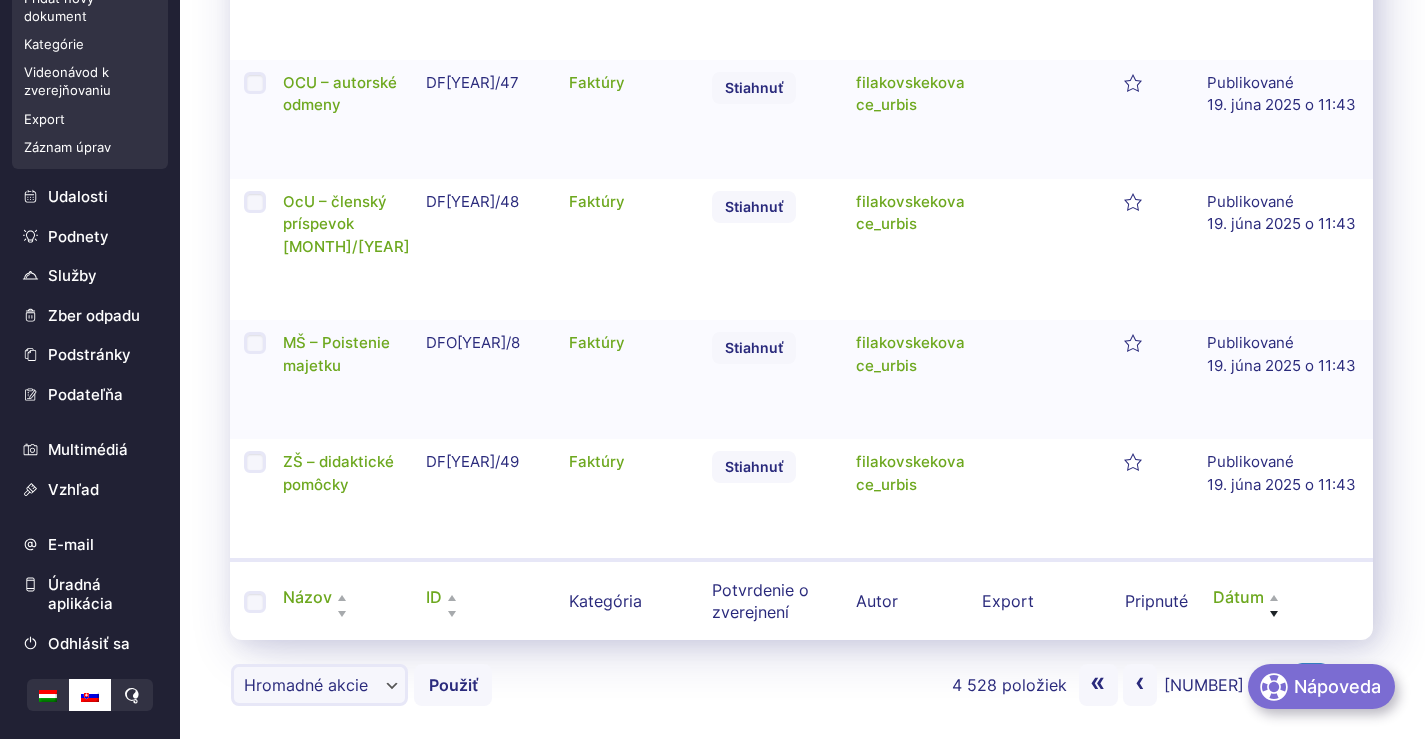 click on "Nasledujúca strana ›" at bounding box center [1311, 685] 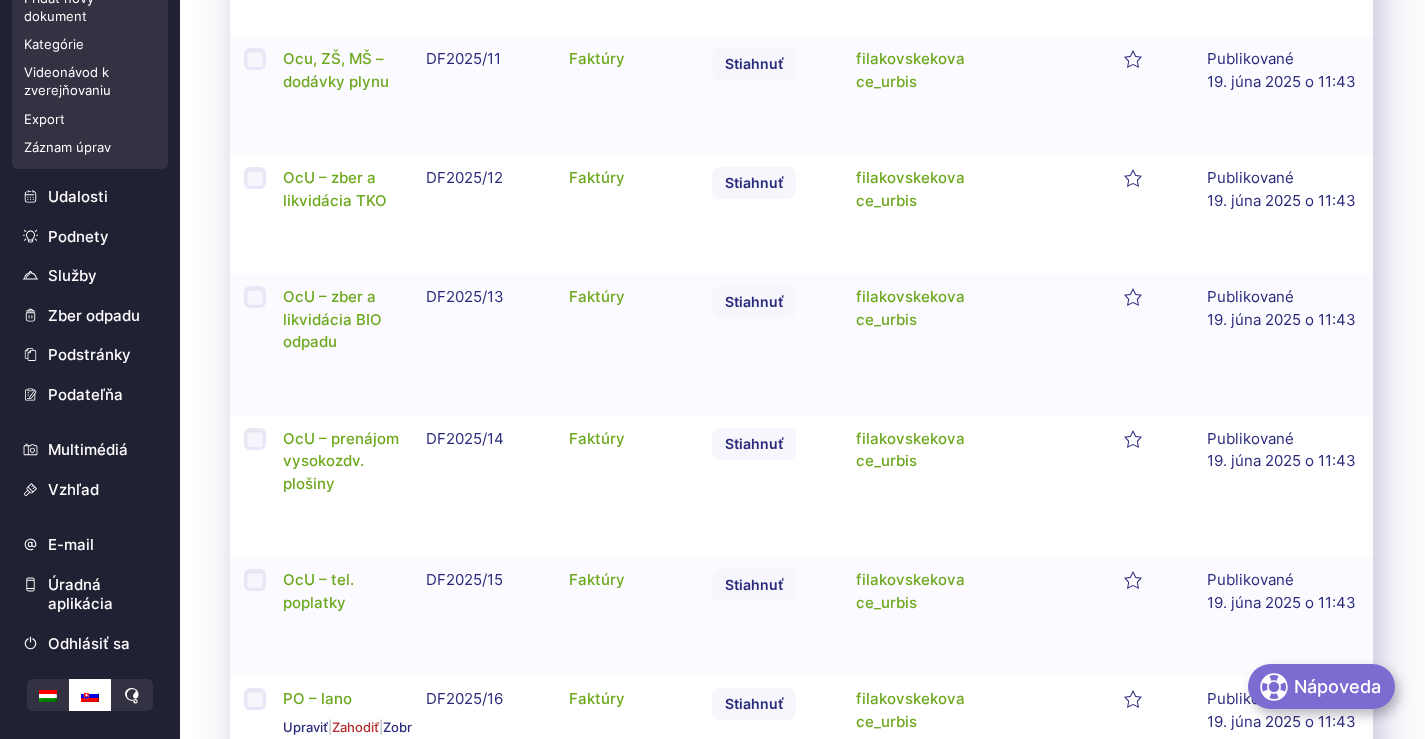 scroll, scrollTop: 2298, scrollLeft: 0, axis: vertical 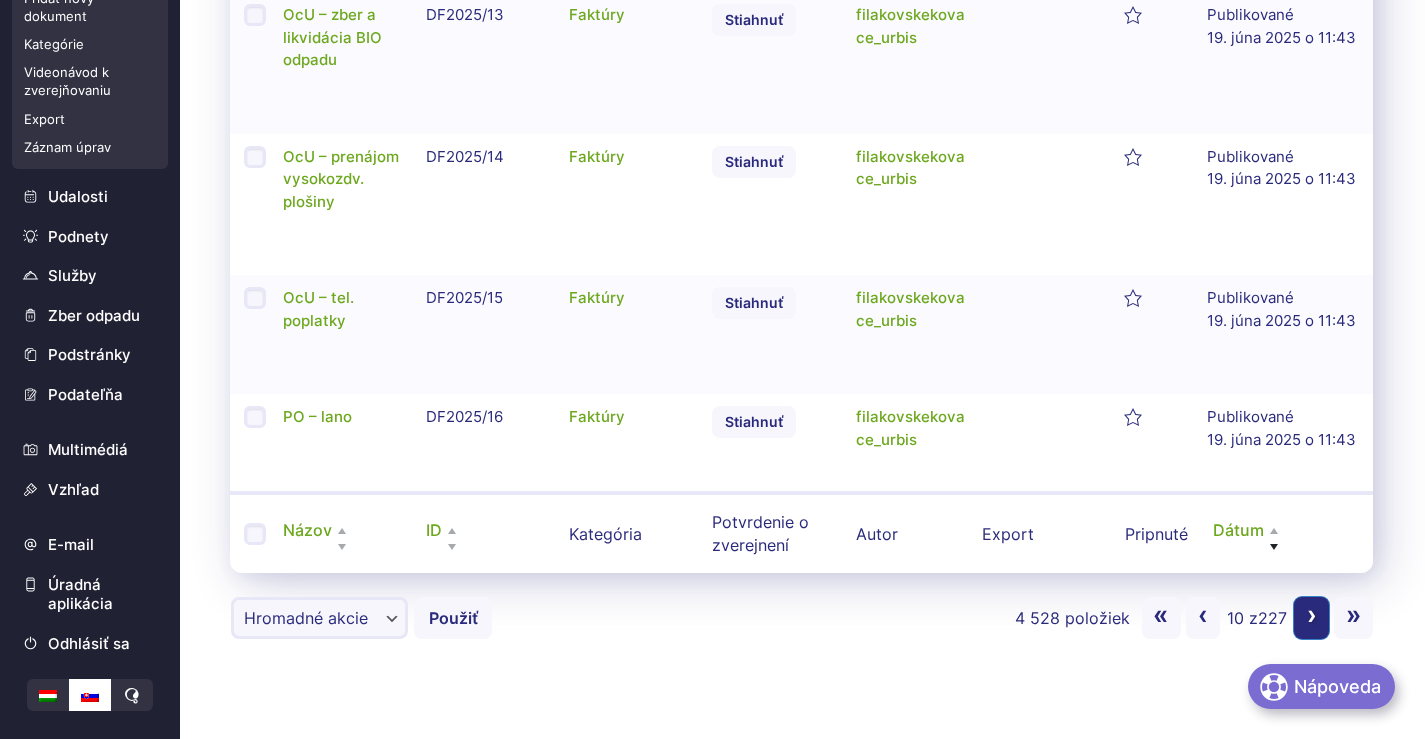 click on "Nasledujúca strana ›" at bounding box center (1311, 618) 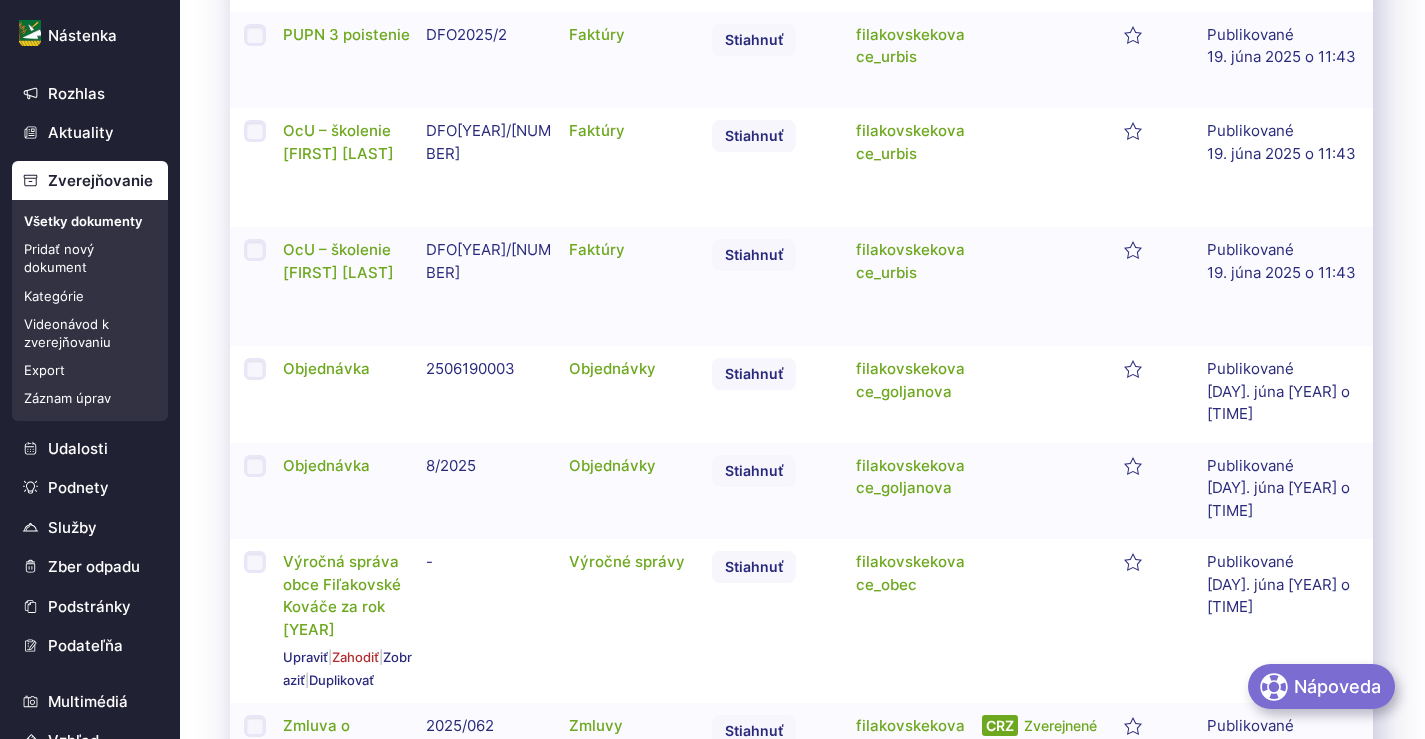 scroll, scrollTop: 600, scrollLeft: 0, axis: vertical 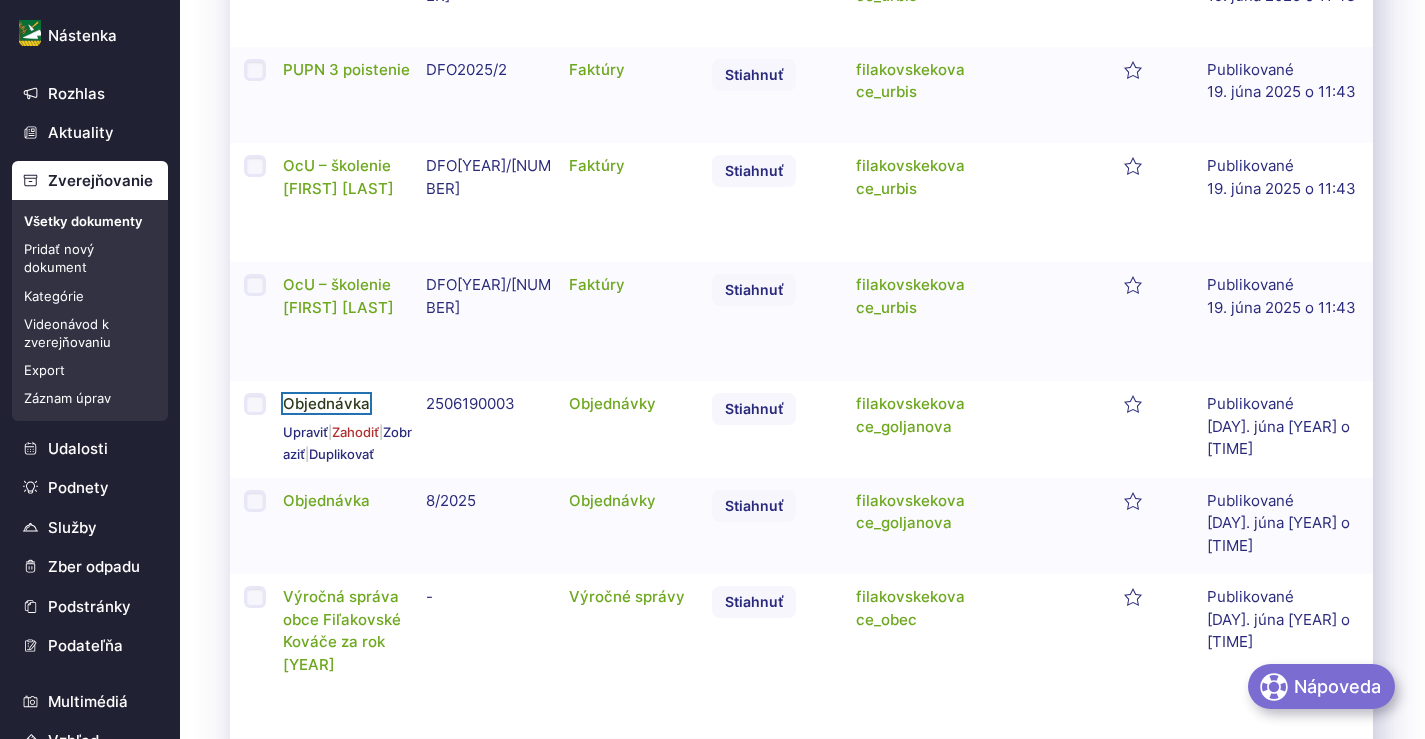 click on "Objednávka" at bounding box center (326, 403) 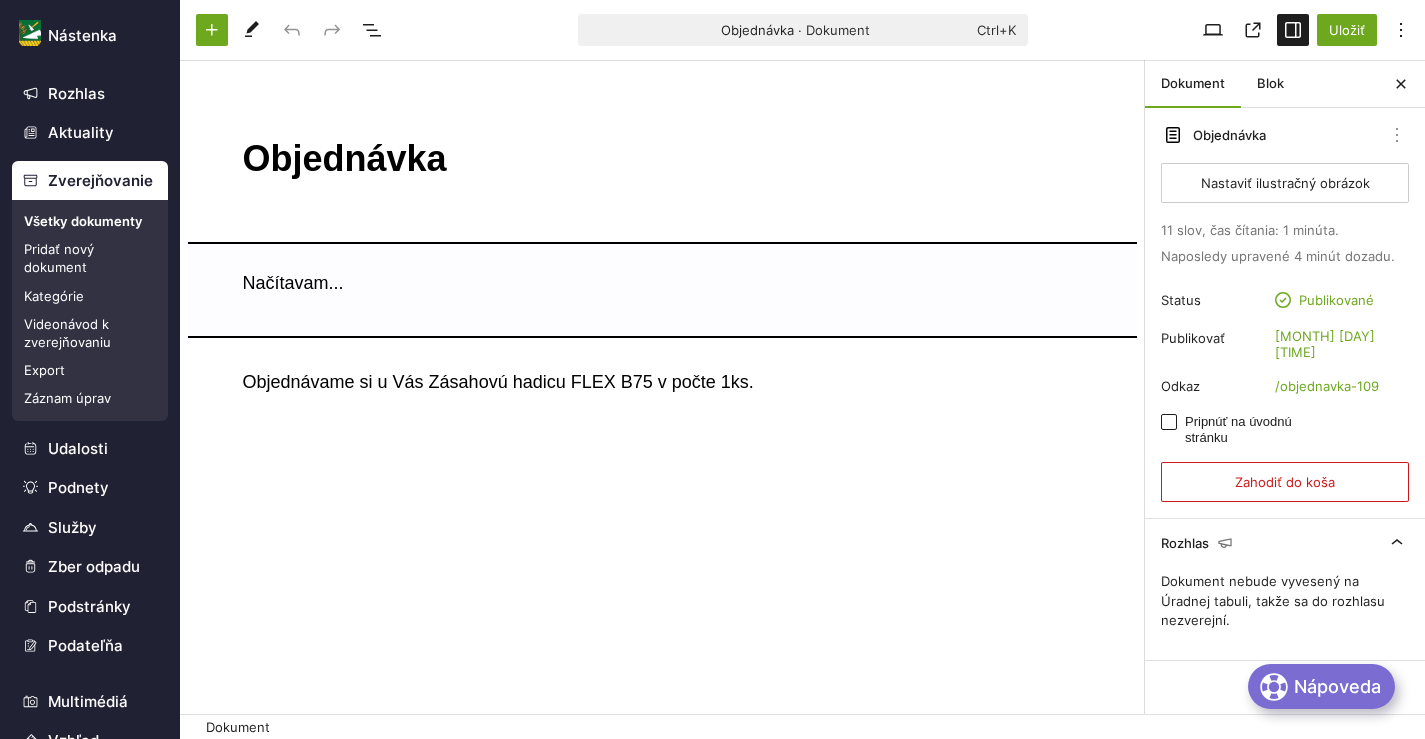 scroll, scrollTop: 0, scrollLeft: 0, axis: both 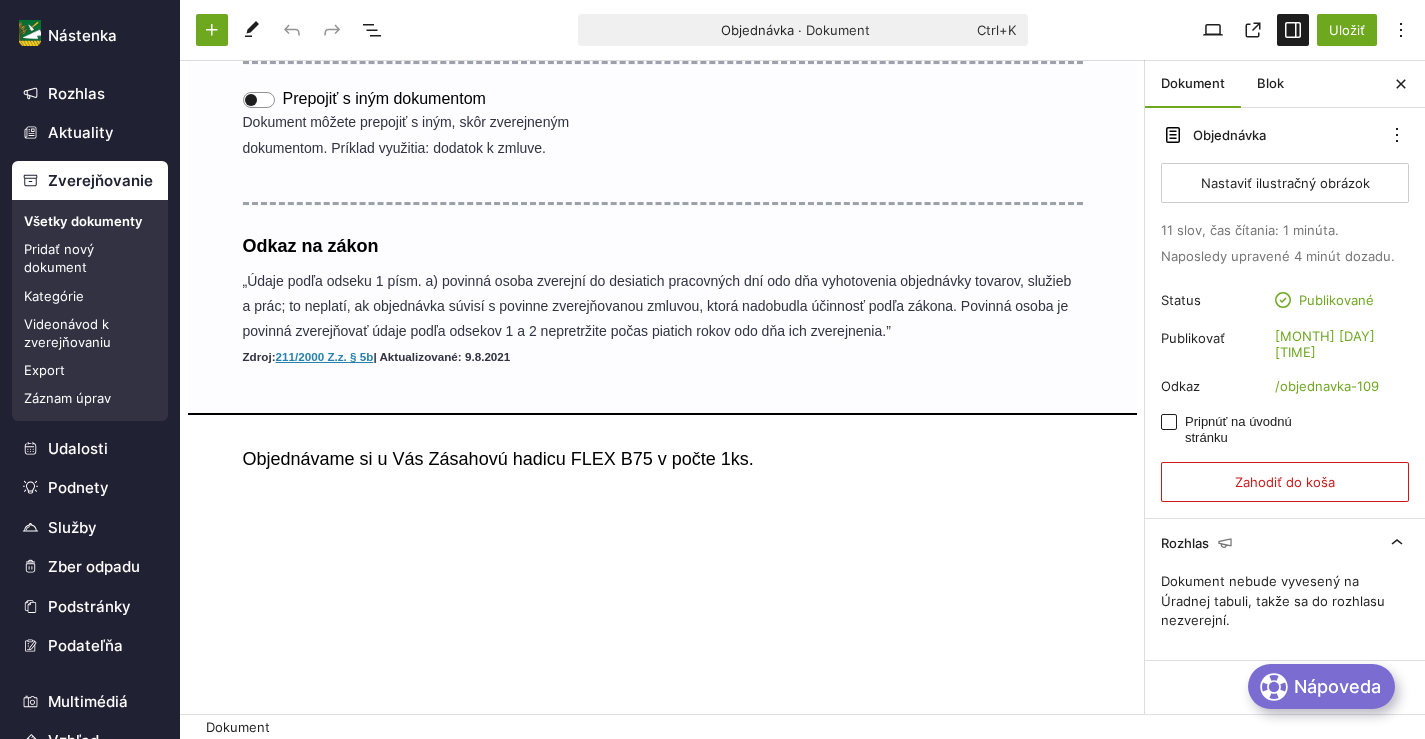 click on "Objednávame si u Vás Zásahovú hadicu FLEX B75 v počte 1ks." at bounding box center (663, 459) 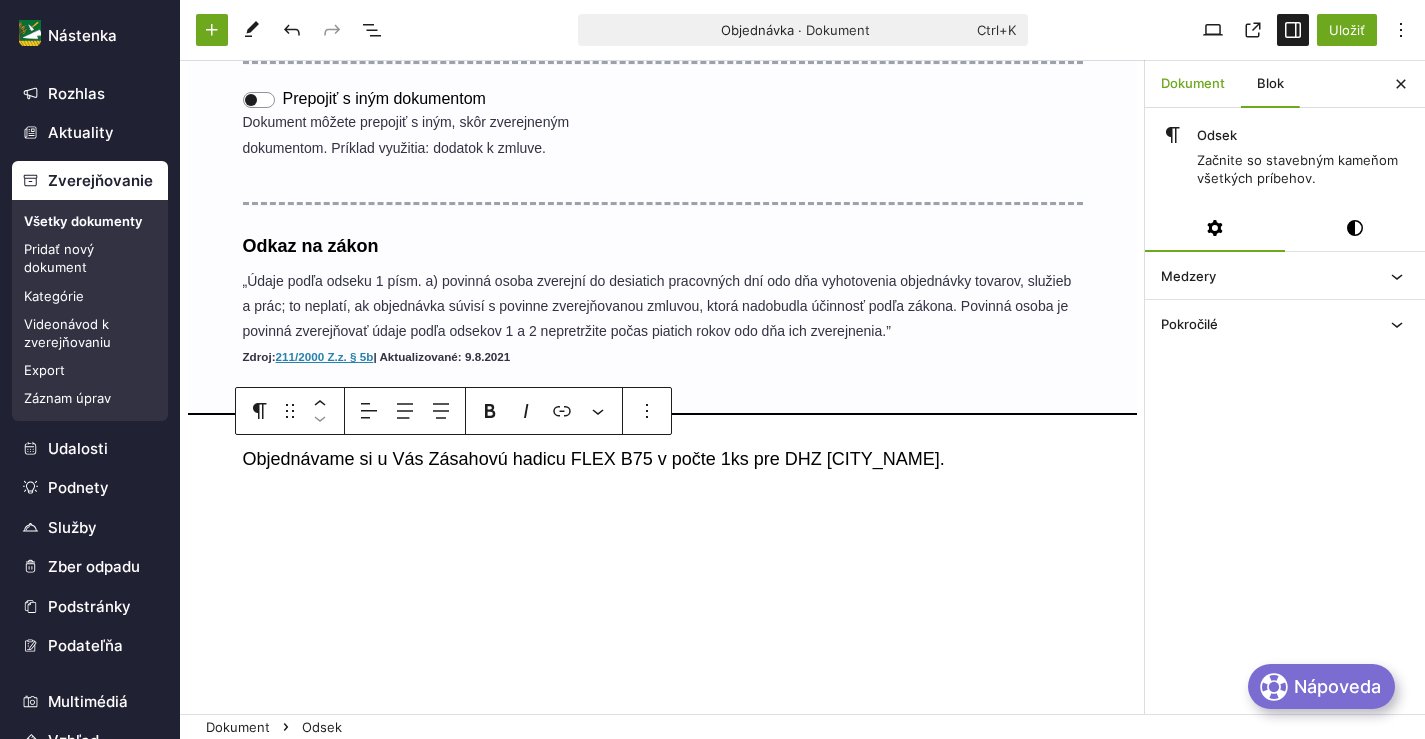 click on "Dokument" at bounding box center (1193, 84) 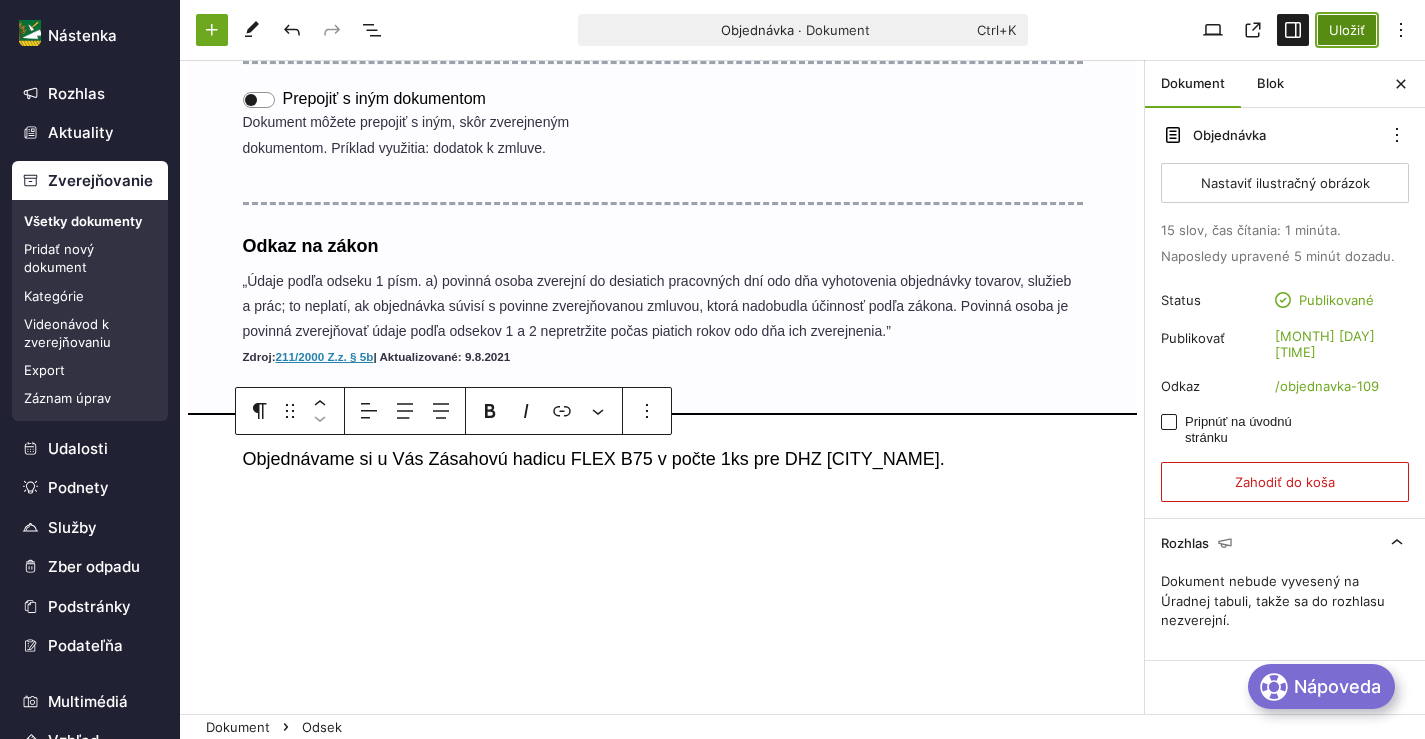 click on "Uložiť" at bounding box center (1347, 30) 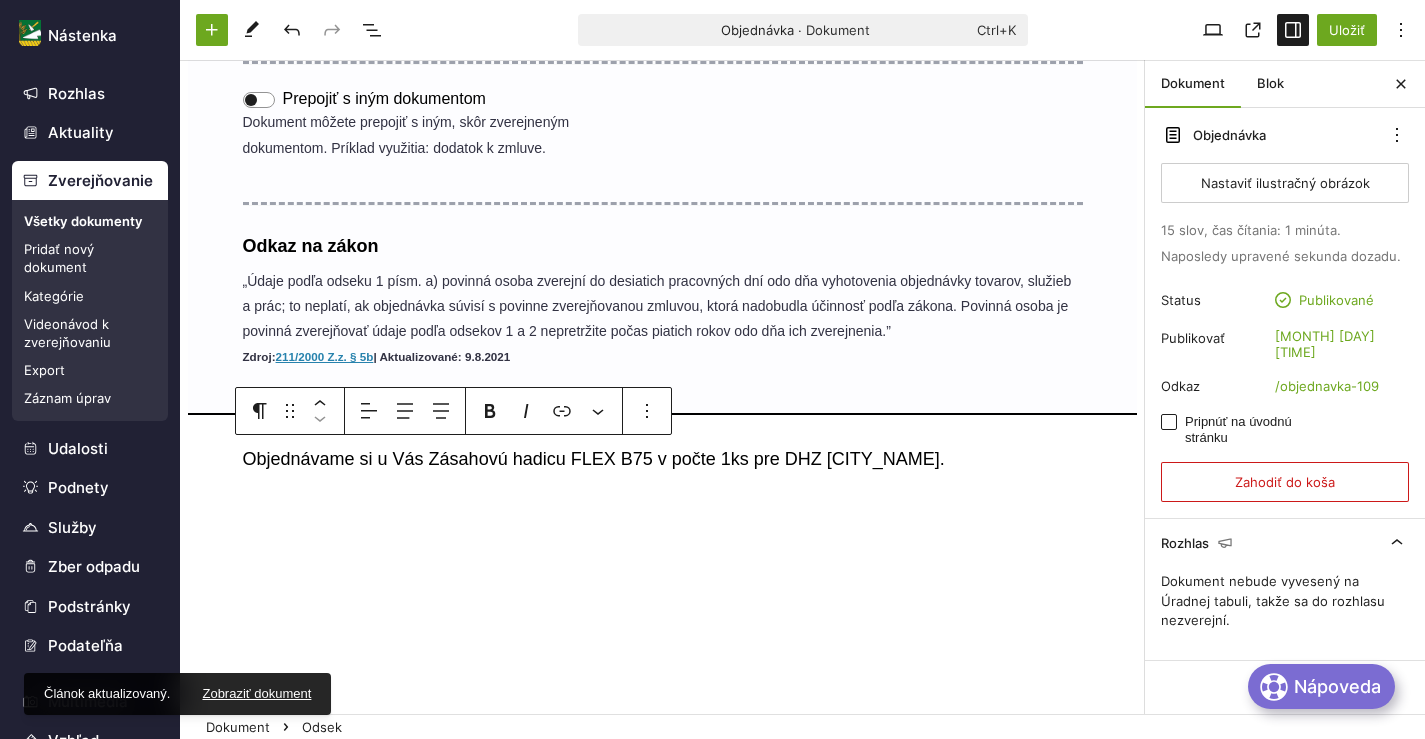 click on "Pridať nový dokument" at bounding box center (90, 258) 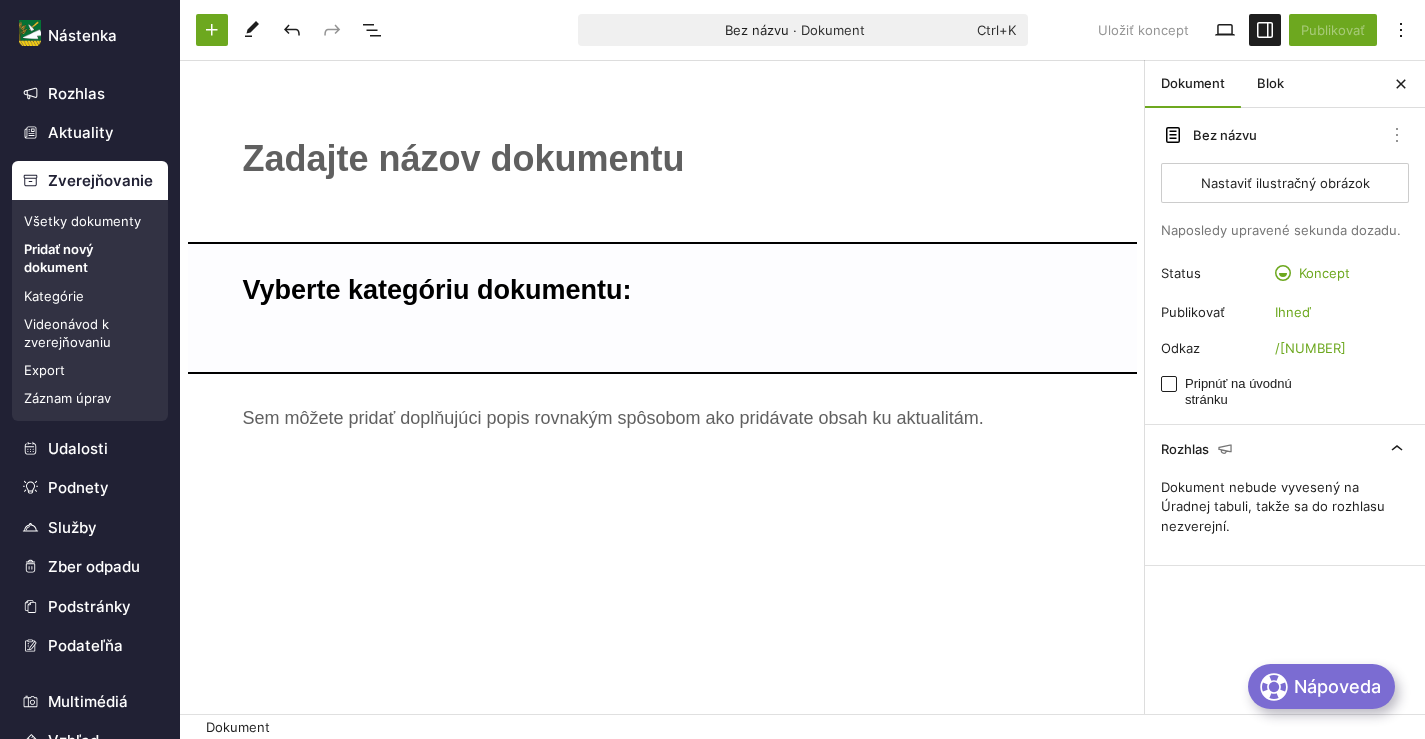 scroll, scrollTop: 0, scrollLeft: 0, axis: both 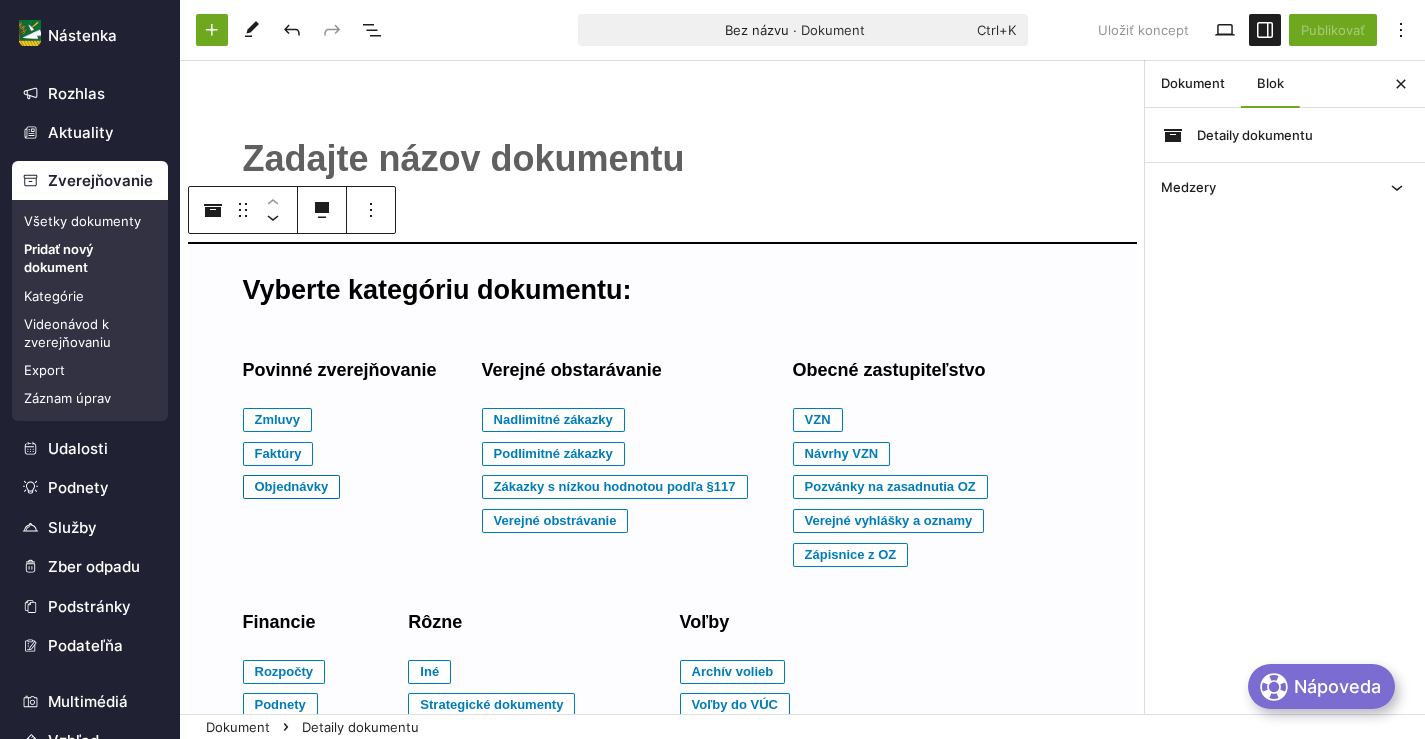 click on "Objednávky" at bounding box center (278, 420) 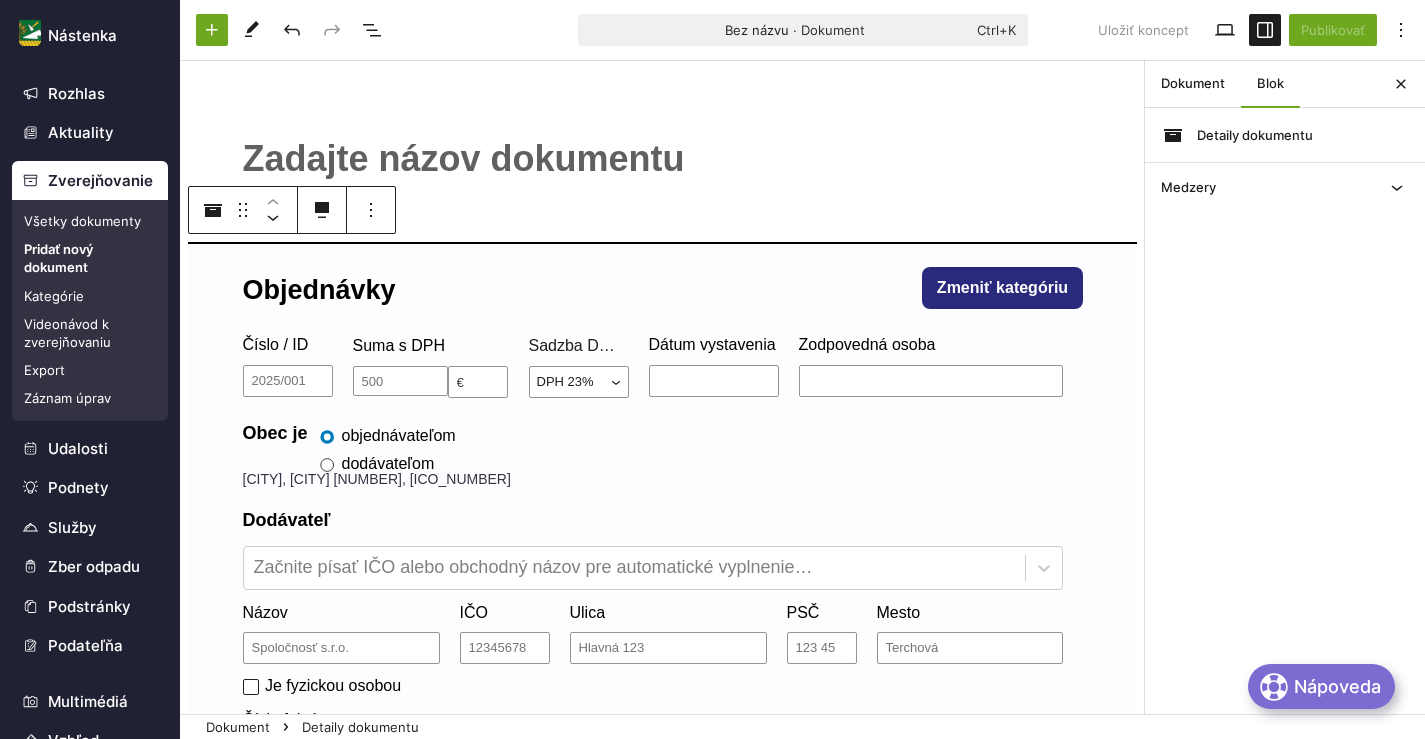 click on "﻿" at bounding box center [663, 159] 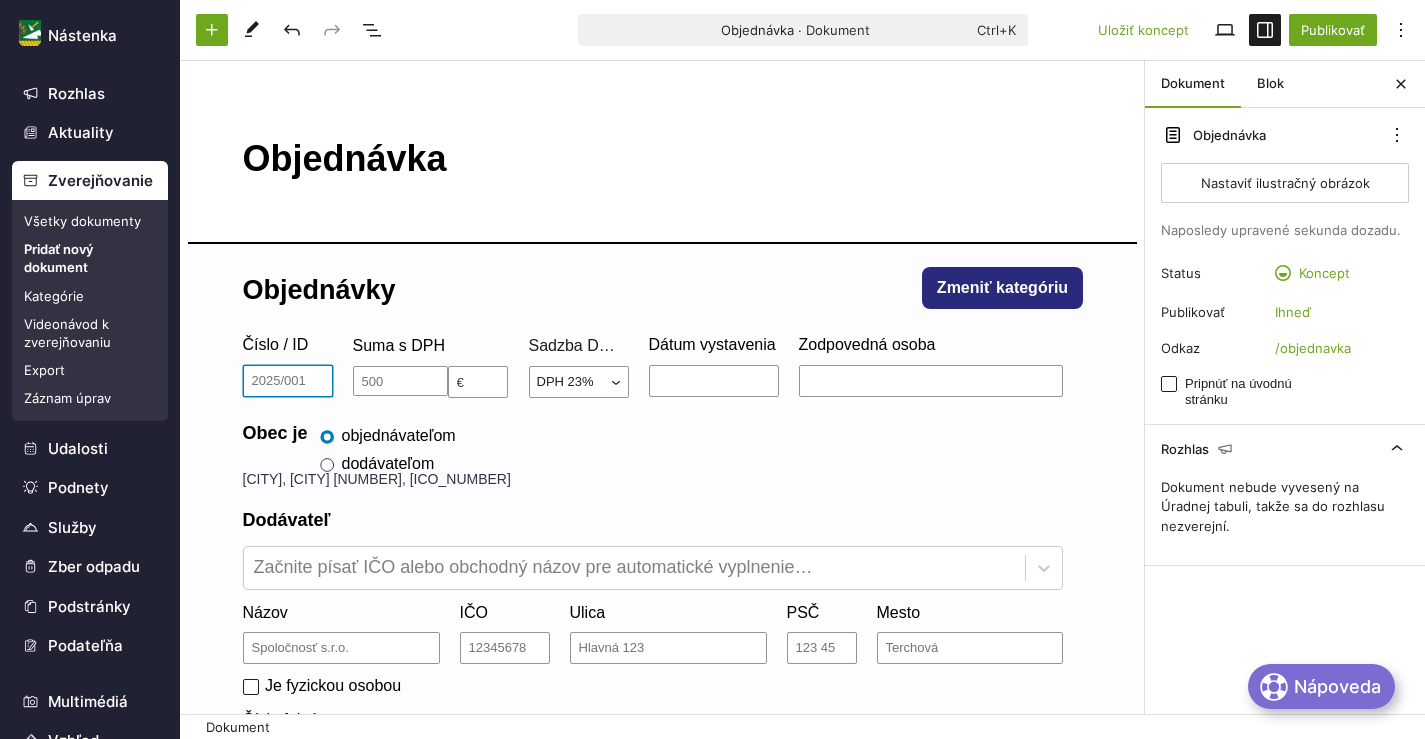 click on "Číslo / ID" at bounding box center [288, 381] 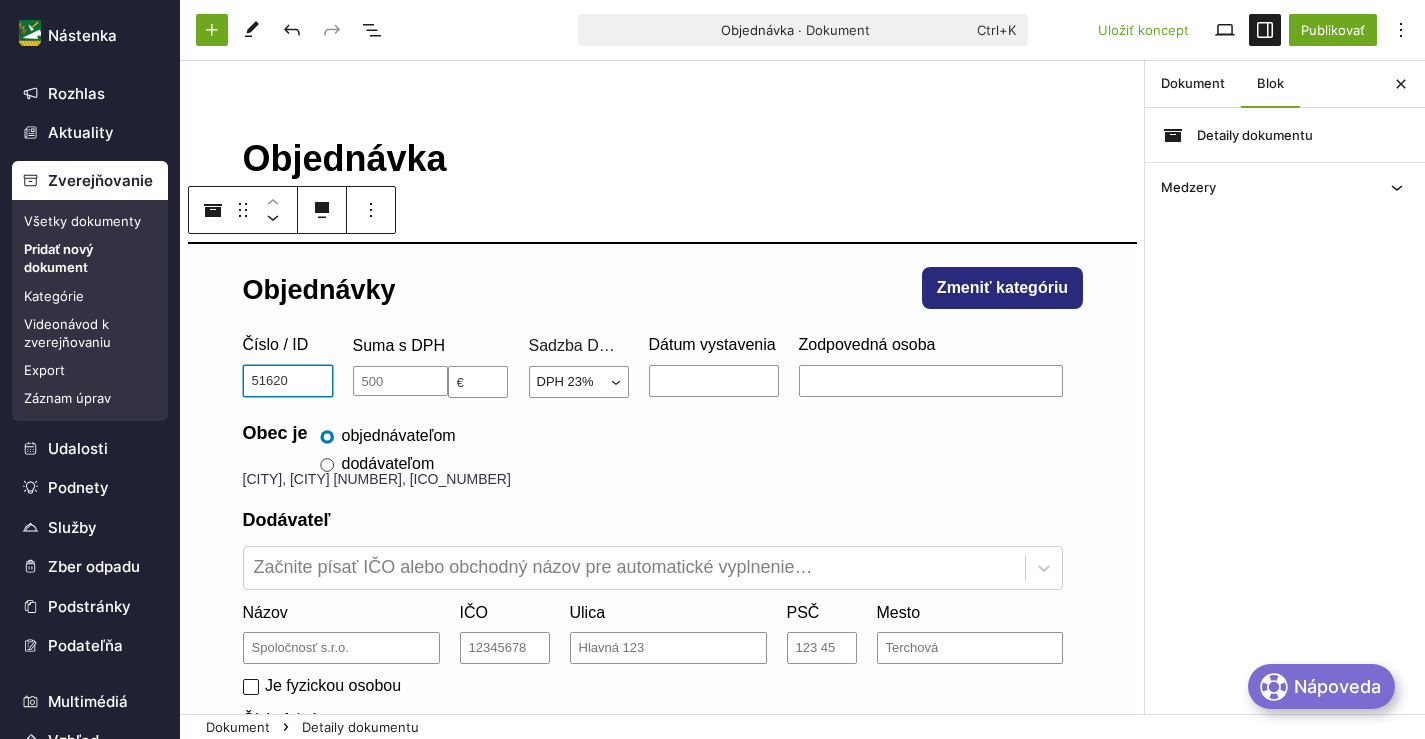 type on "51620" 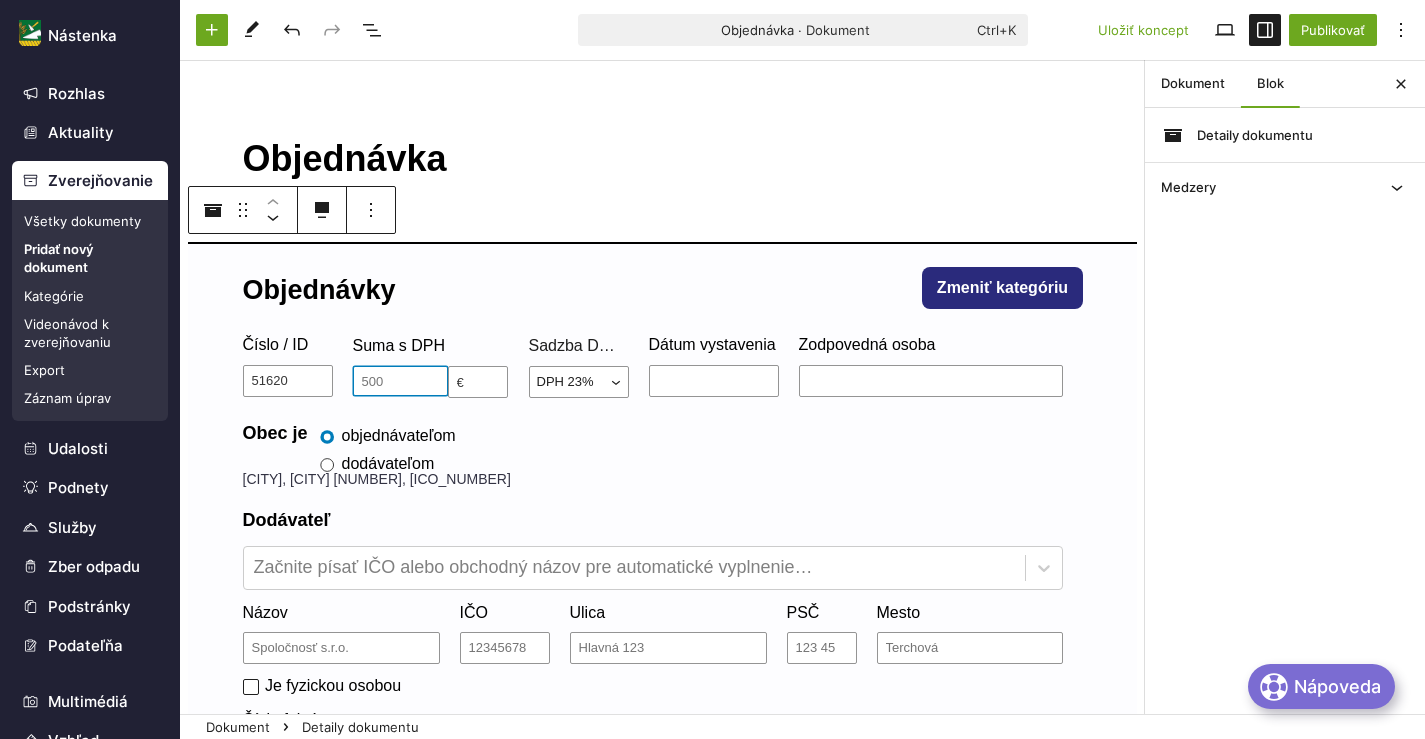 click at bounding box center [400, 381] 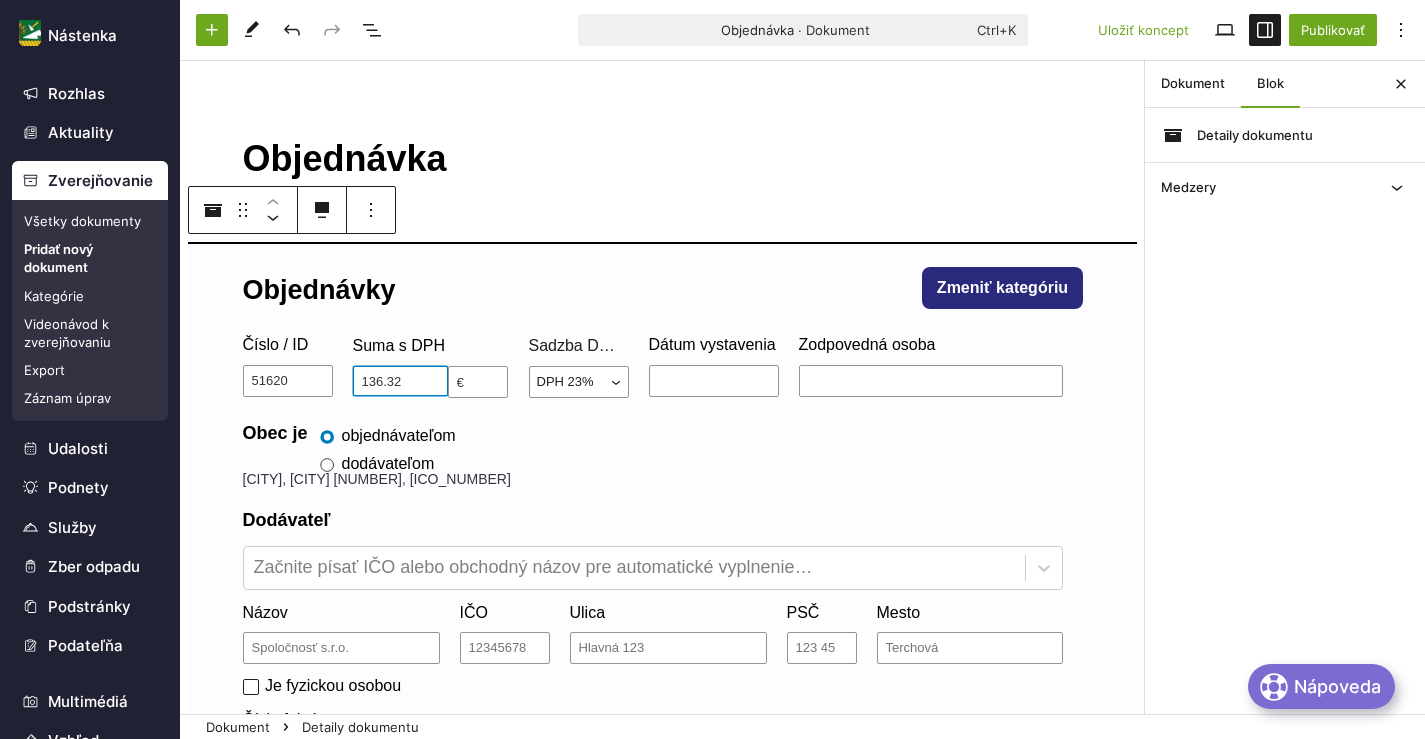 type on "136.32" 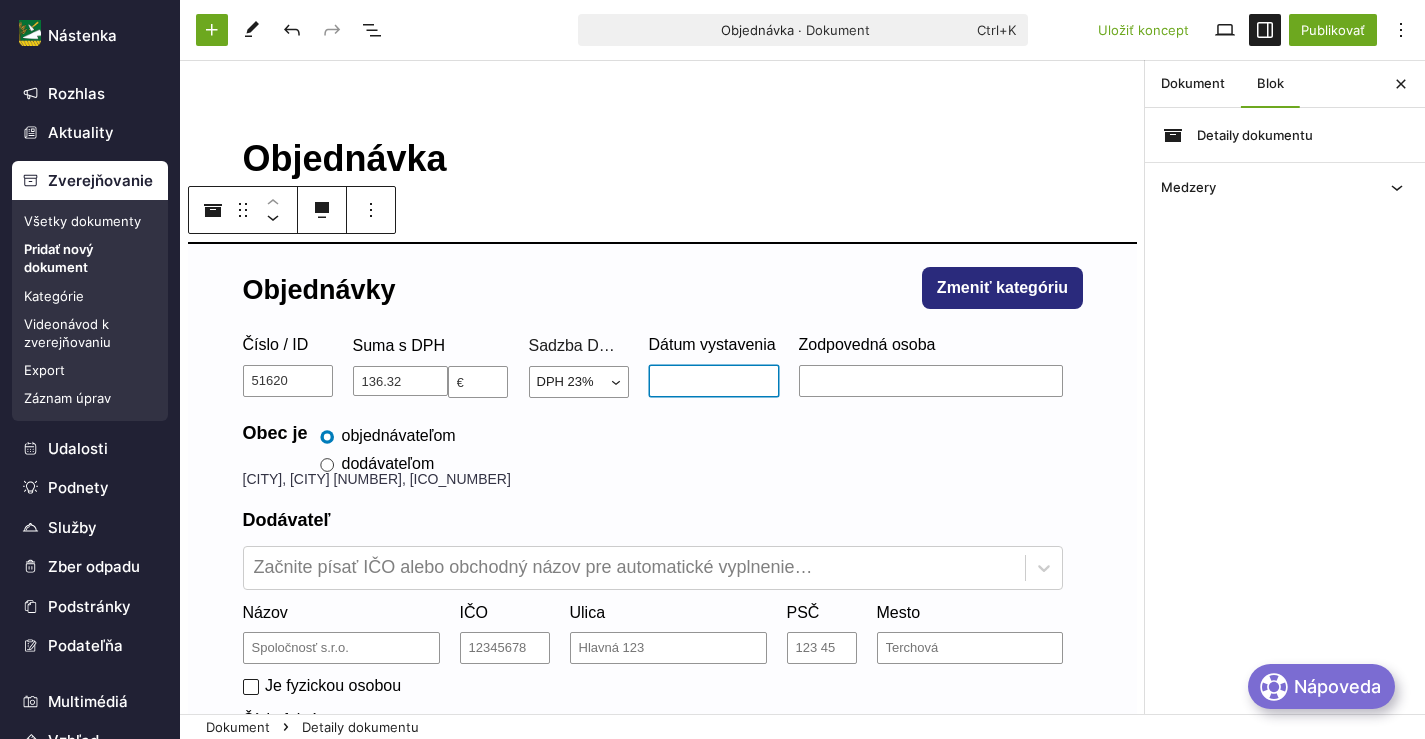 click on "Dátum vystavenia" at bounding box center (714, 381) 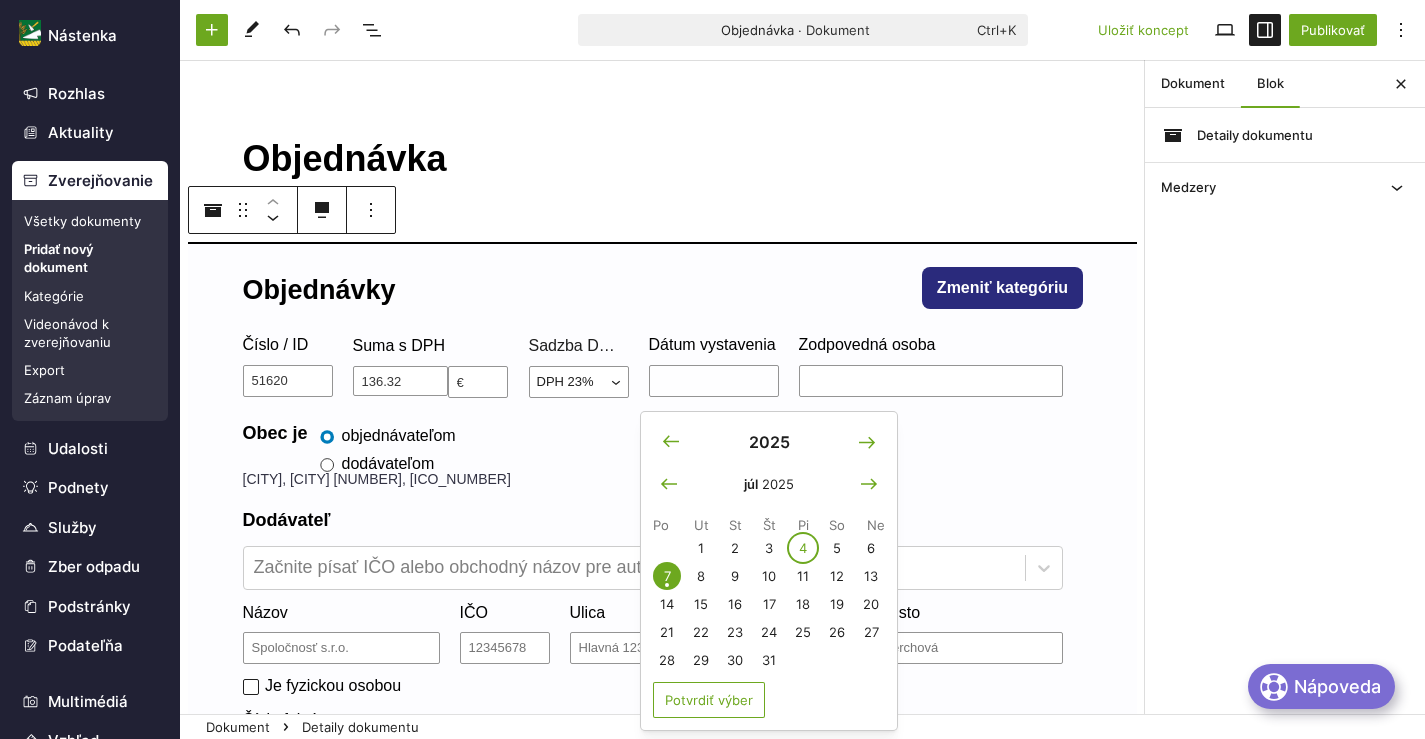 click on "4" at bounding box center [803, 548] 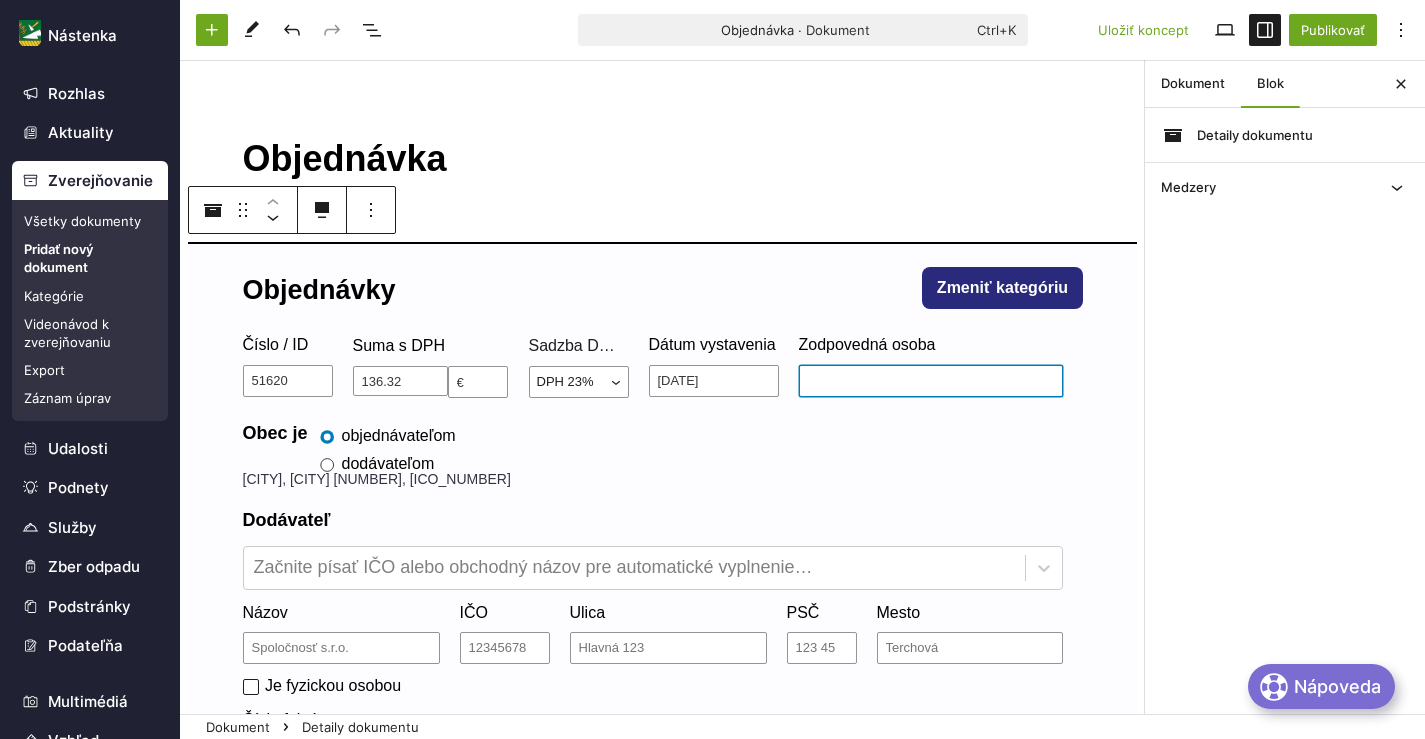 click on "Zodpovedná osoba" at bounding box center [931, 381] 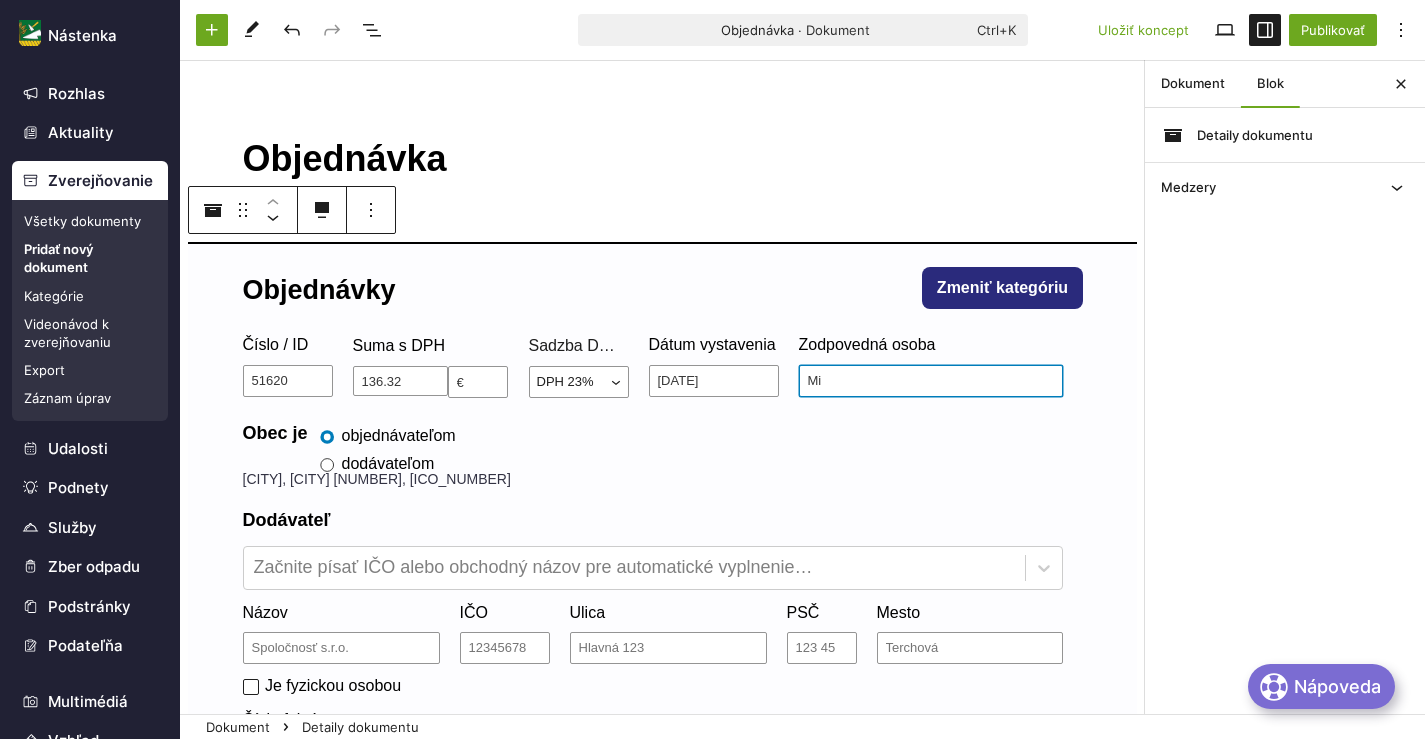 type on "[NAME]" 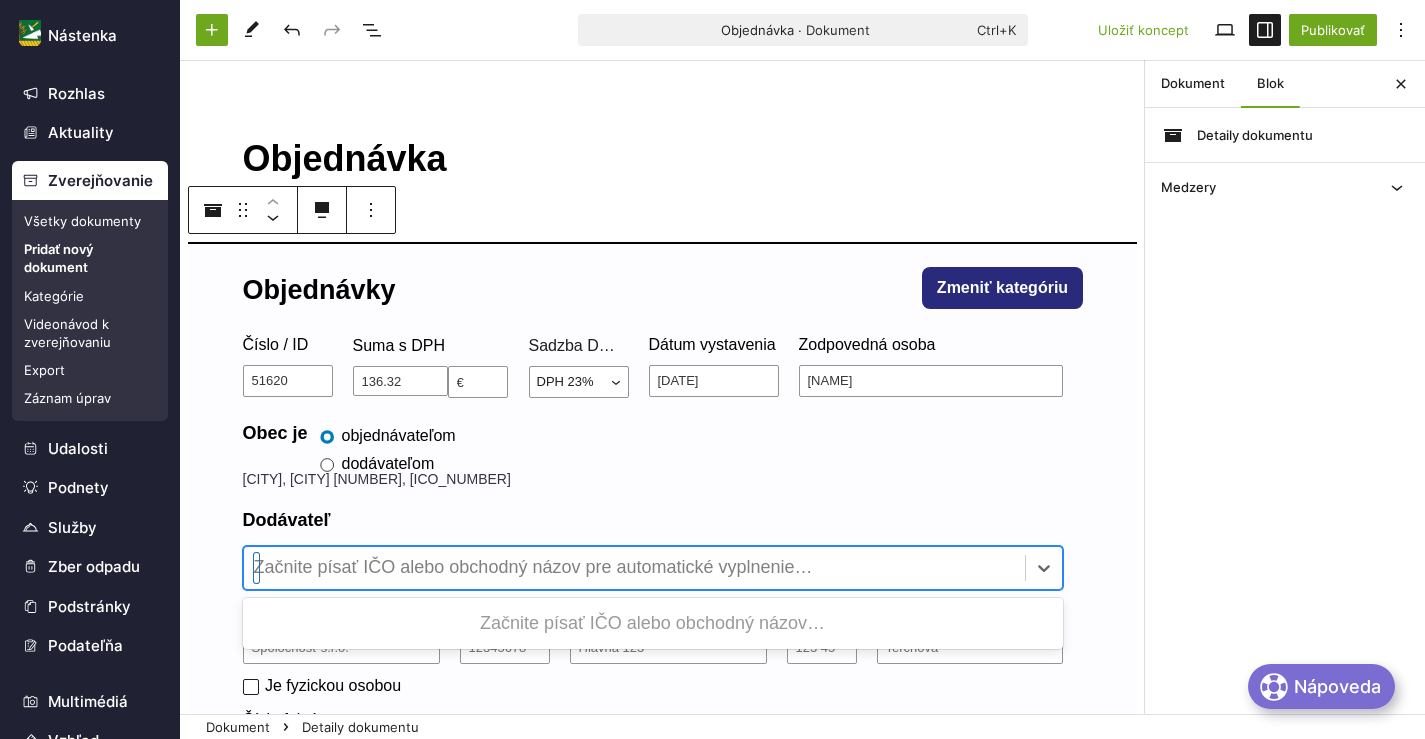 click at bounding box center (634, 568) 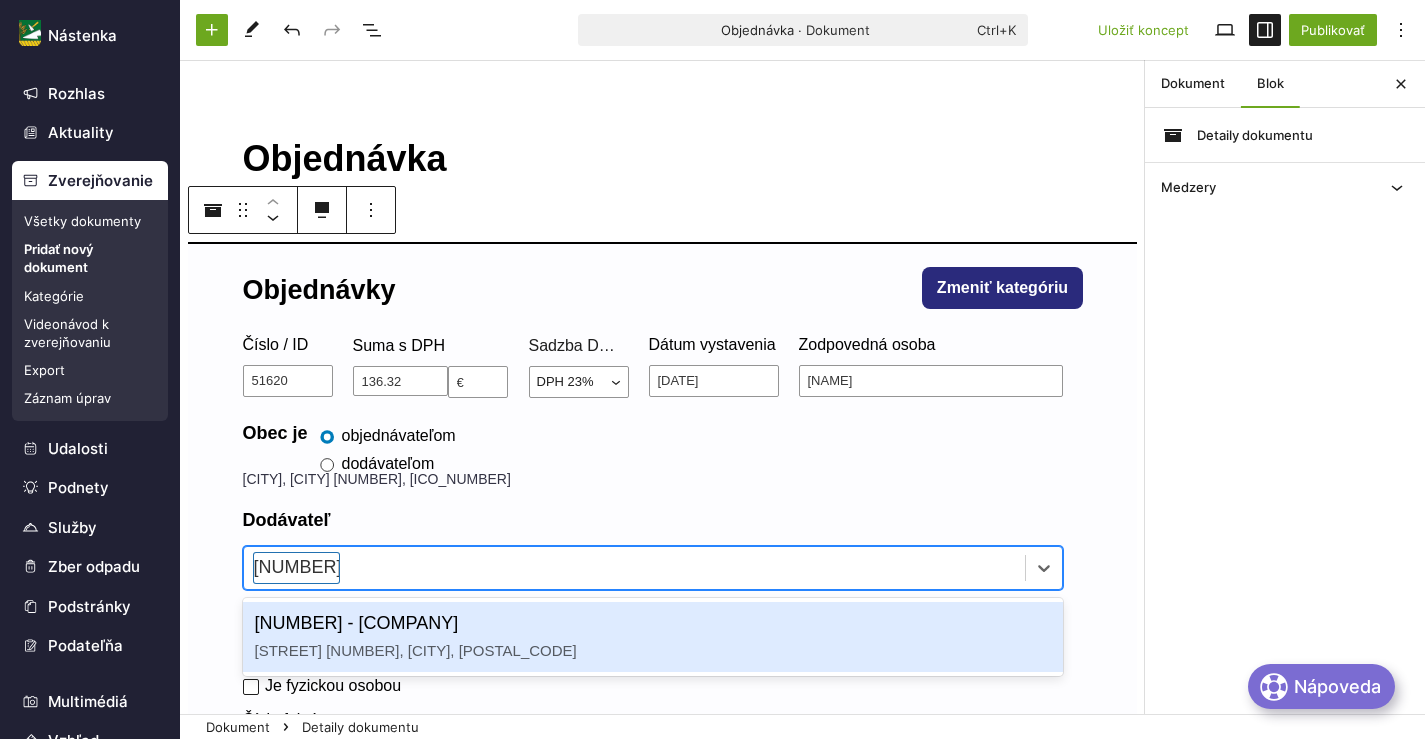click on "[NUMBER] - [COMPANY] [STREET] [NUMBER], [CITY], [POSTAL_CODE]" at bounding box center (653, 637) 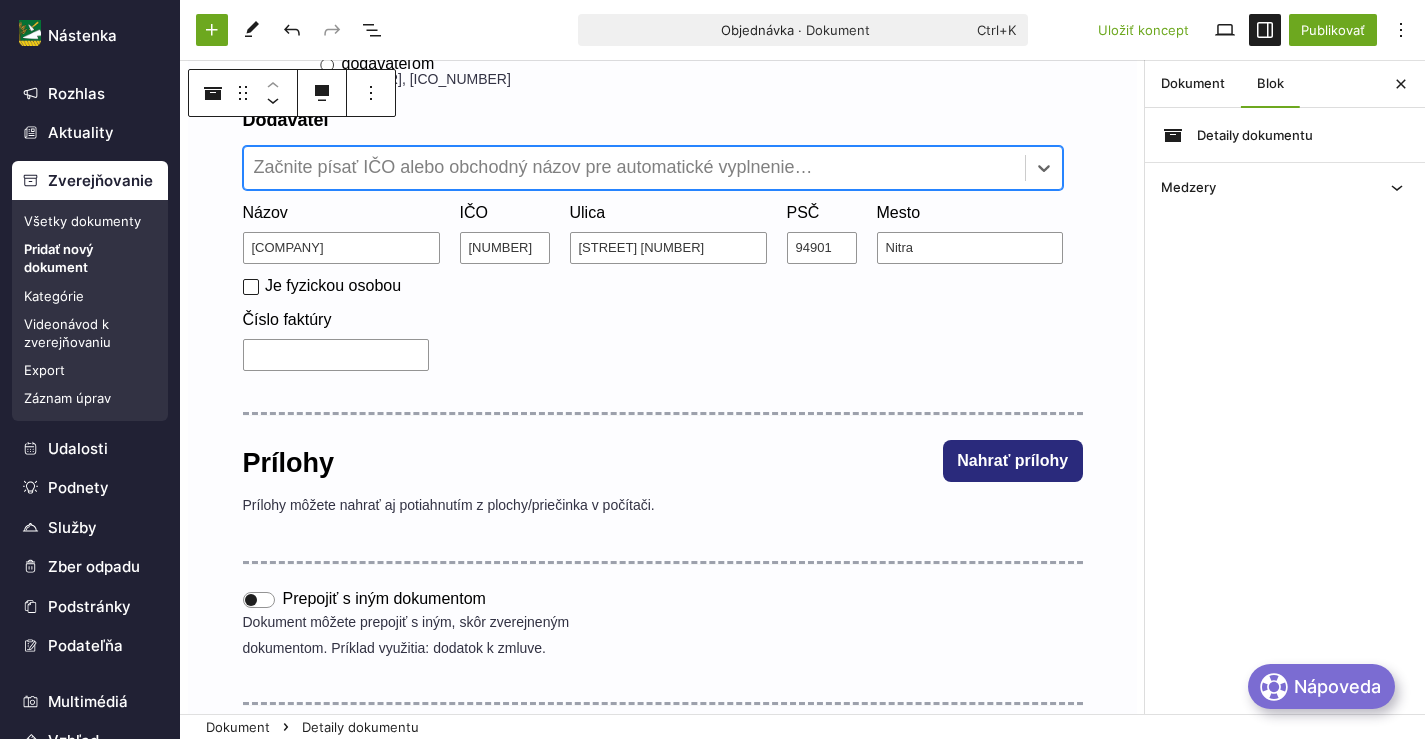 scroll, scrollTop: 900, scrollLeft: 0, axis: vertical 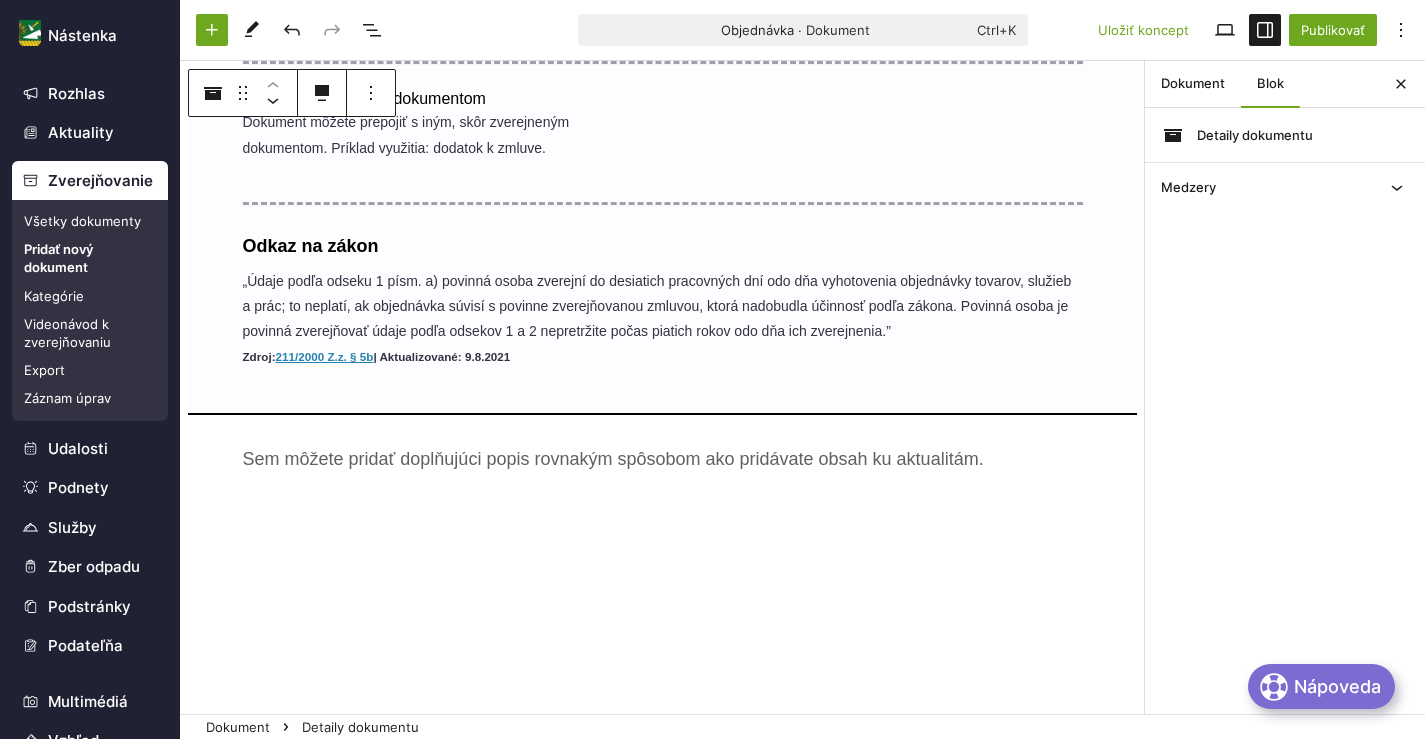 click on "﻿" at bounding box center (663, 459) 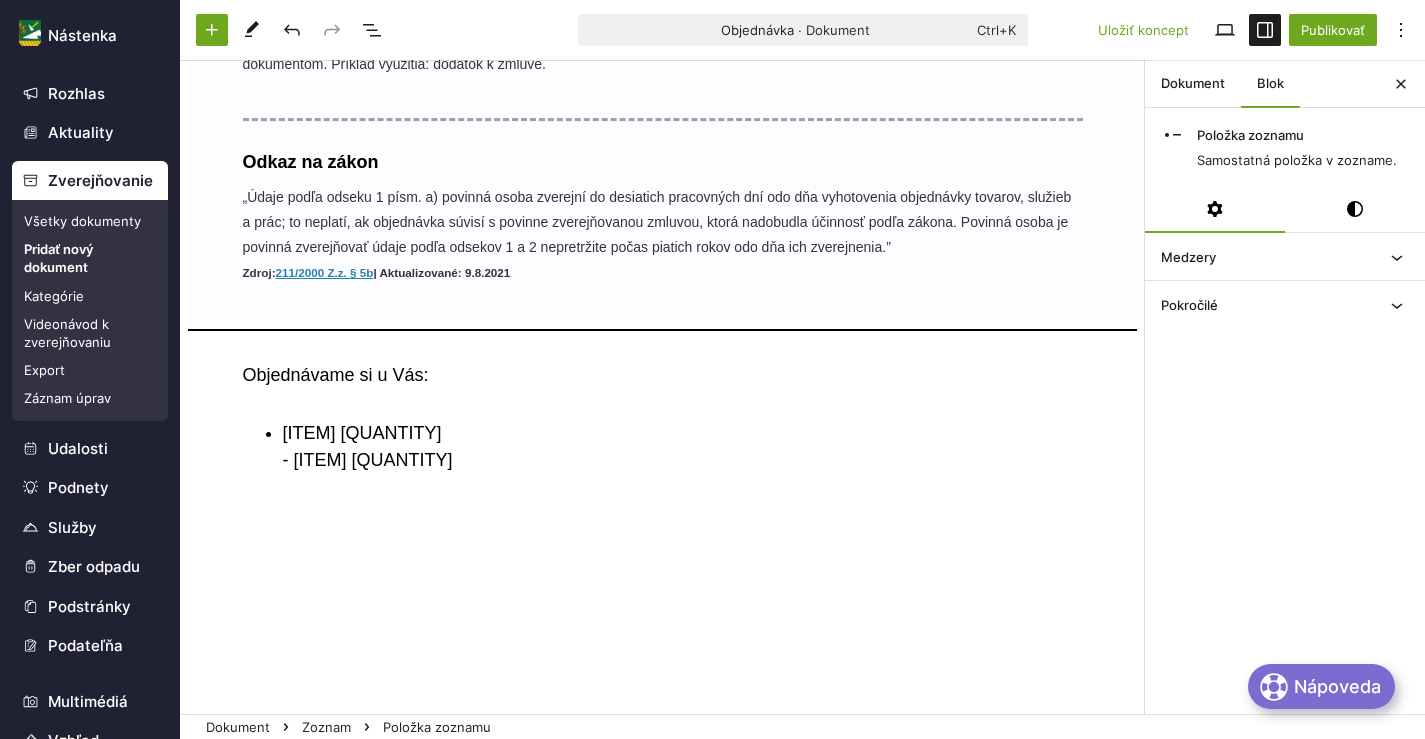scroll, scrollTop: 1011, scrollLeft: 0, axis: vertical 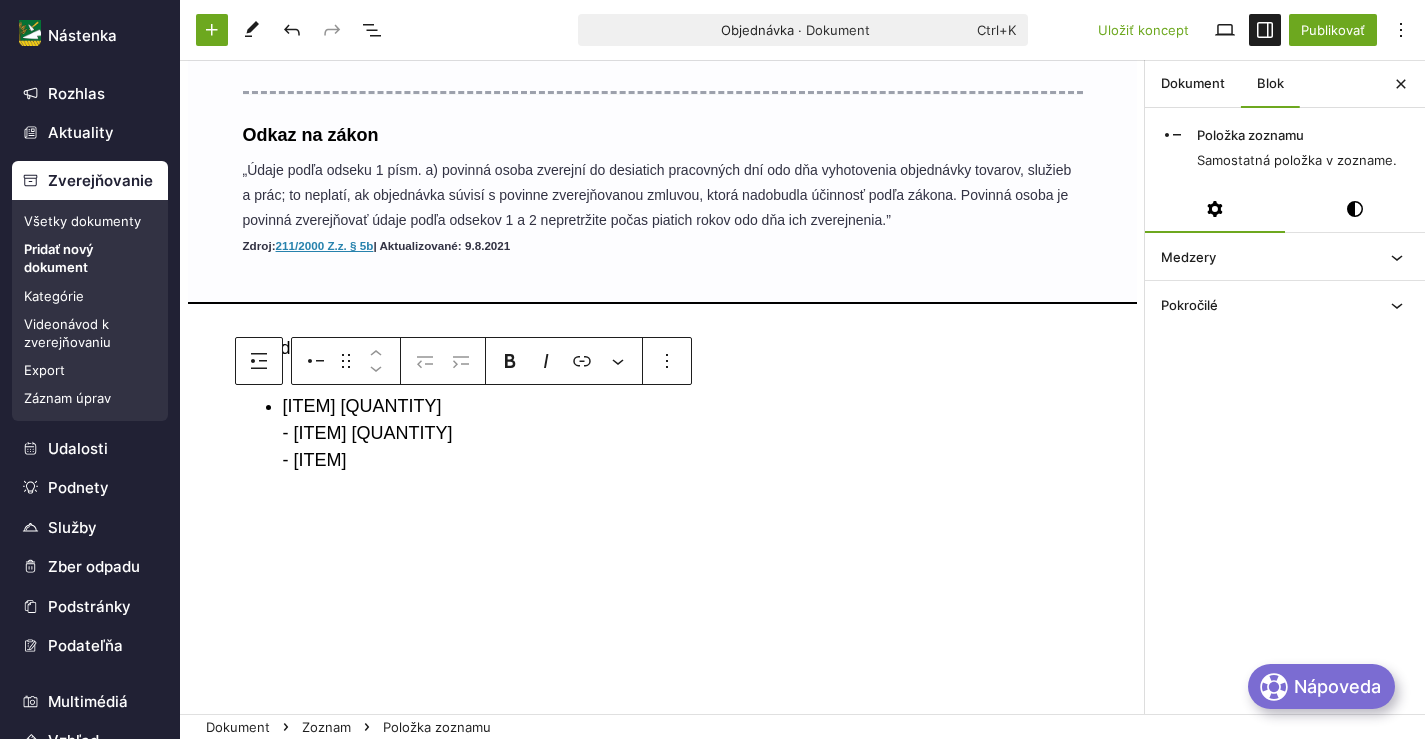 click on "[ITEM] [QUANTITY] - [ITEM] [QUANTITY] - [ITEM]" at bounding box center (683, 433) 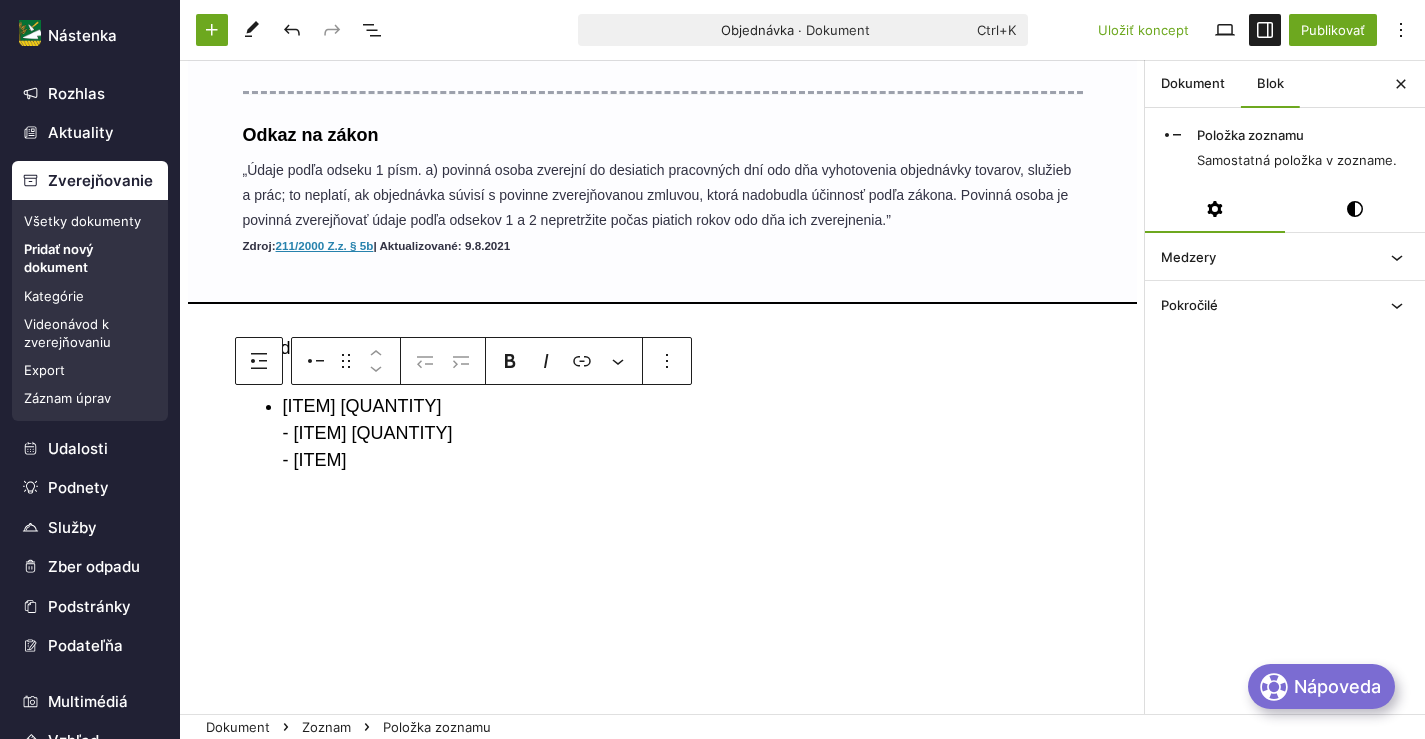 click on "[ITEM] [QUANTITY] - [ITEM] [QUANTITY] - [ITEM]" at bounding box center [683, 433] 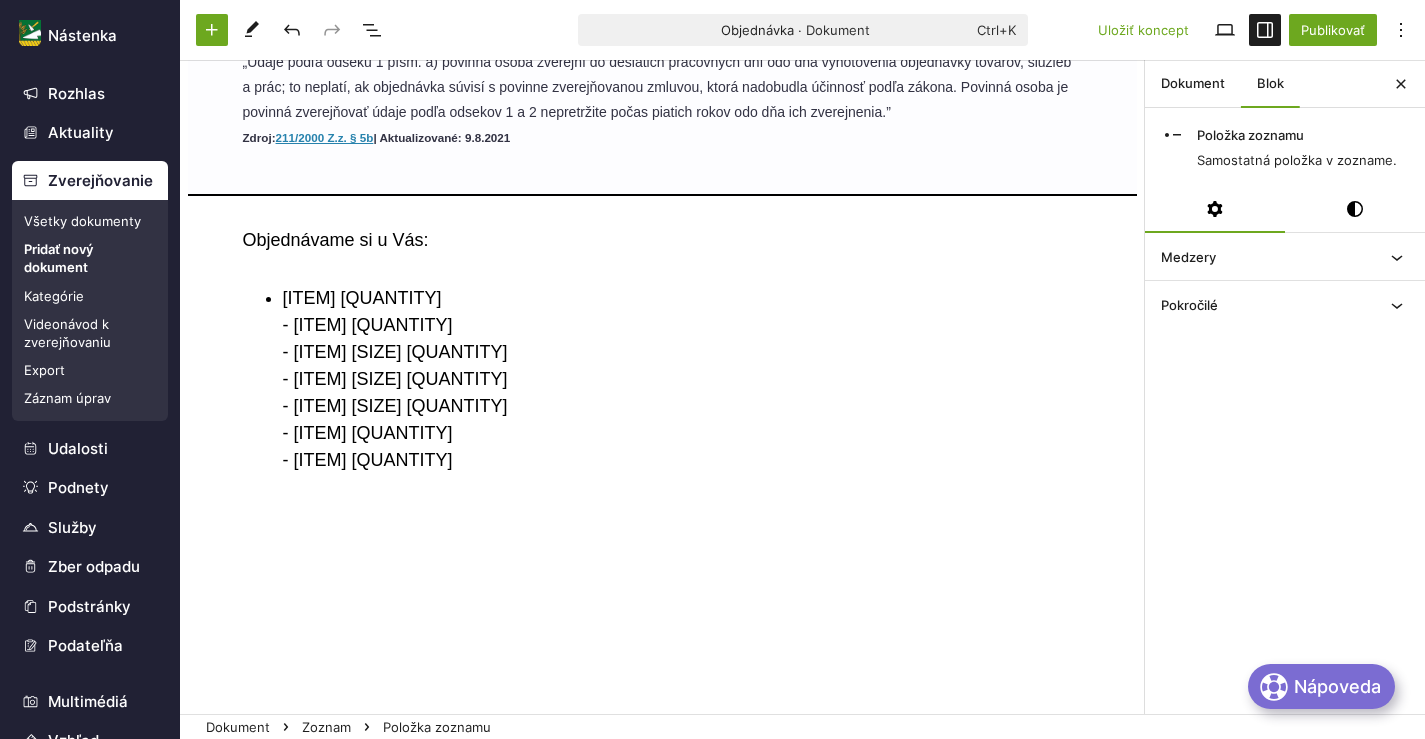 scroll, scrollTop: 1146, scrollLeft: 0, axis: vertical 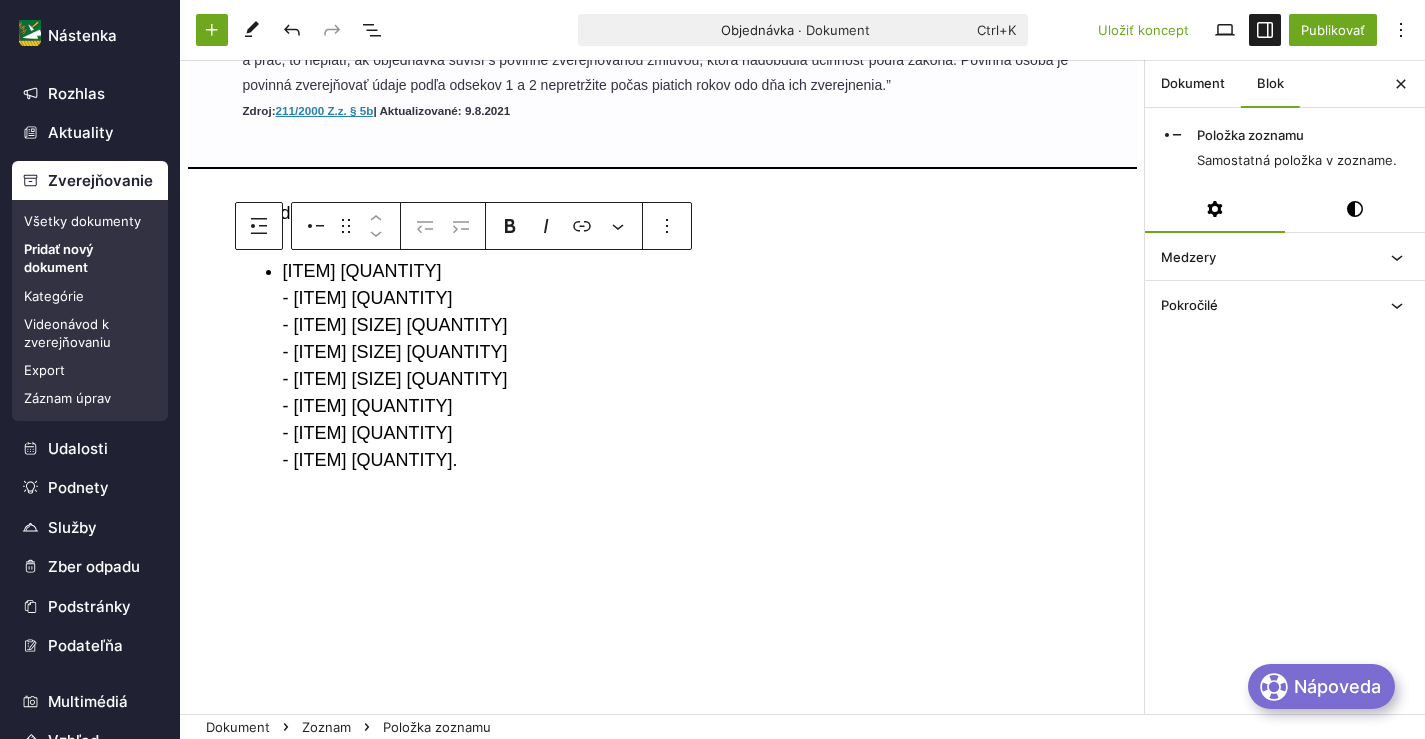click on "[ITEM] [QUANTITY] - [ITEM] [QUANTITY] - [ITEM] [QUANTITY] - [ITEM] [QUANTITY] - [ITEM] [QUANTITY] - [ITEM] [QUANTITY] - [ITEM] [QUANTITY] - [ITEM] [QUANTITY]." at bounding box center [683, 366] 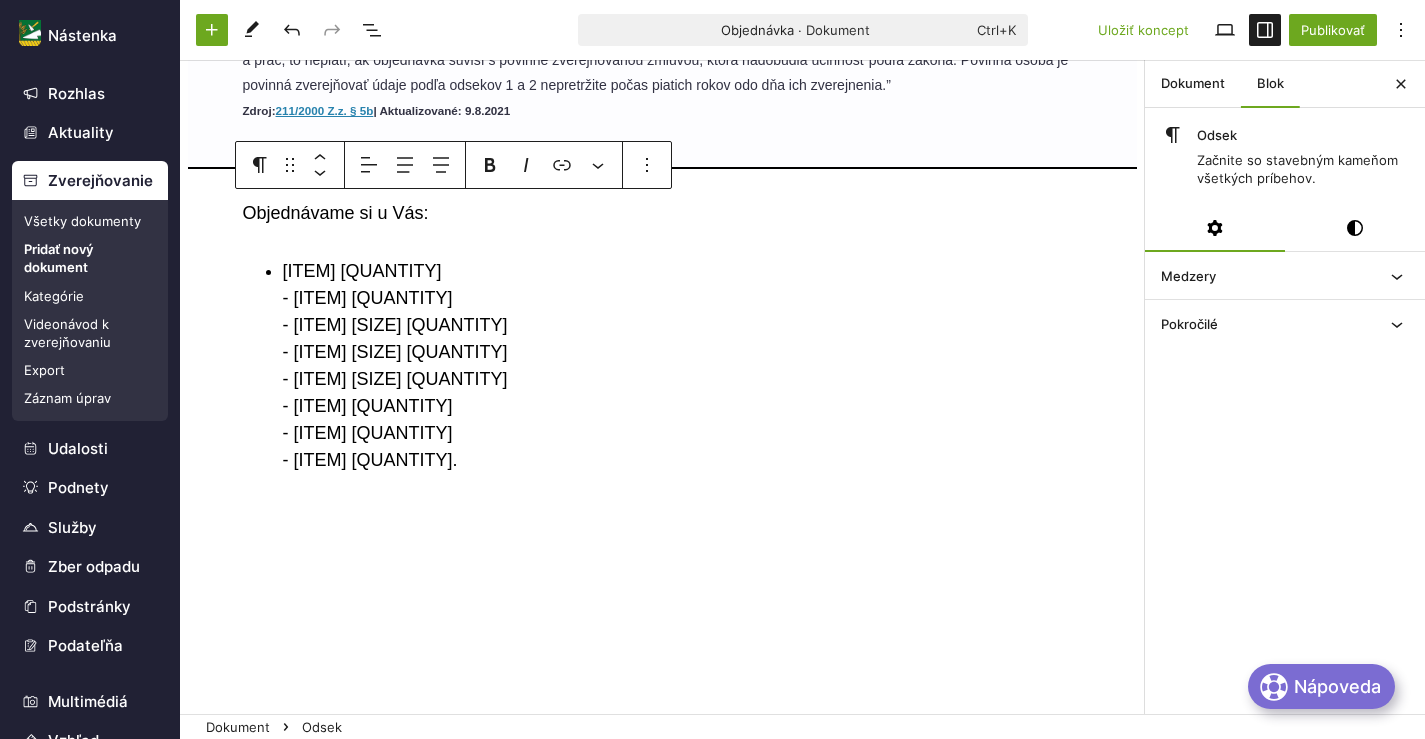 click on "Objednávame si u Vás:" at bounding box center (663, 213) 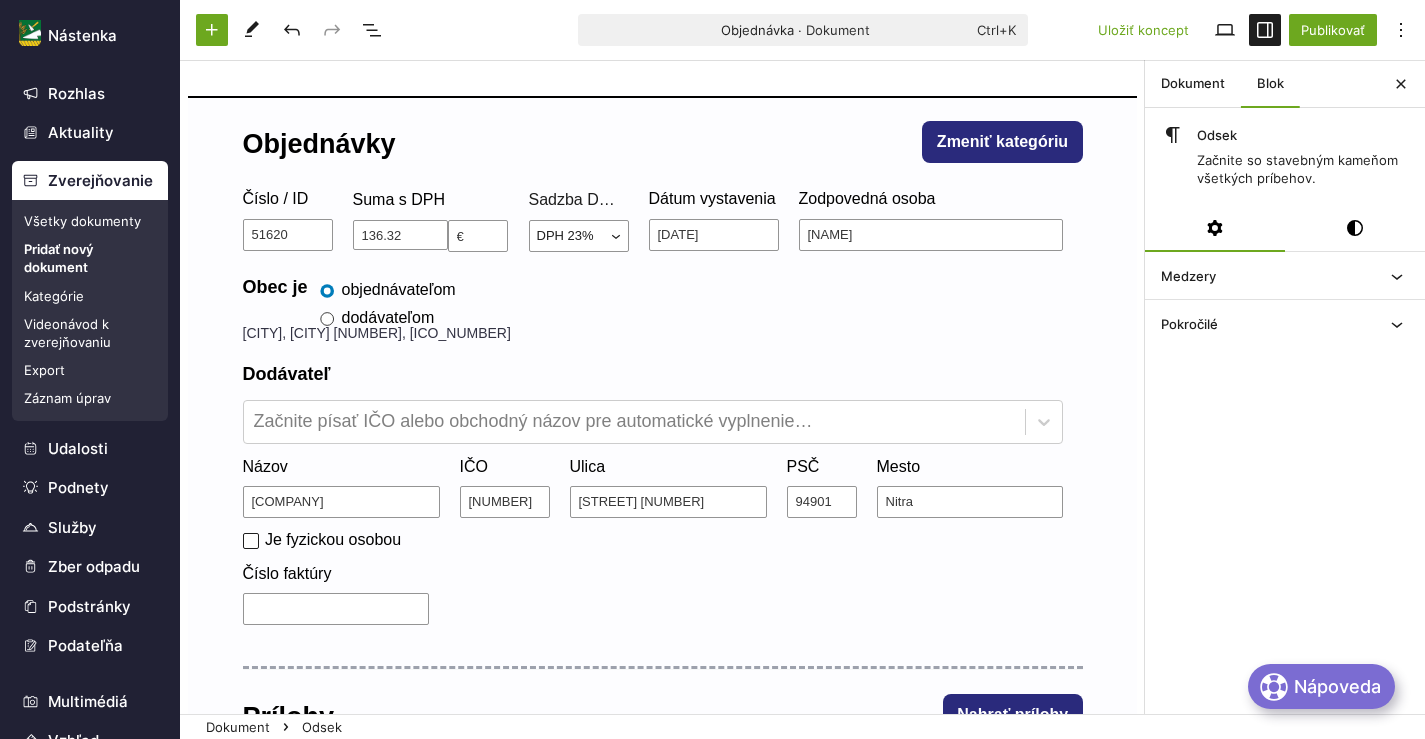 scroll, scrollTop: 0, scrollLeft: 0, axis: both 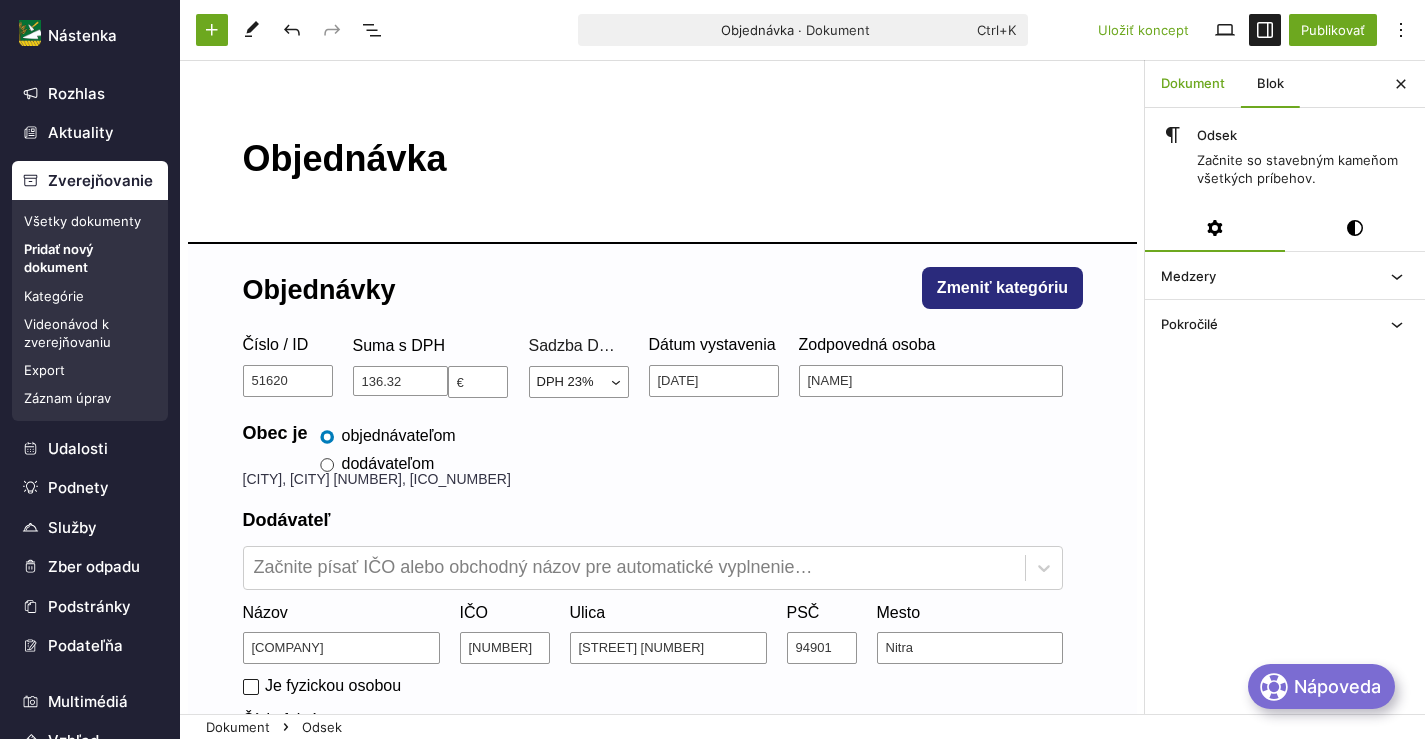 click on "Dokument" at bounding box center [1193, 84] 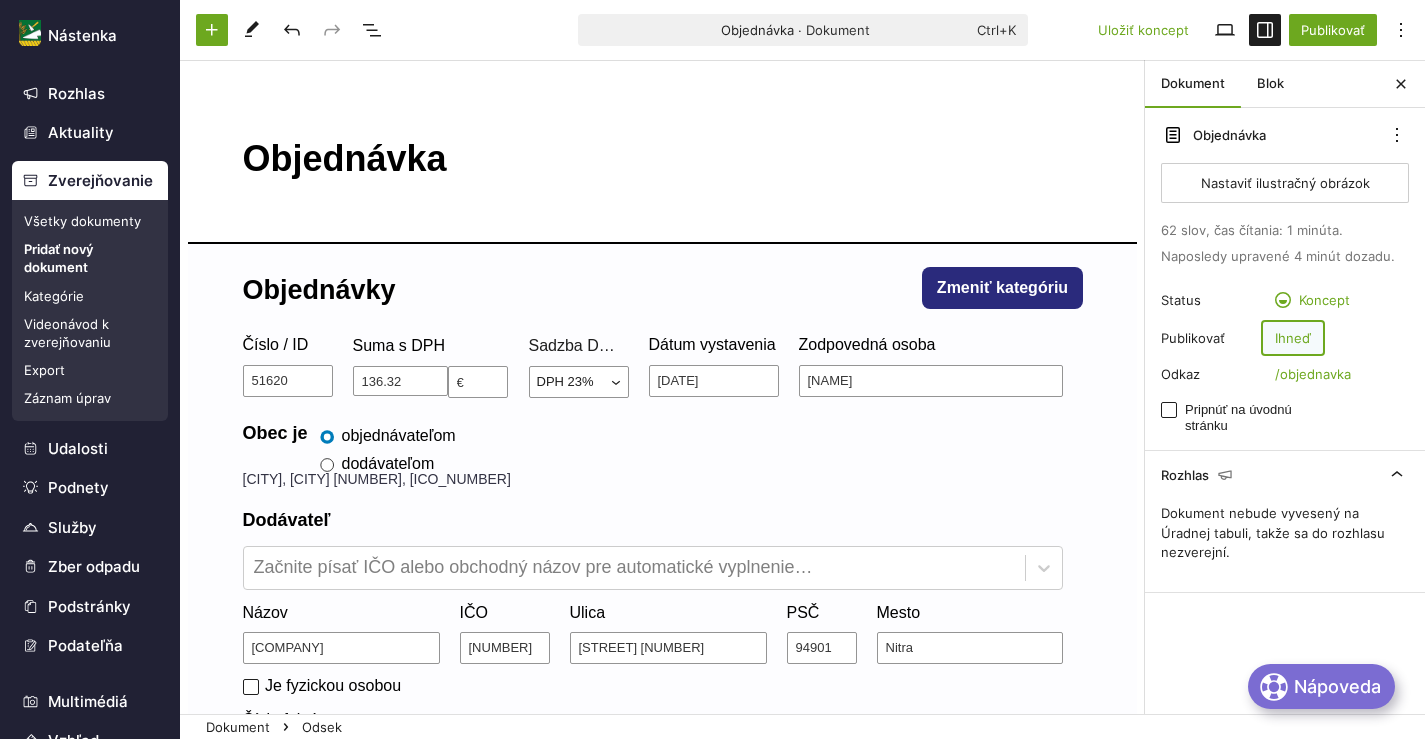 click on "Ihneď" at bounding box center [1293, 338] 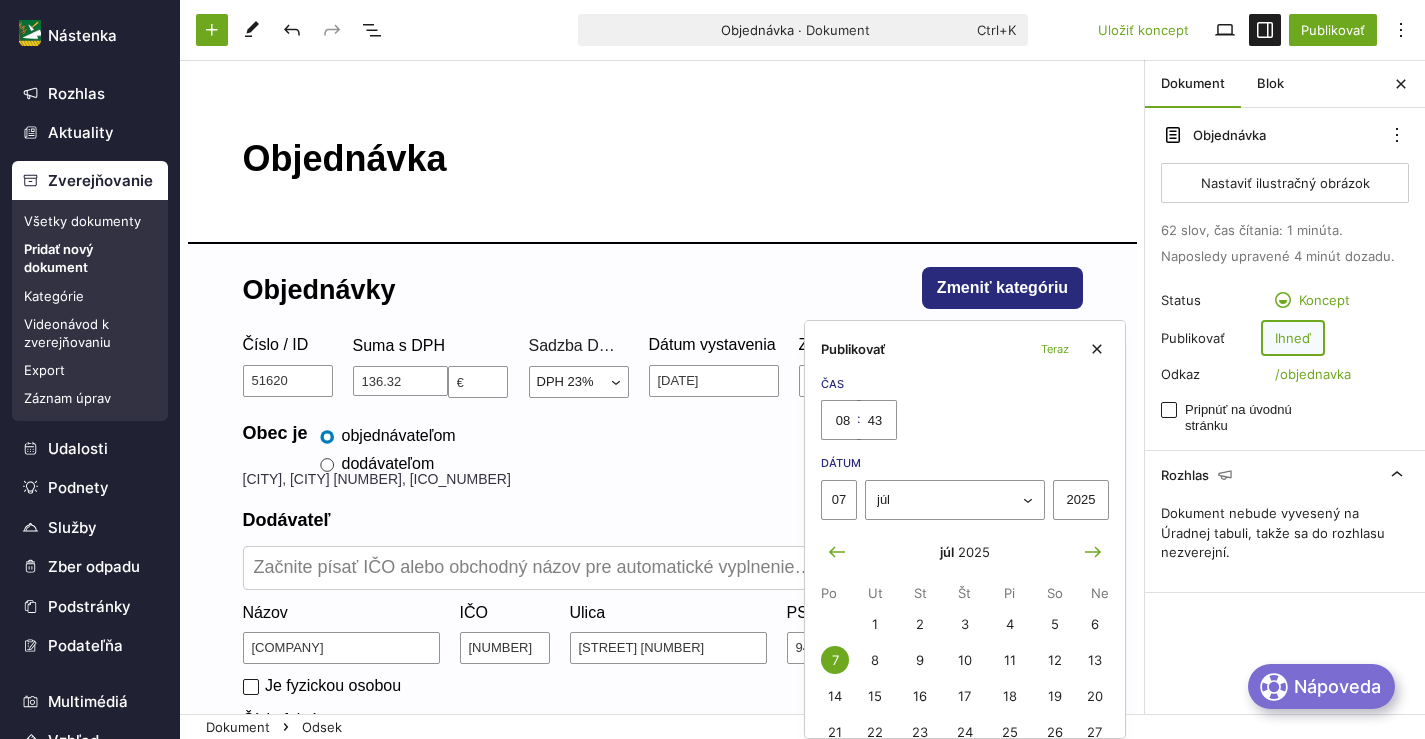 click on "Ihneď" at bounding box center [1293, 338] 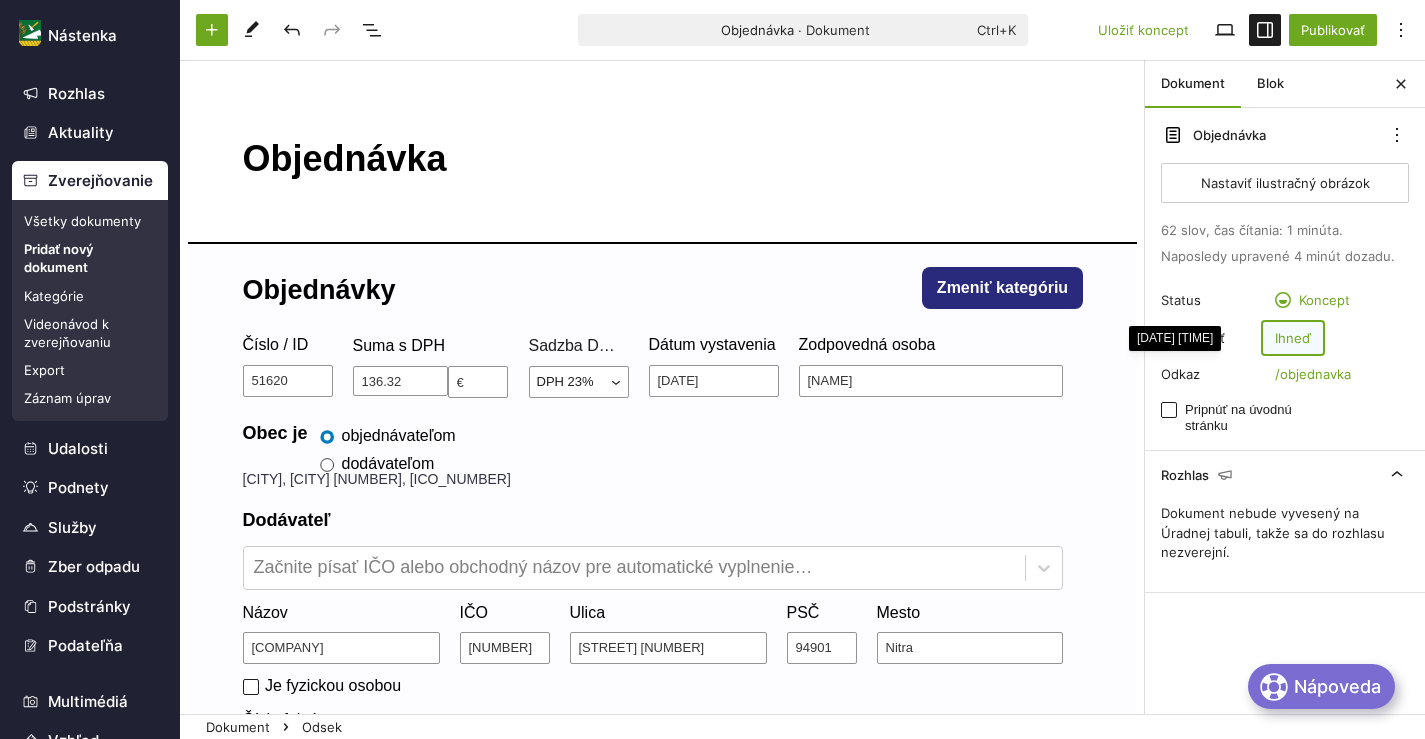 click on "Ihneď" at bounding box center [1293, 338] 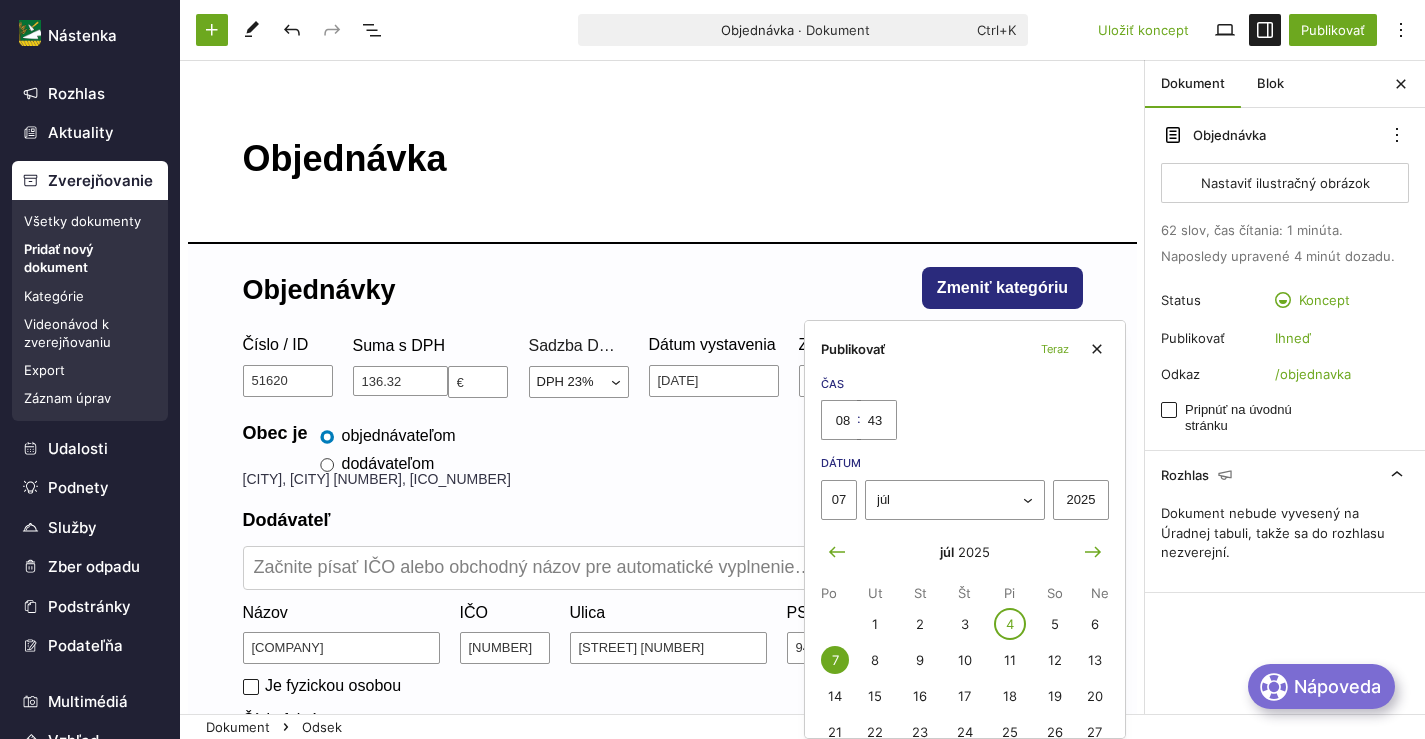 click on "4" at bounding box center (1010, 624) 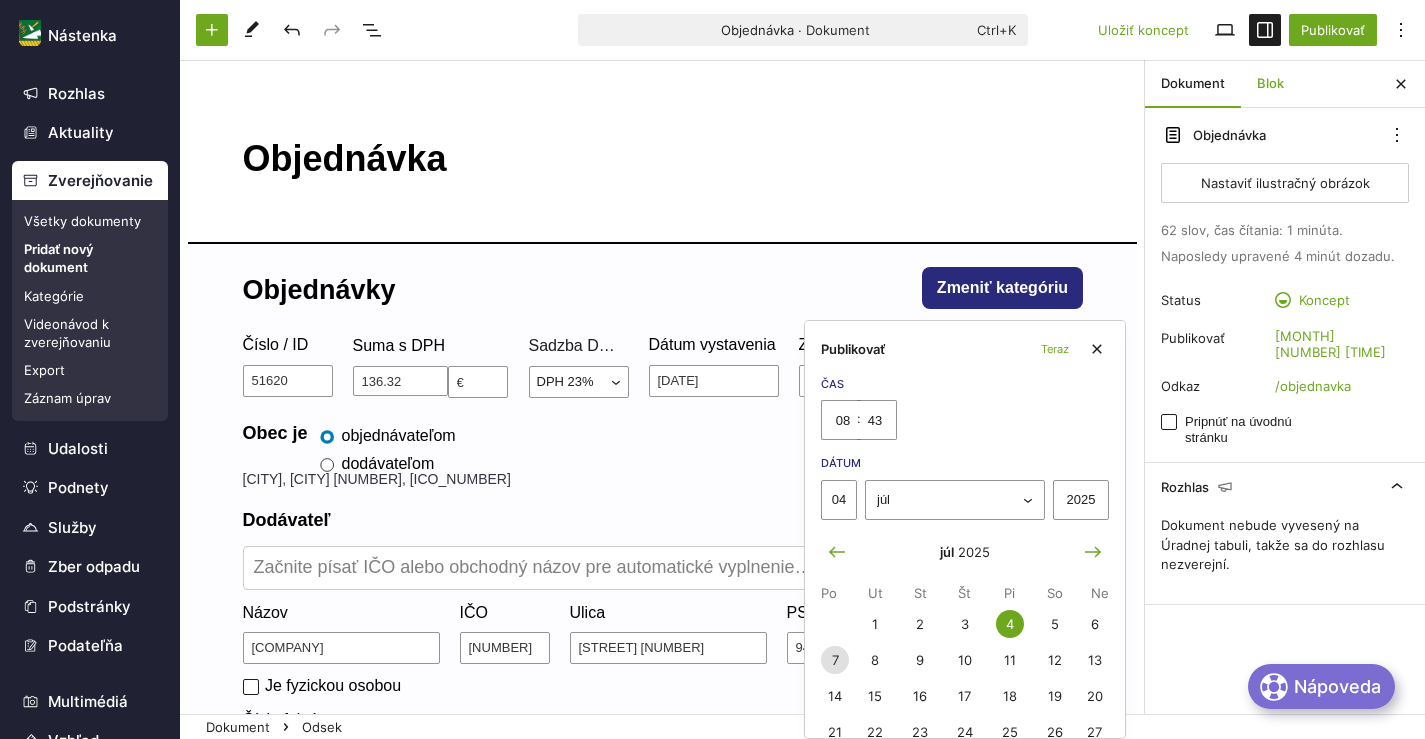 click on "Blok" at bounding box center [1270, 84] 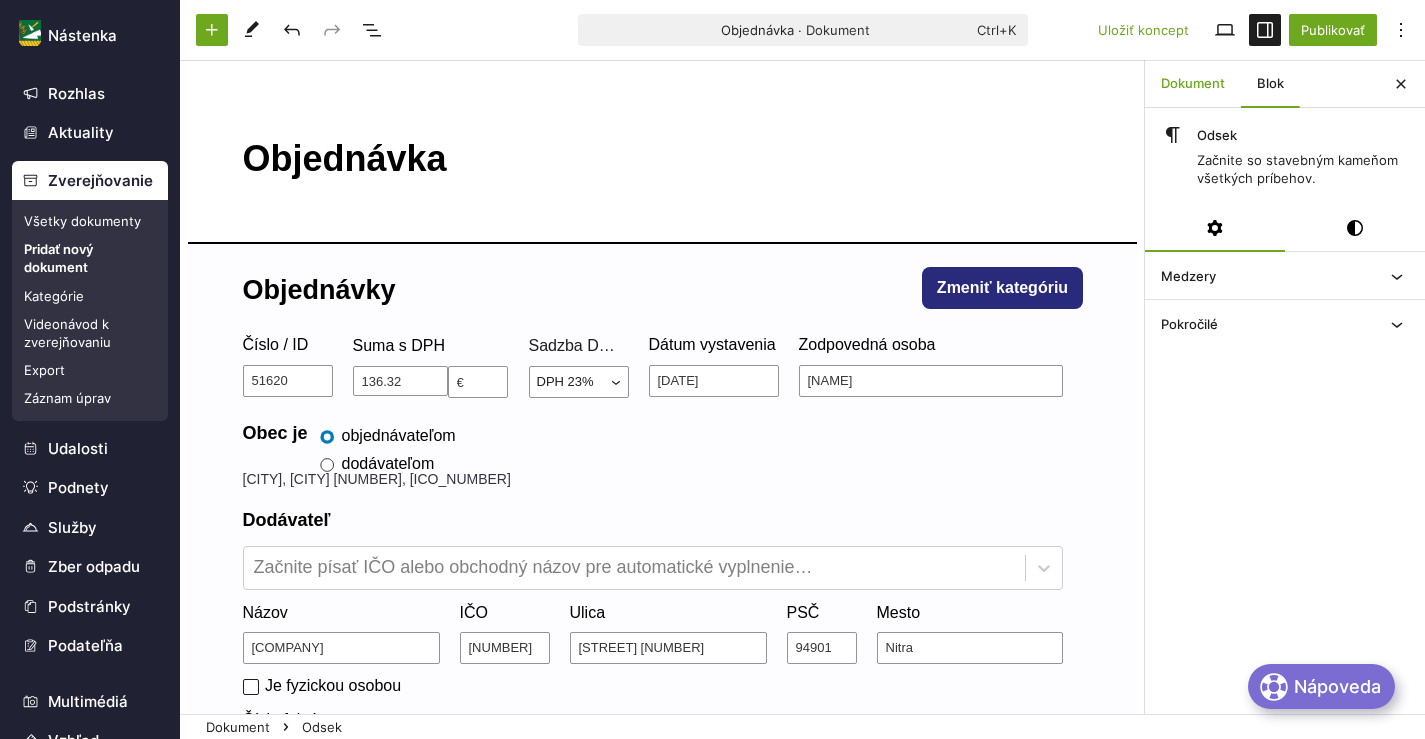 click on "Dokument" at bounding box center (1193, 84) 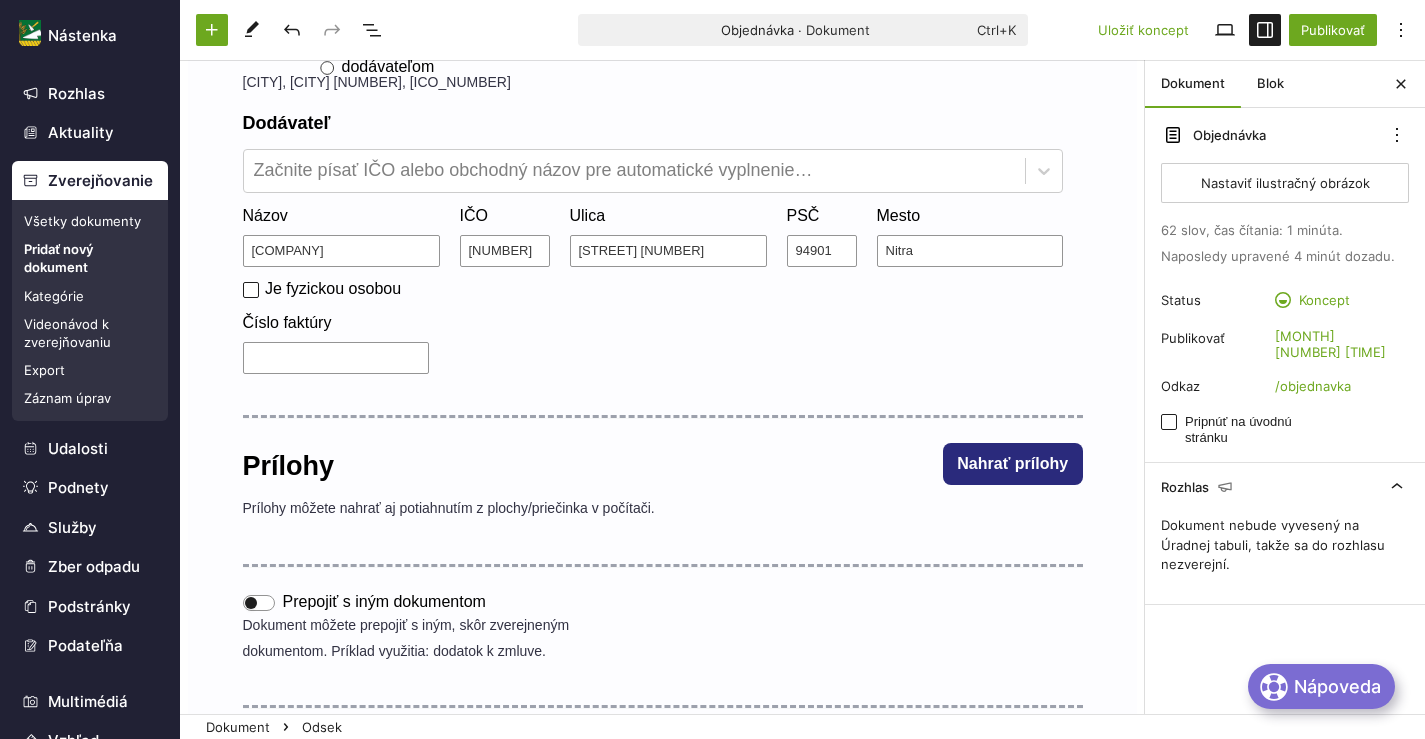 scroll, scrollTop: 400, scrollLeft: 0, axis: vertical 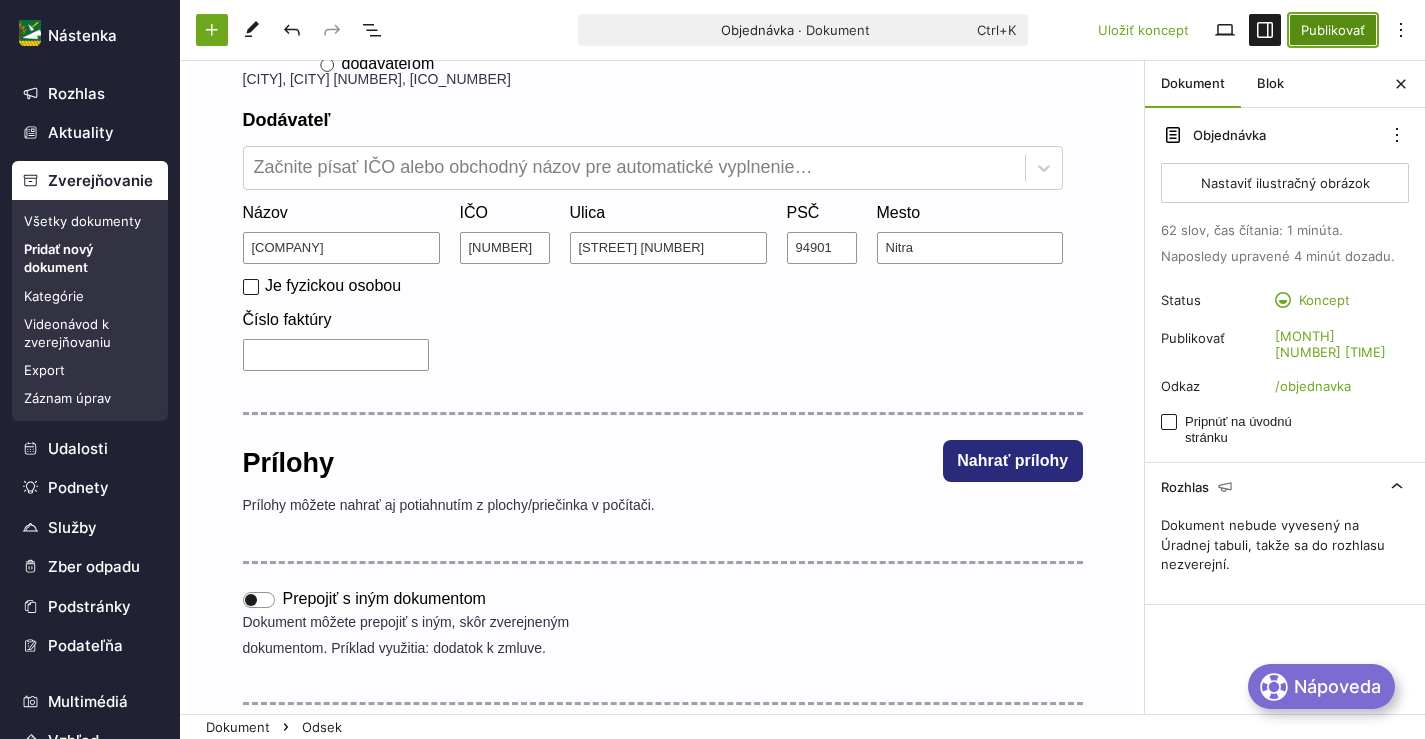 click on "Publikovať" at bounding box center (1333, 30) 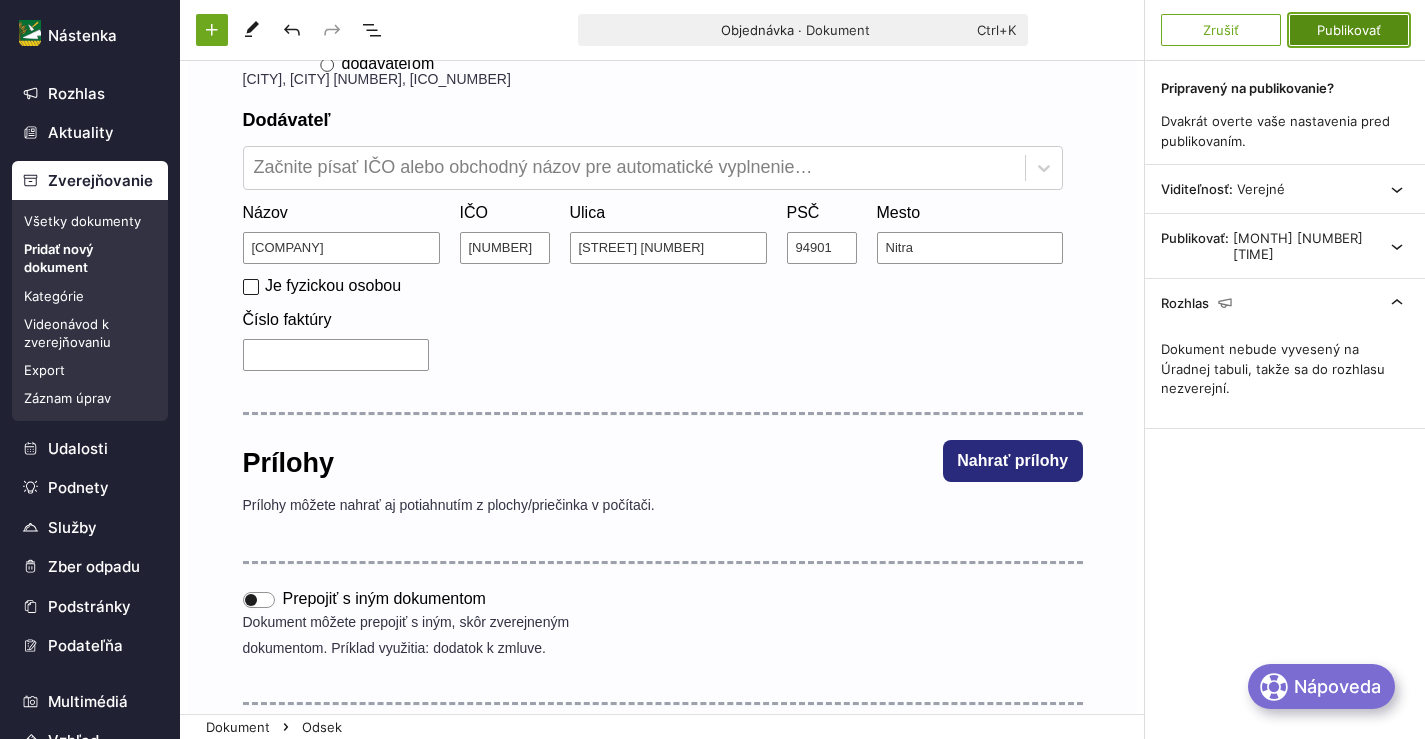 click on "Publikovať" at bounding box center [1349, 30] 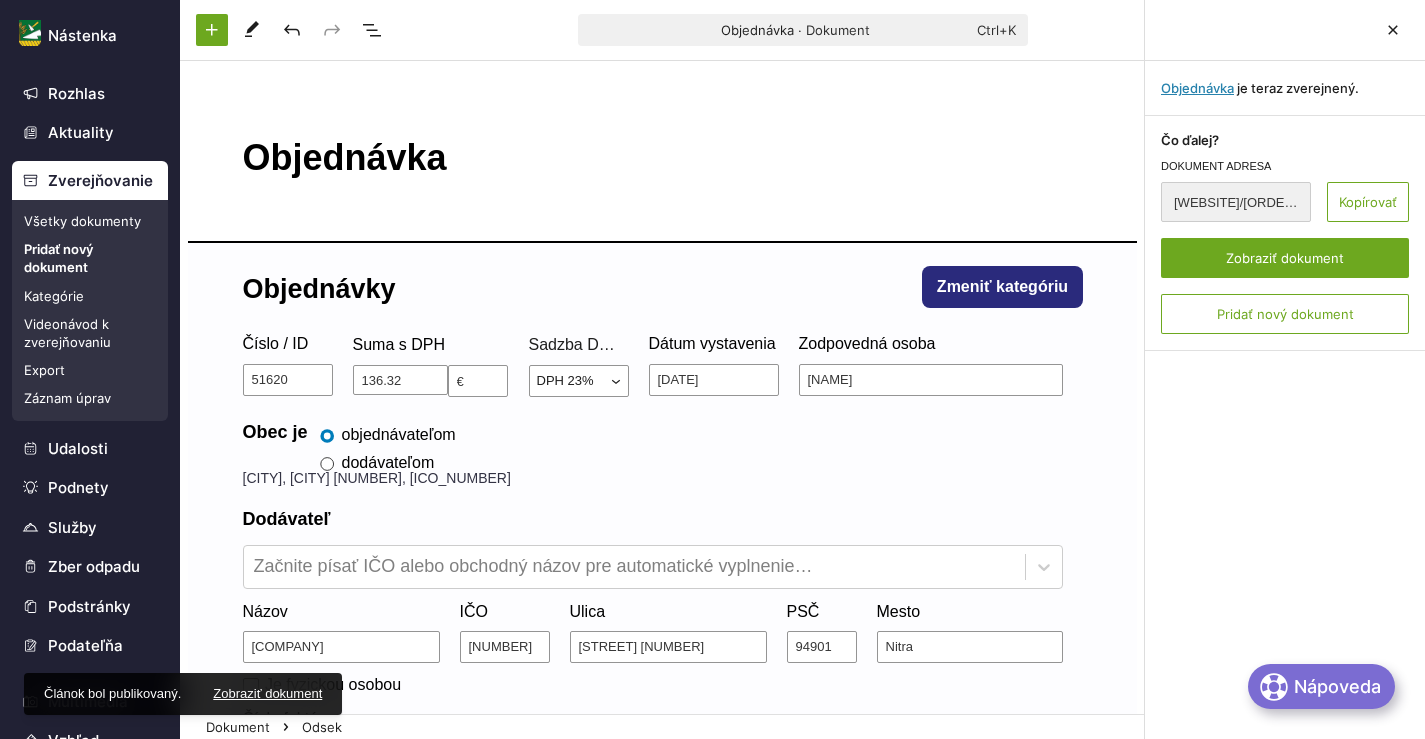 scroll, scrollTop: 0, scrollLeft: 0, axis: both 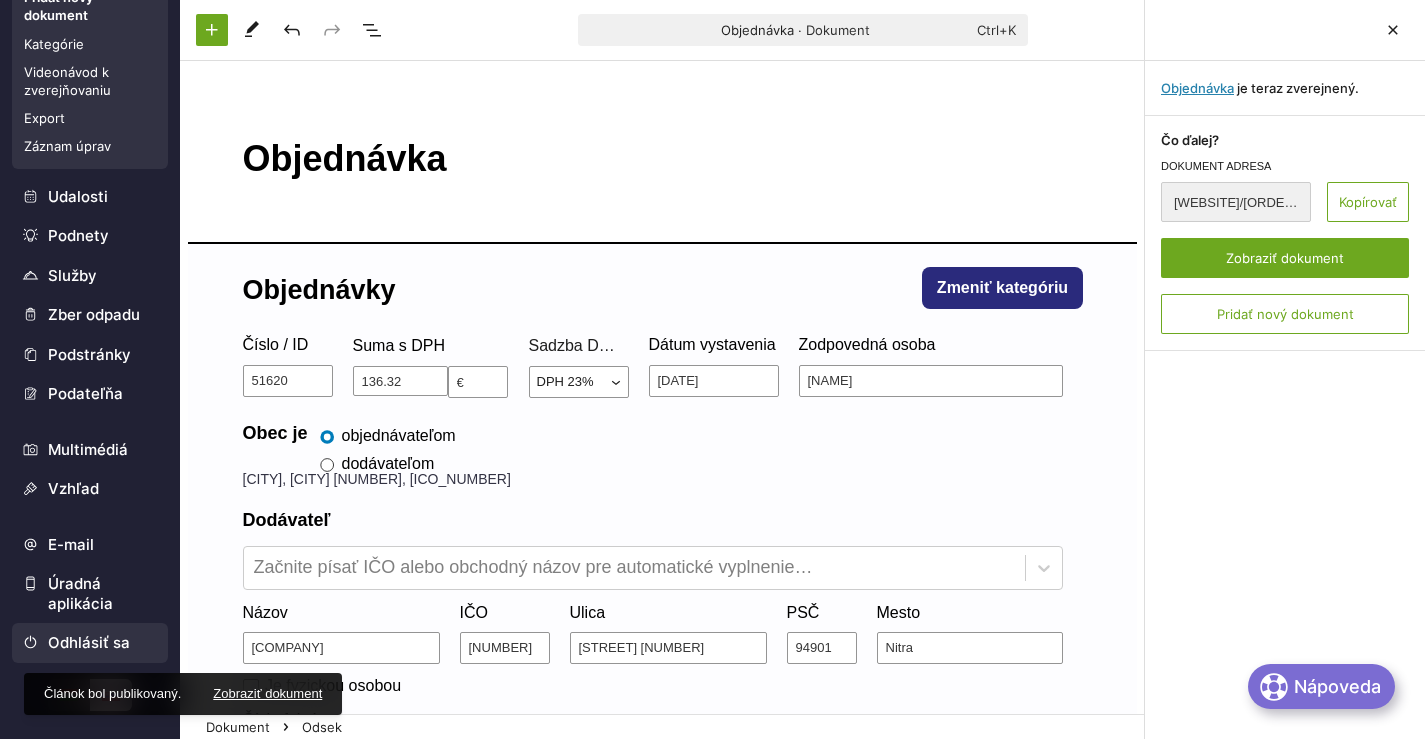 click on "Odhlásiť sa" at bounding box center (90, 643) 